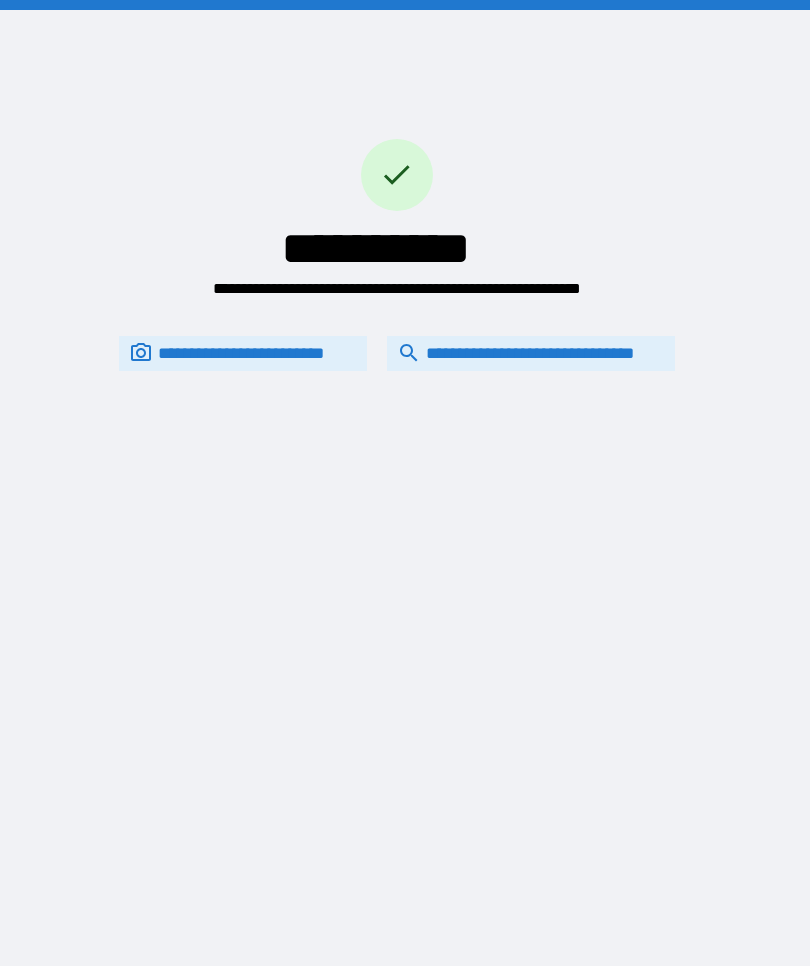 scroll, scrollTop: 0, scrollLeft: 0, axis: both 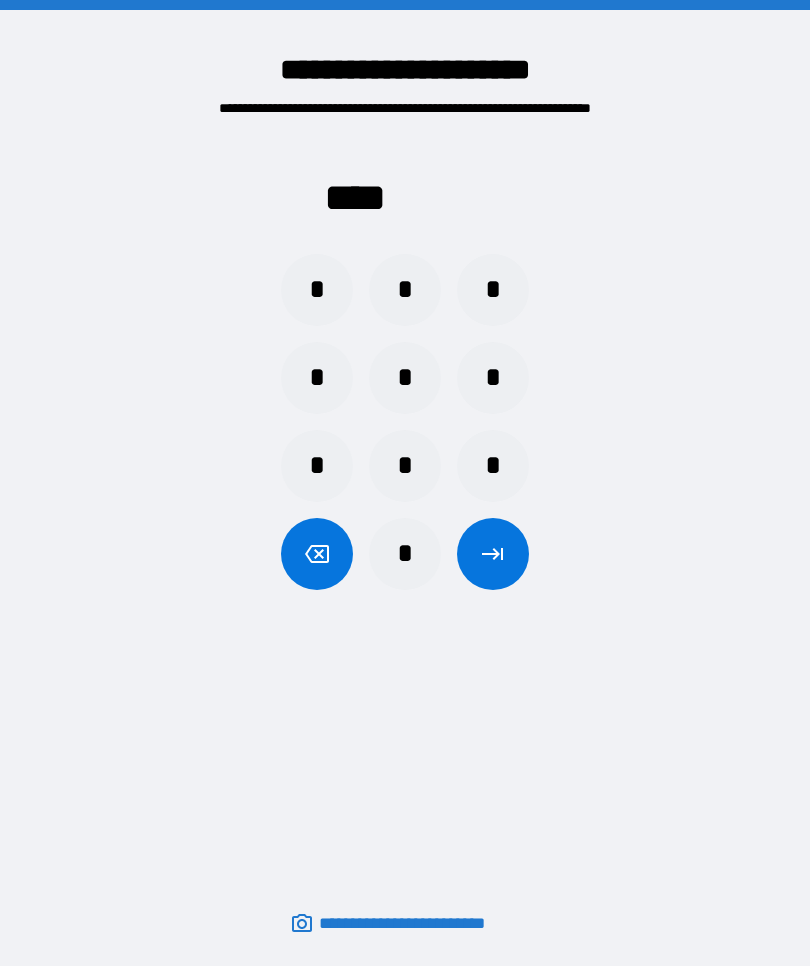 click on "*" at bounding box center (493, 378) 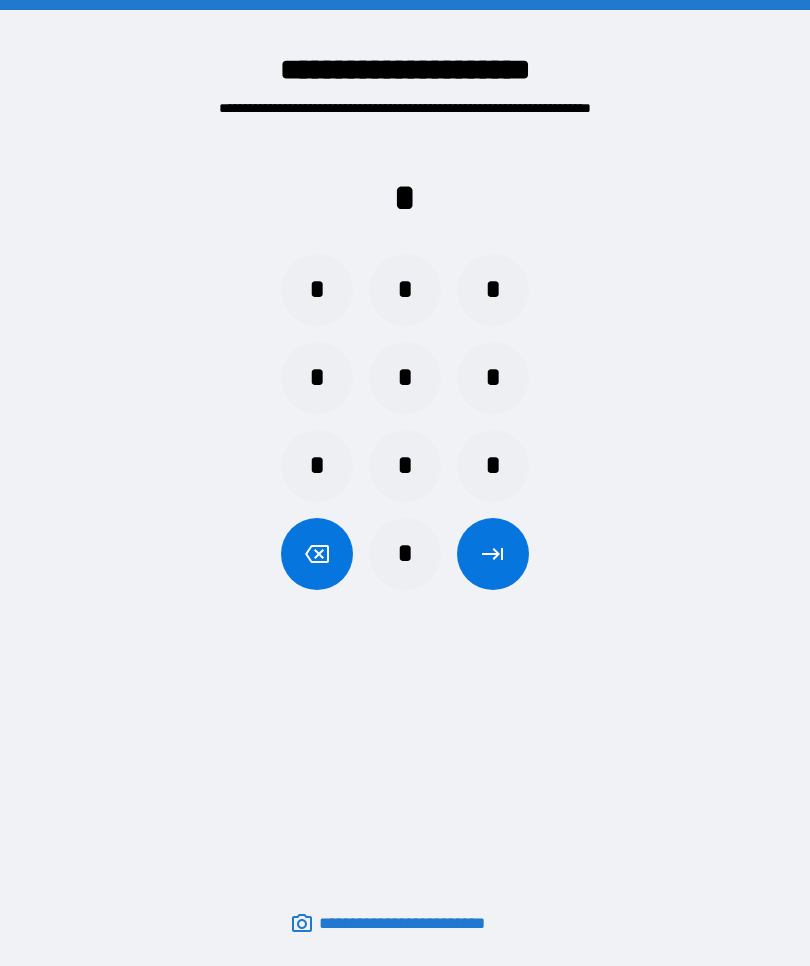 click on "*" at bounding box center (317, 290) 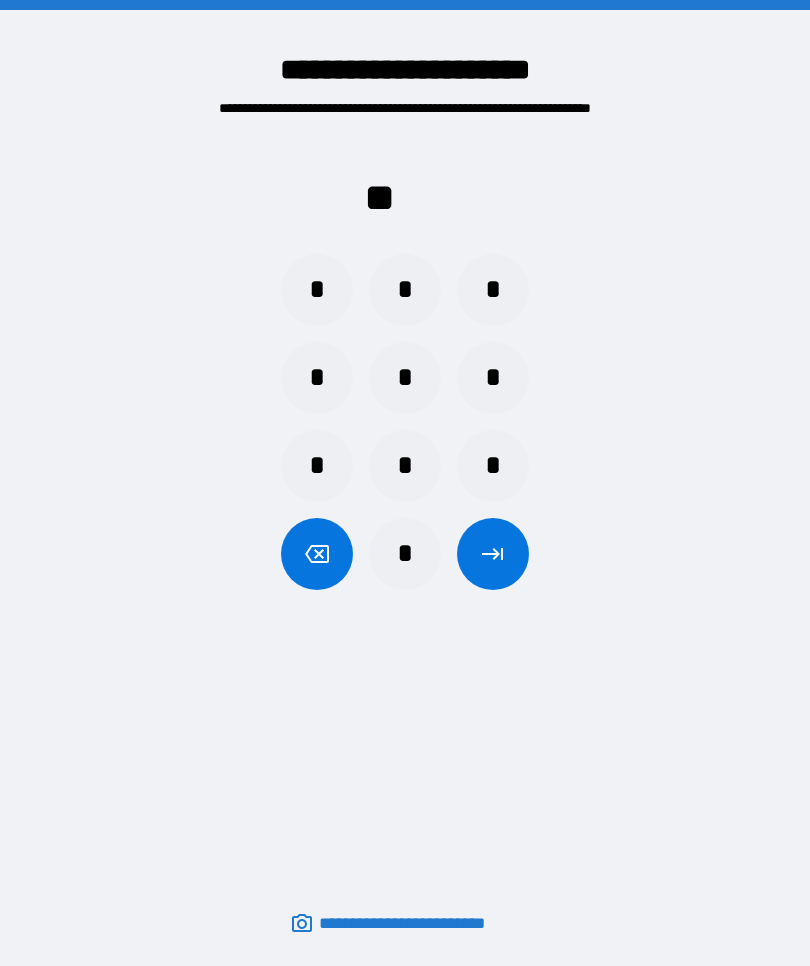 click on "*" at bounding box center [317, 290] 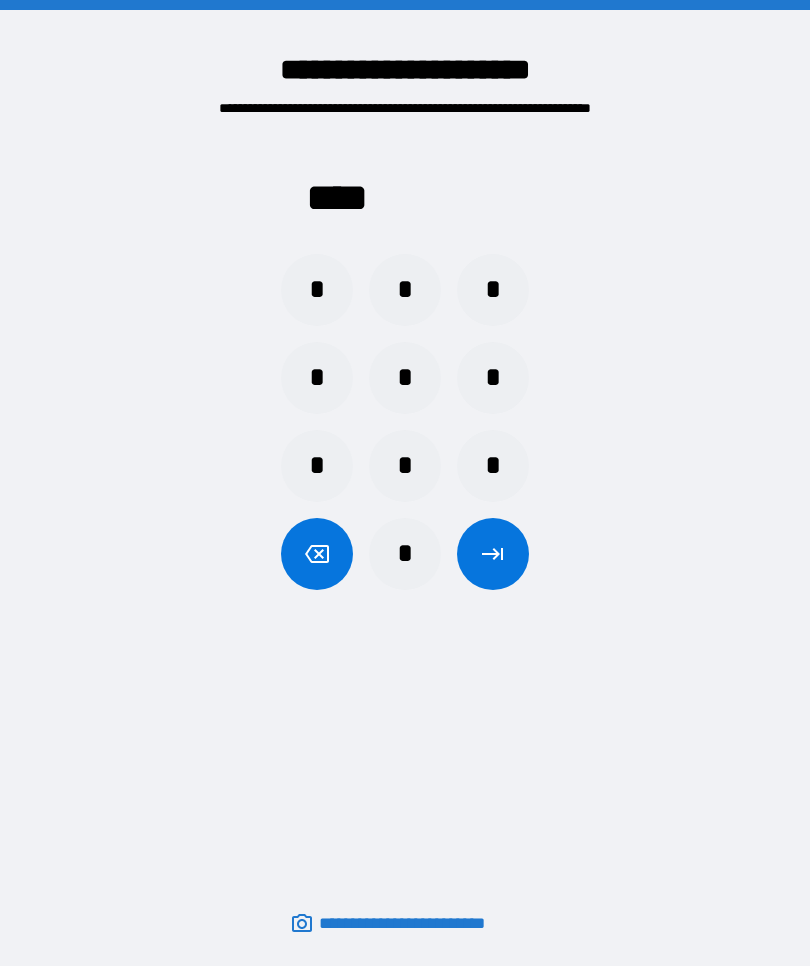 click at bounding box center [493, 554] 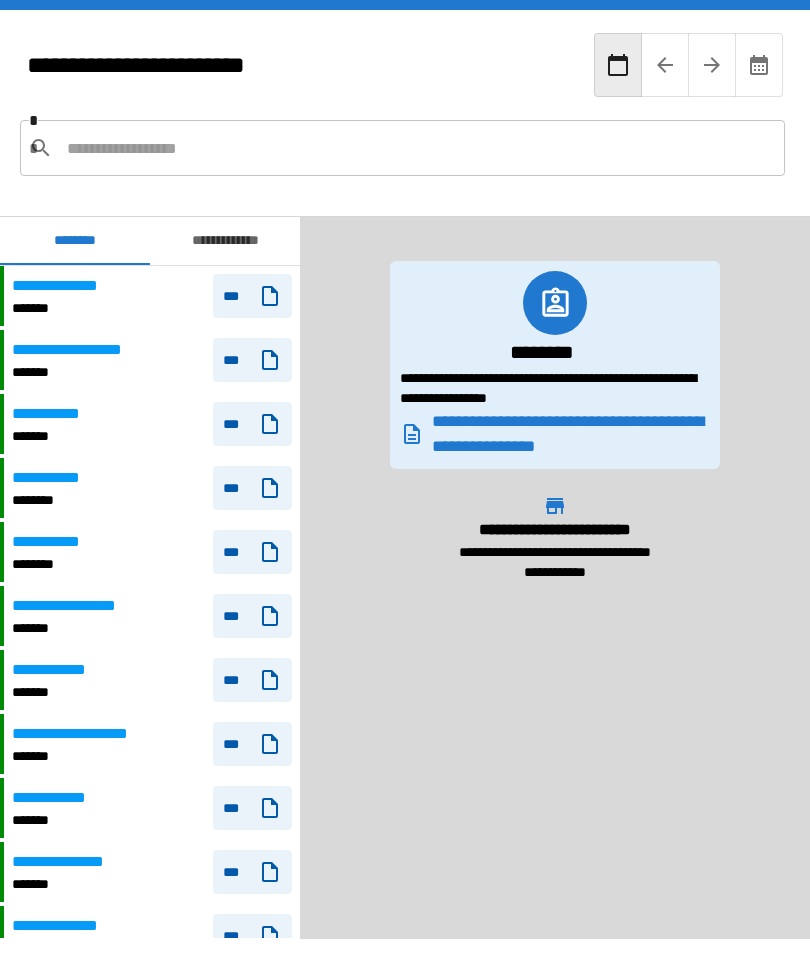 scroll, scrollTop: 240, scrollLeft: 0, axis: vertical 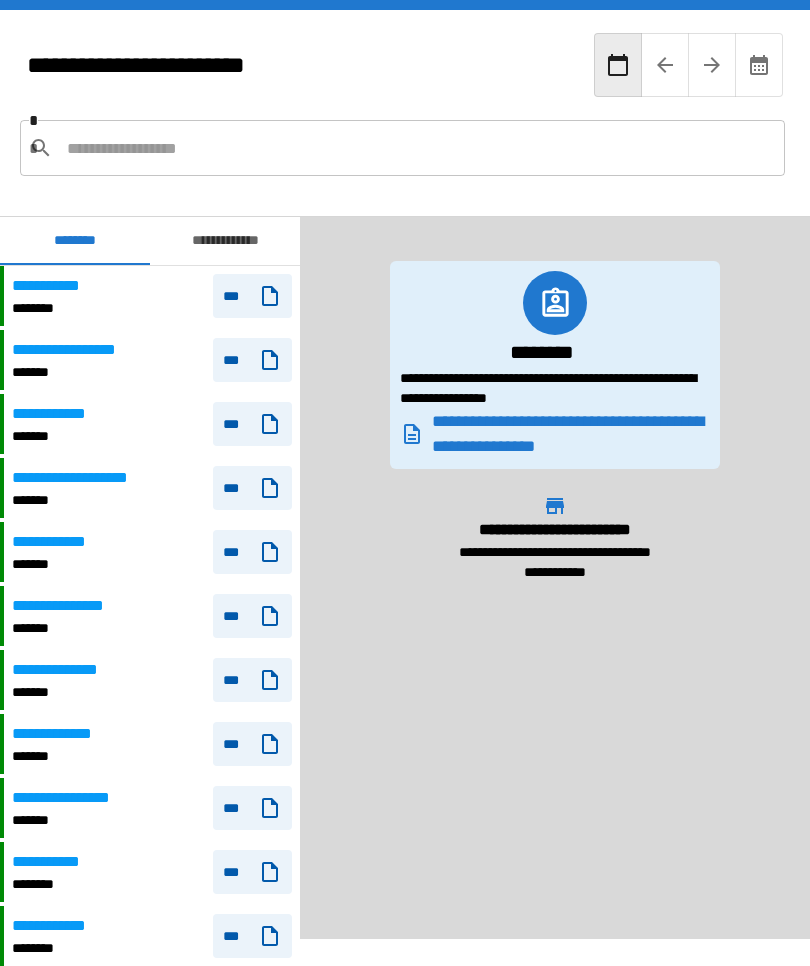 click on "**********" at bounding box center [152, 296] 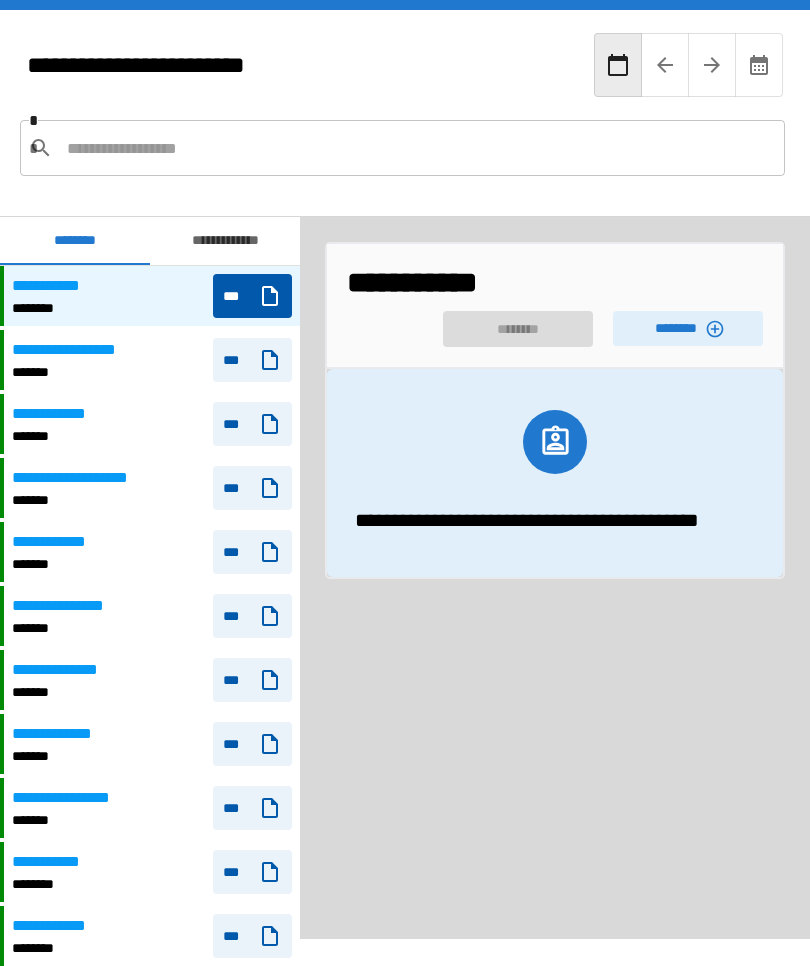 click on "********" at bounding box center (688, 328) 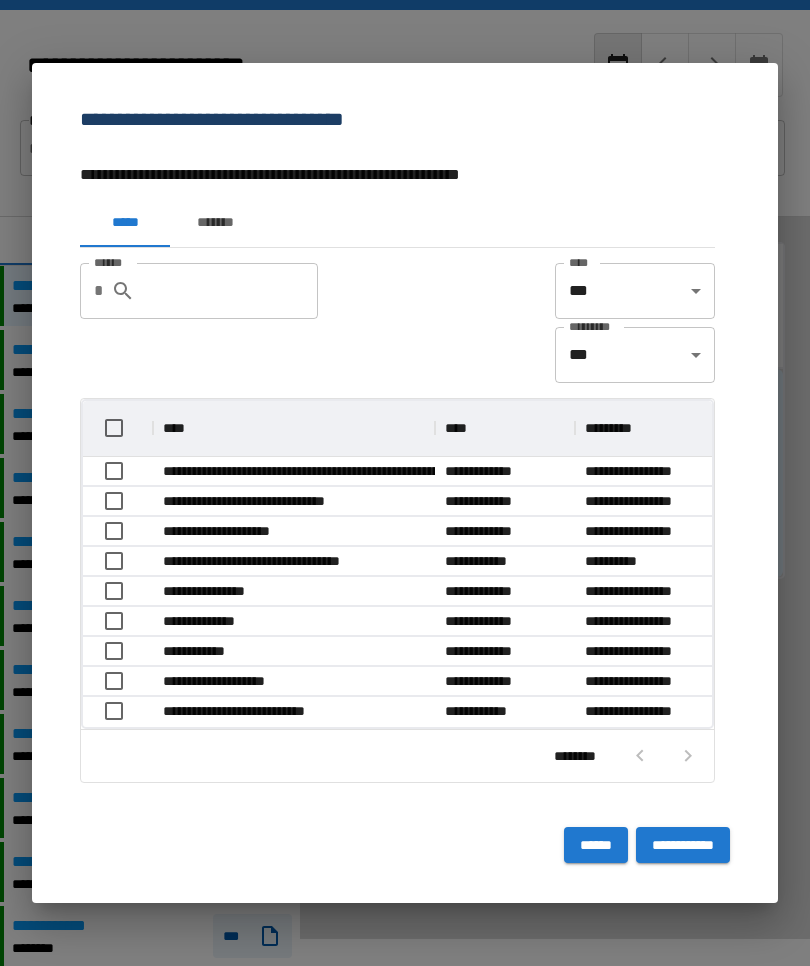 scroll, scrollTop: 57, scrollLeft: 629, axis: both 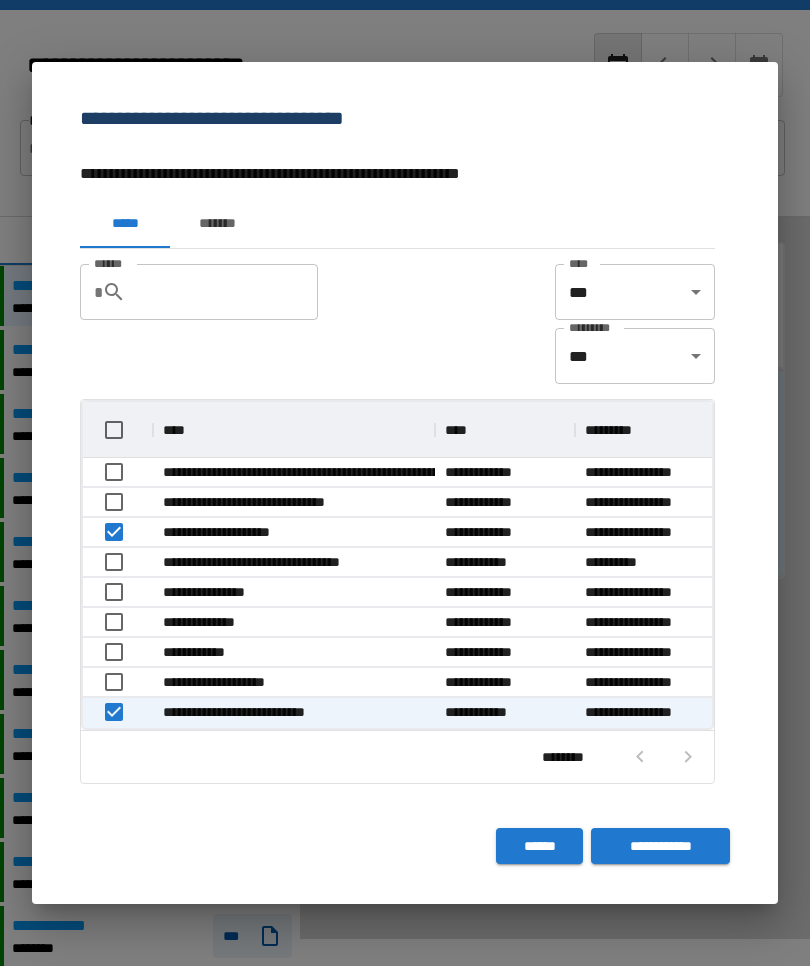 click on "**********" at bounding box center [660, 846] 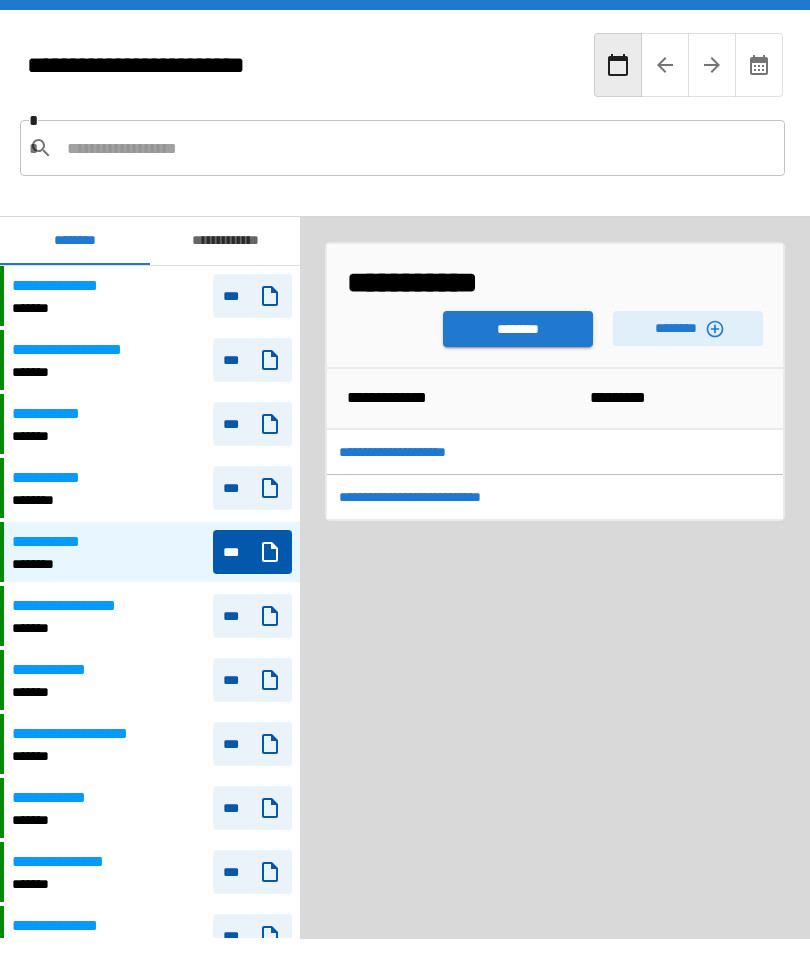 scroll, scrollTop: 240, scrollLeft: 0, axis: vertical 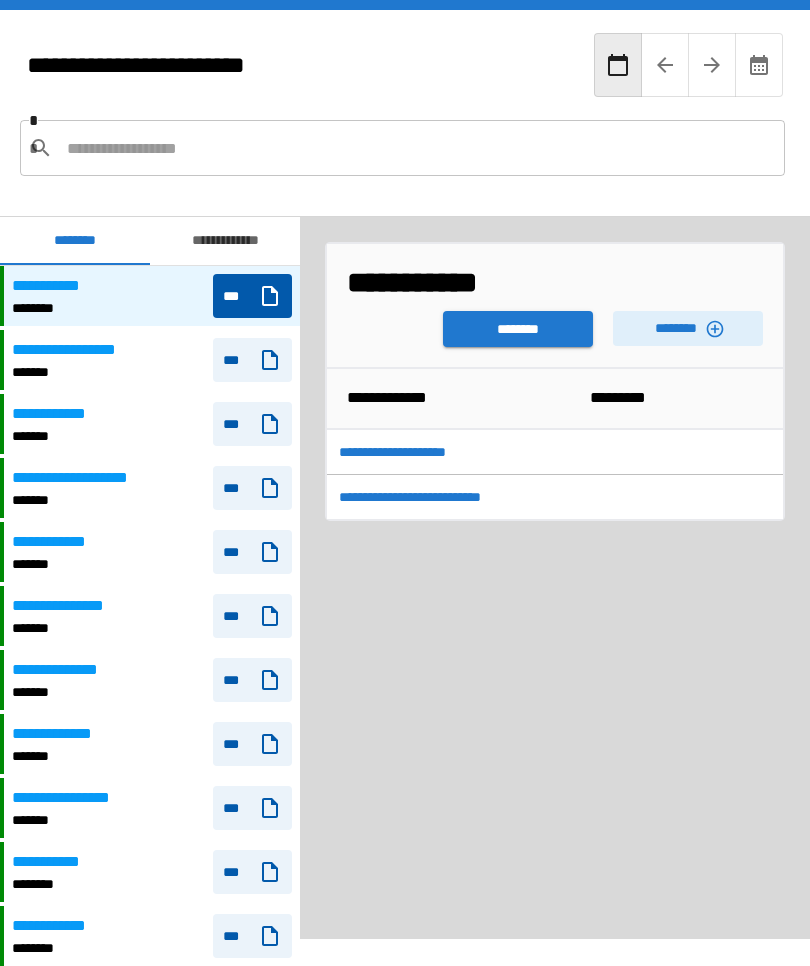 click on "********" at bounding box center (518, 329) 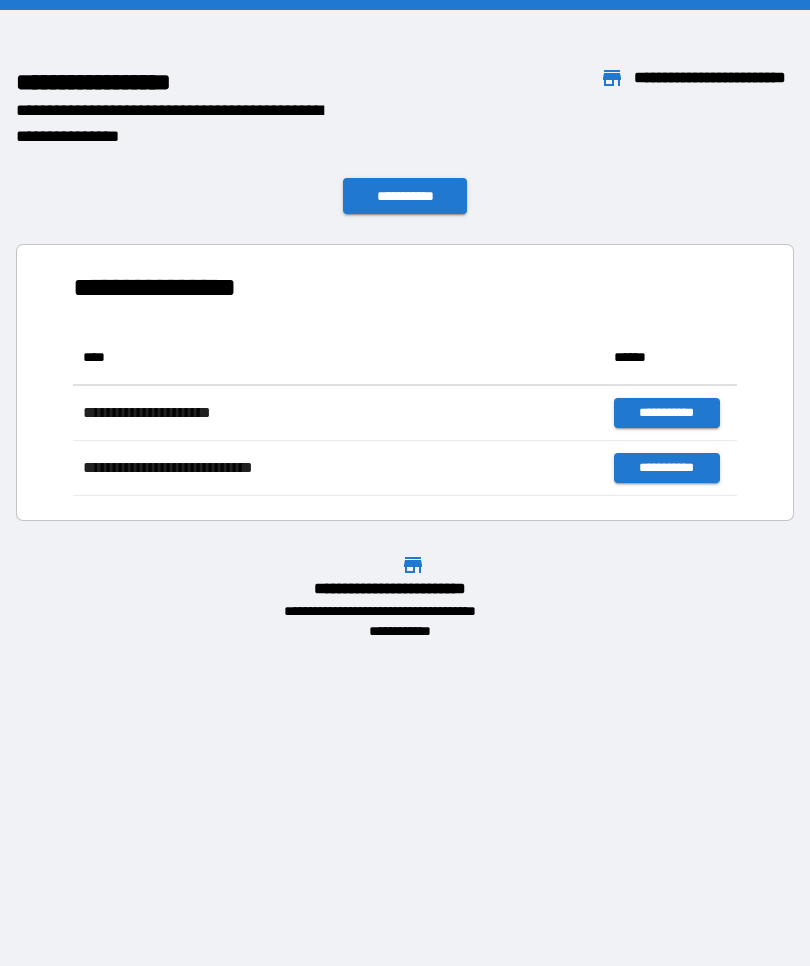 scroll, scrollTop: 166, scrollLeft: 664, axis: both 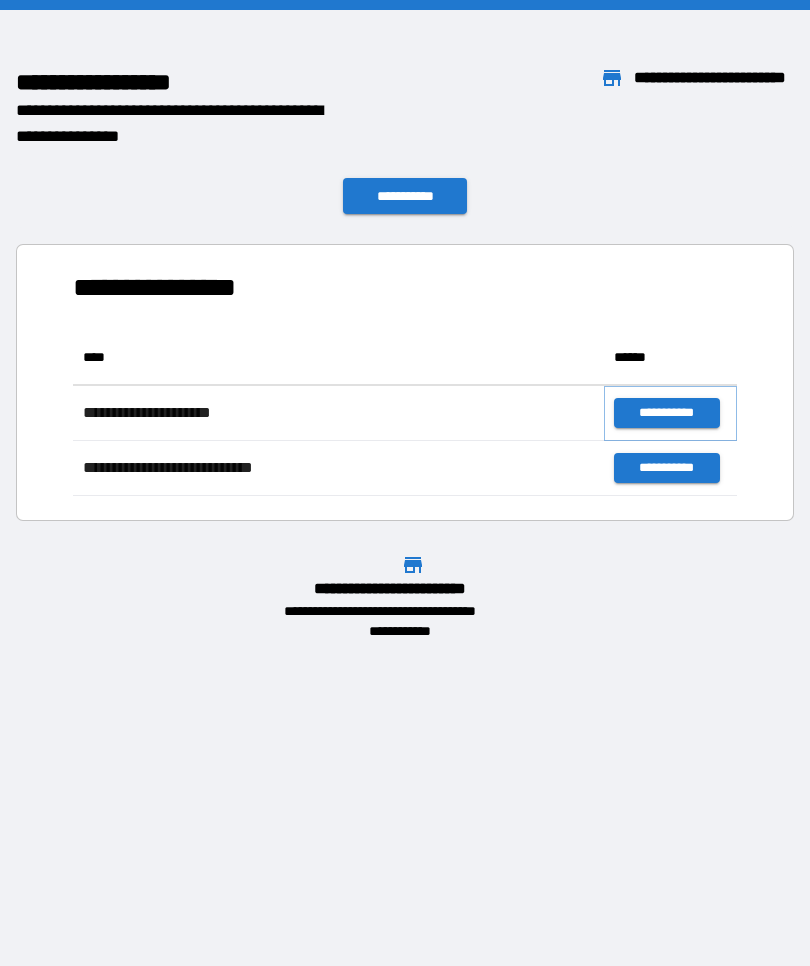 click on "**********" at bounding box center (666, 413) 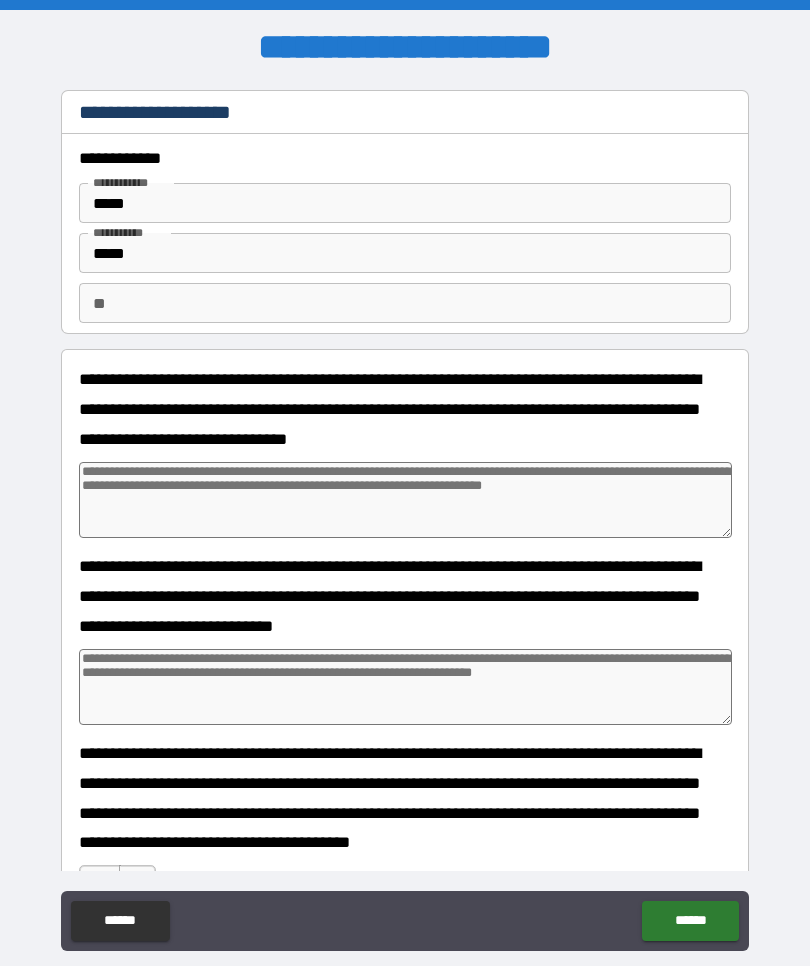 type on "*" 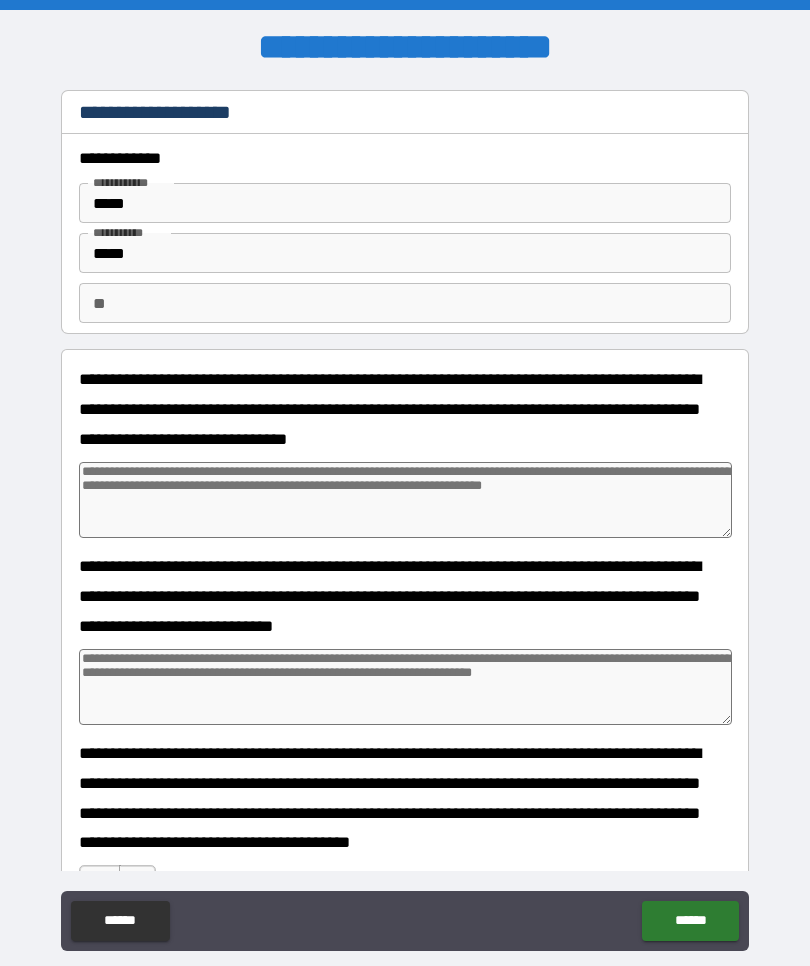 type on "*" 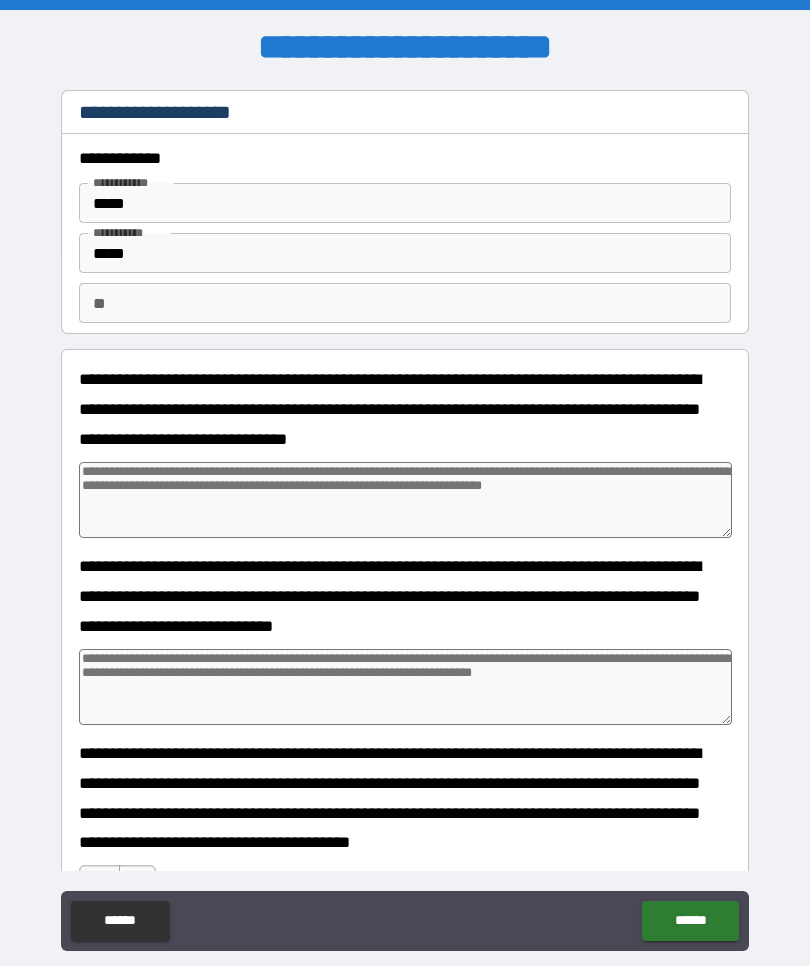 type on "*" 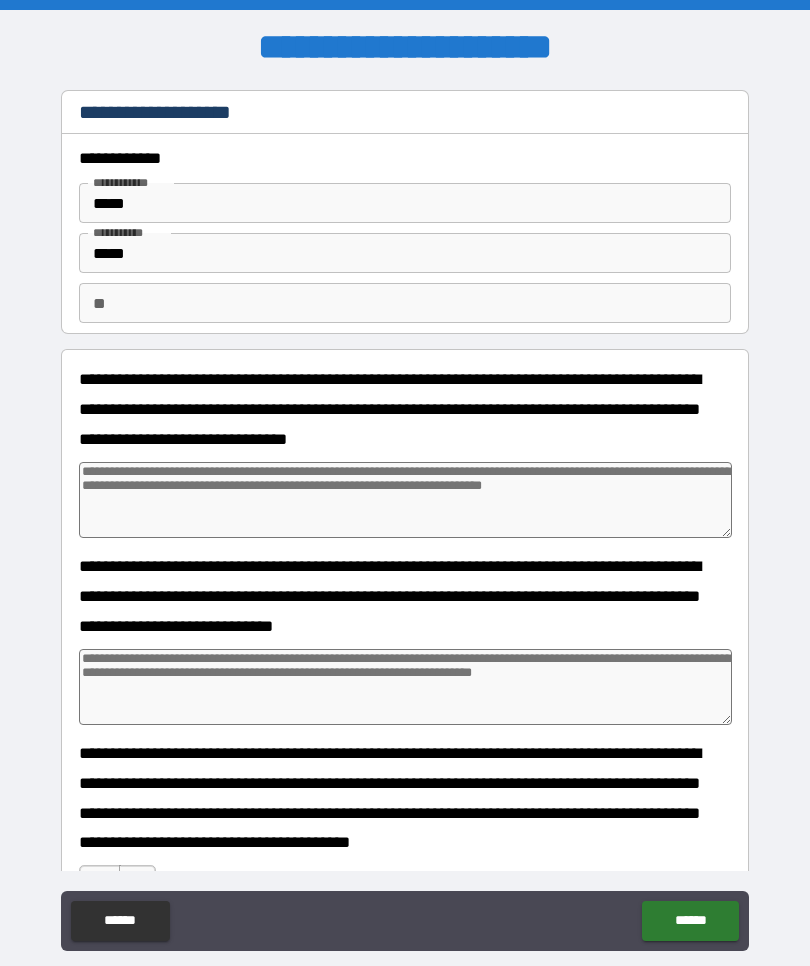 type on "*" 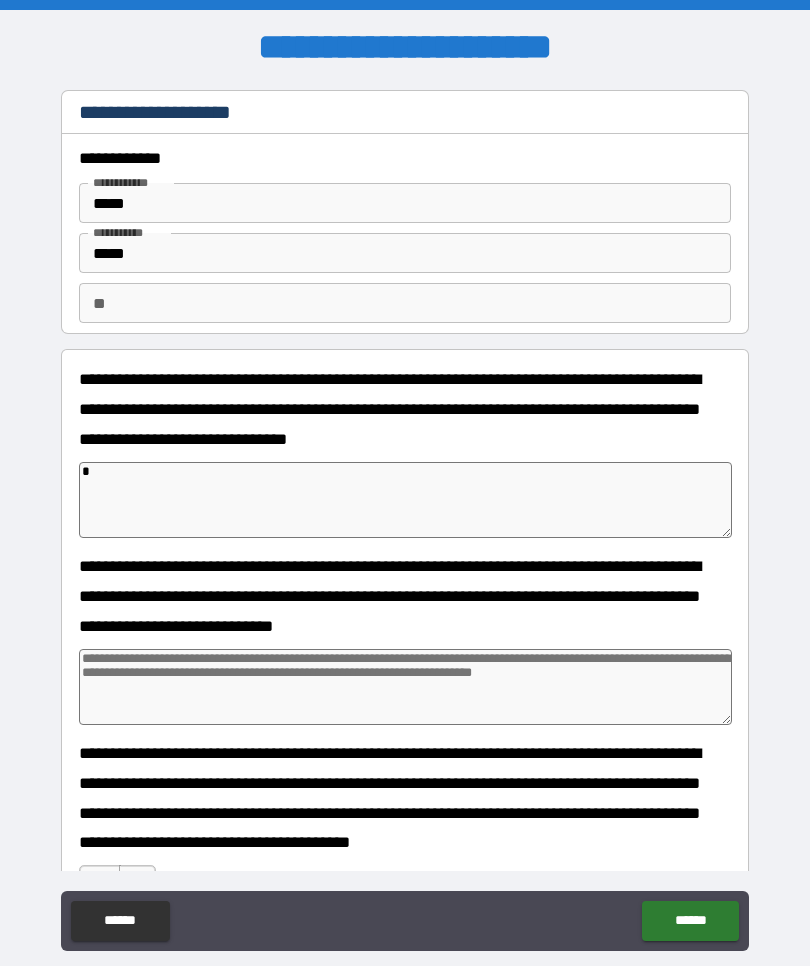 type on "*" 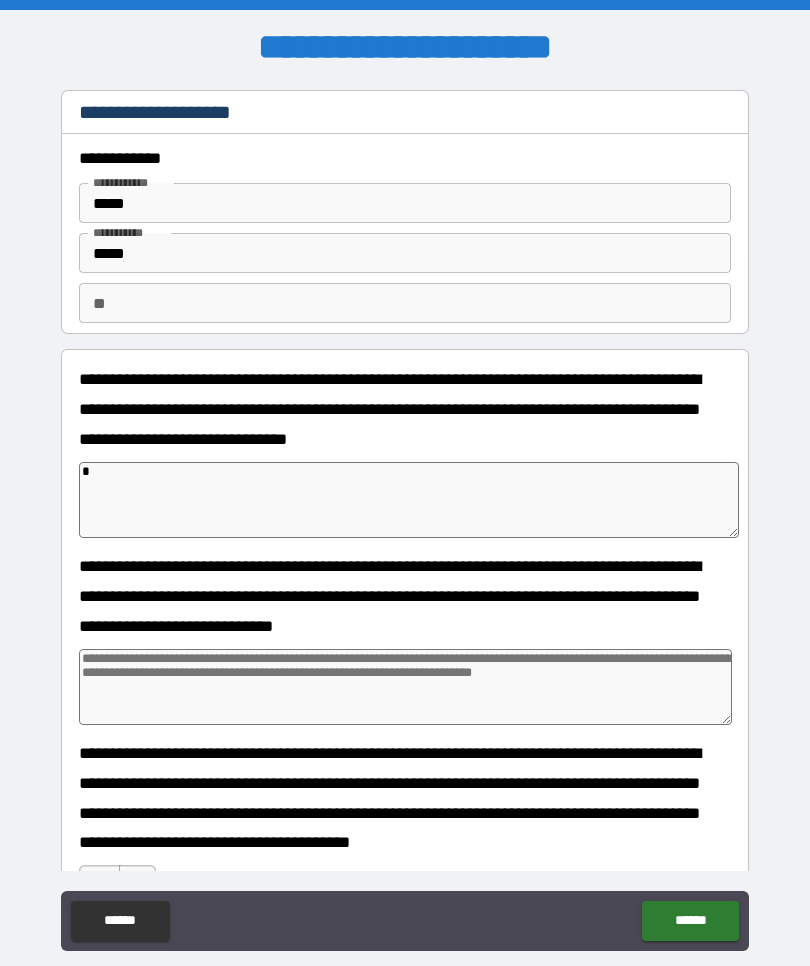 type on "**" 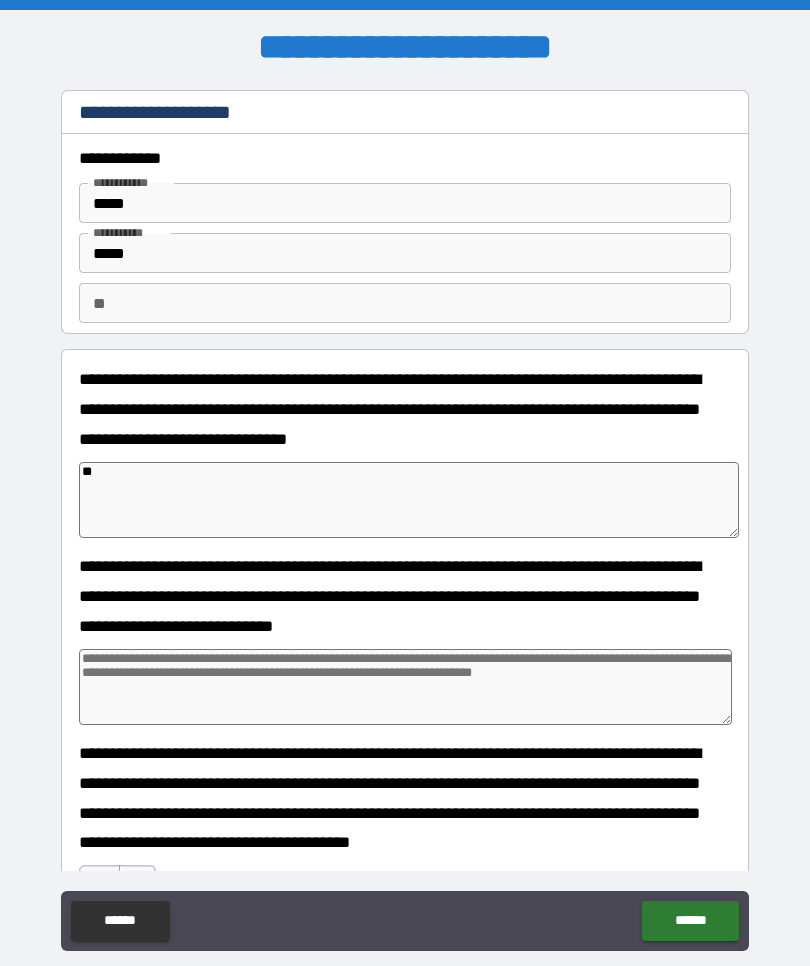 type on "*" 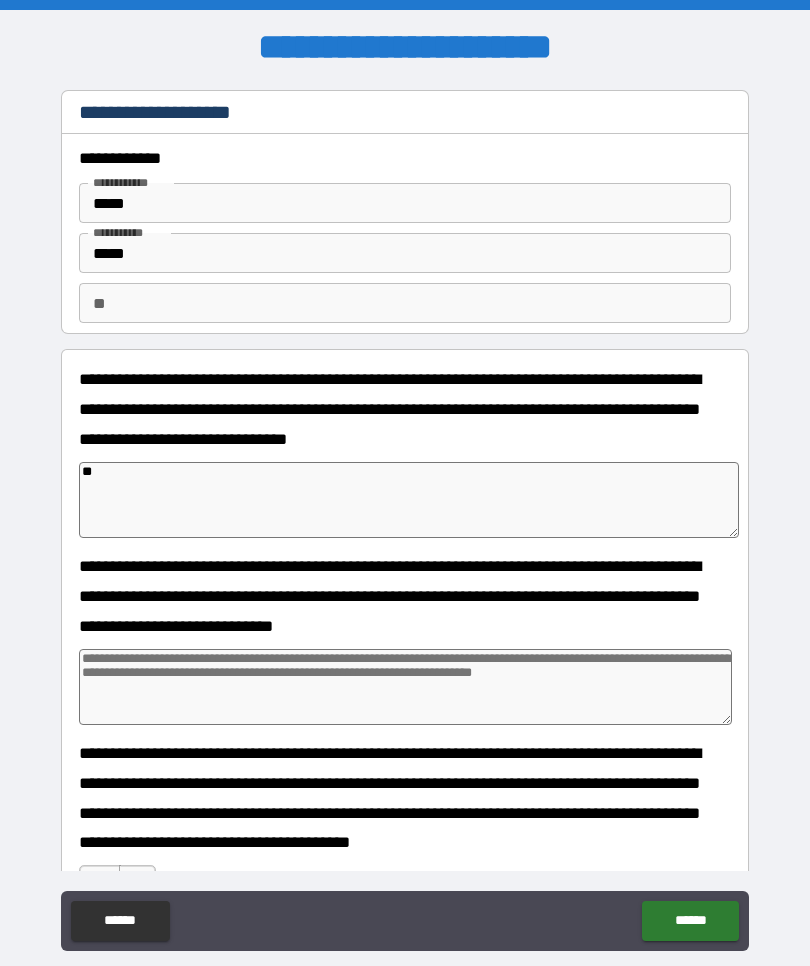 click on "**" at bounding box center [409, 500] 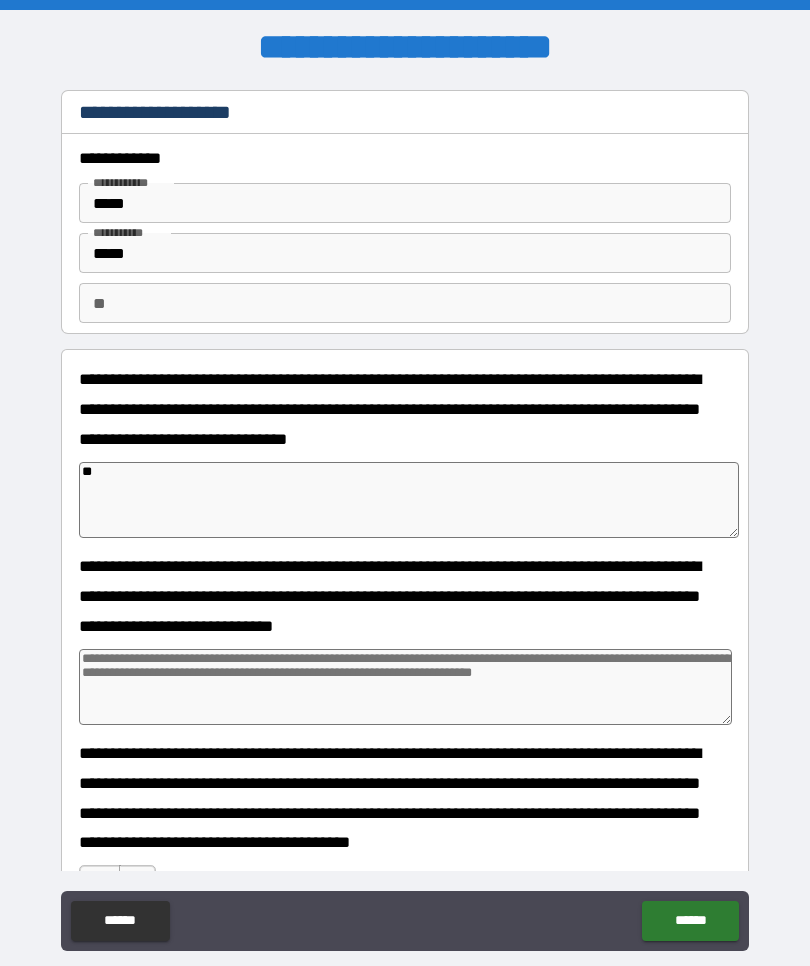 type 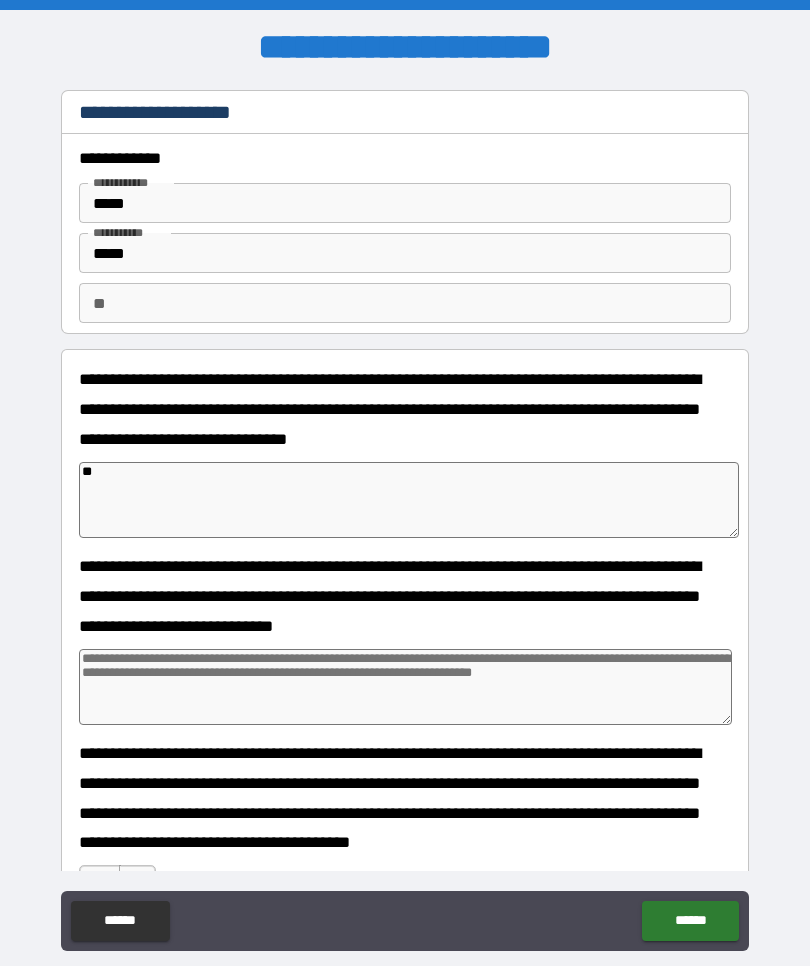 type on "*" 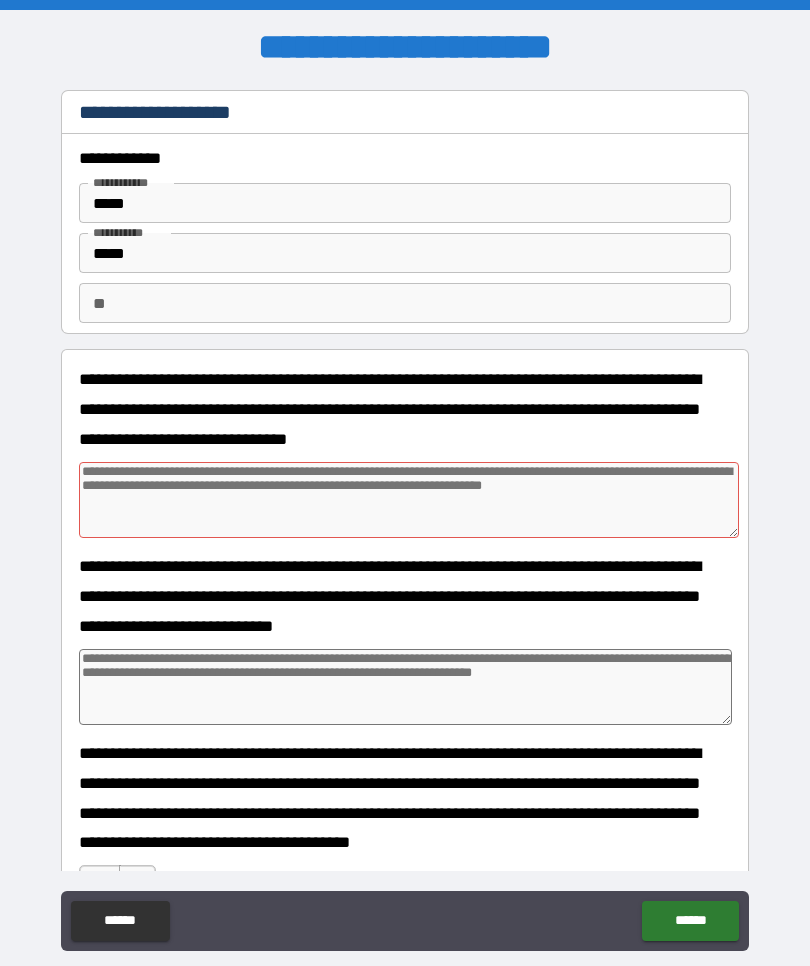 type on "*" 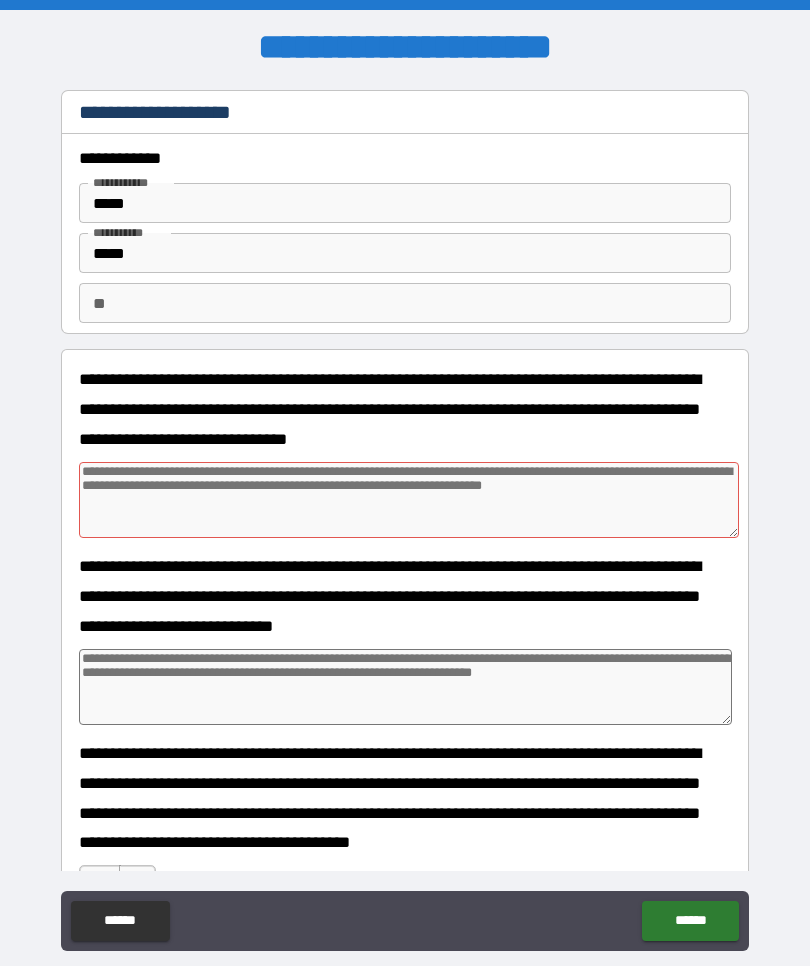 type on "*" 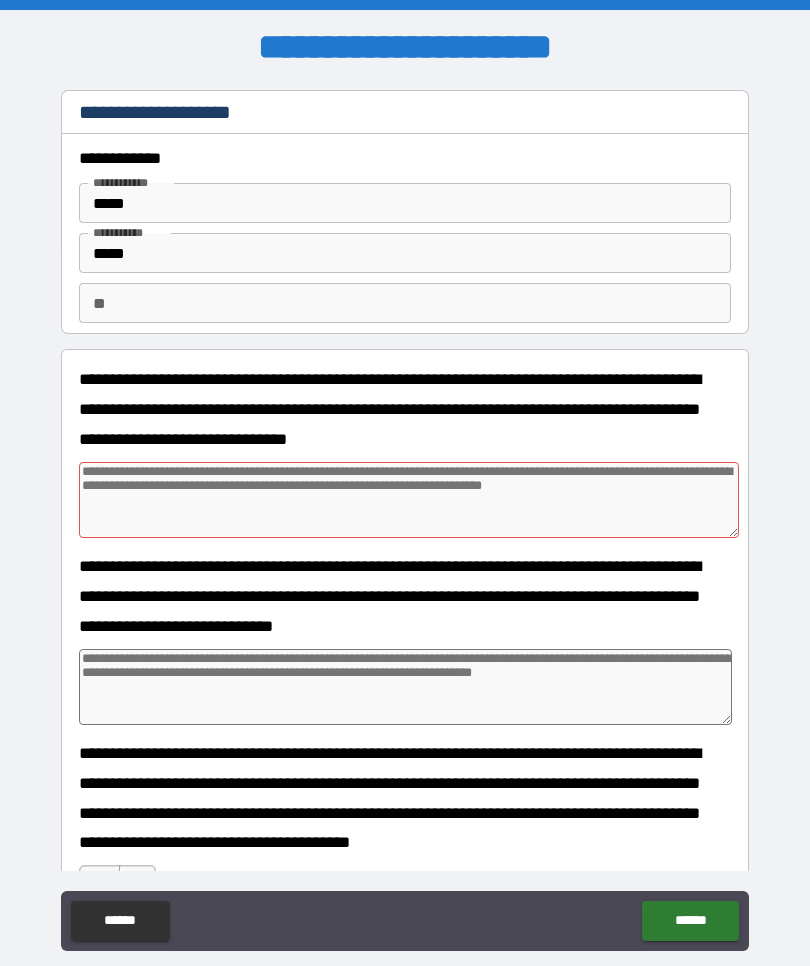 type on "*" 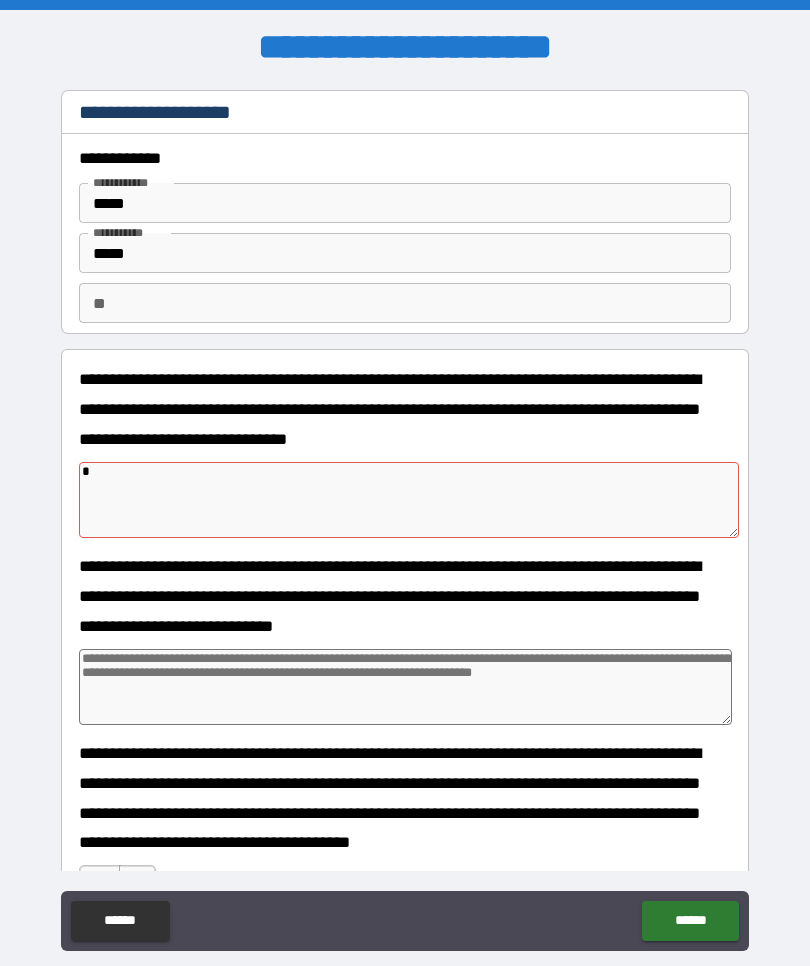 type on "*" 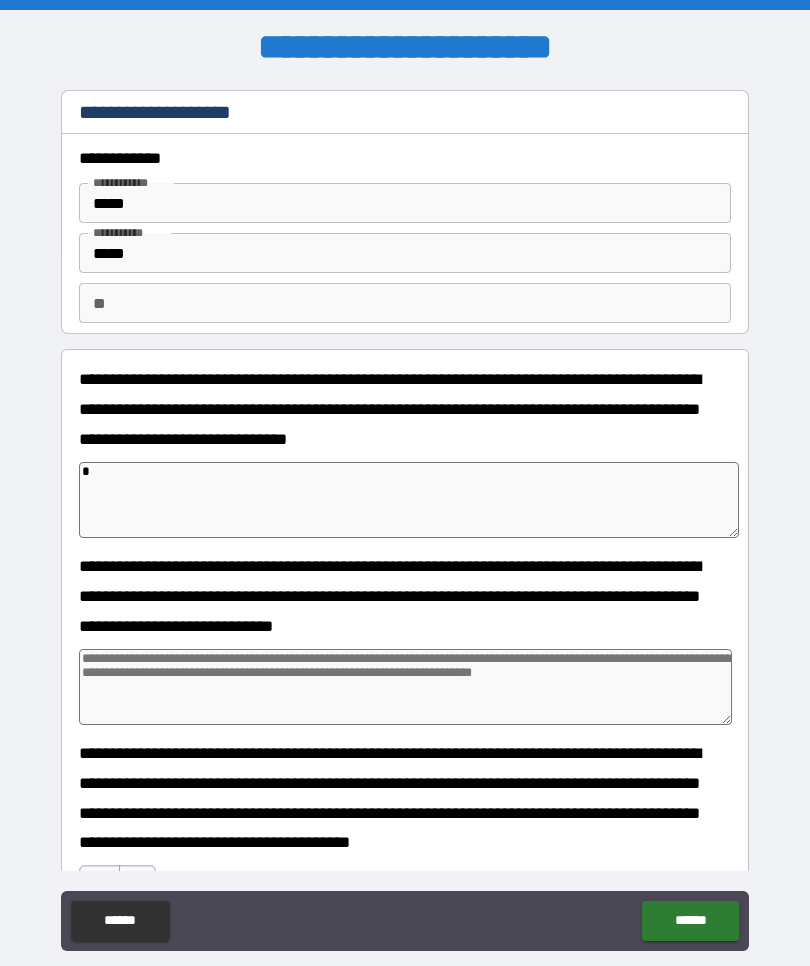 type on "*" 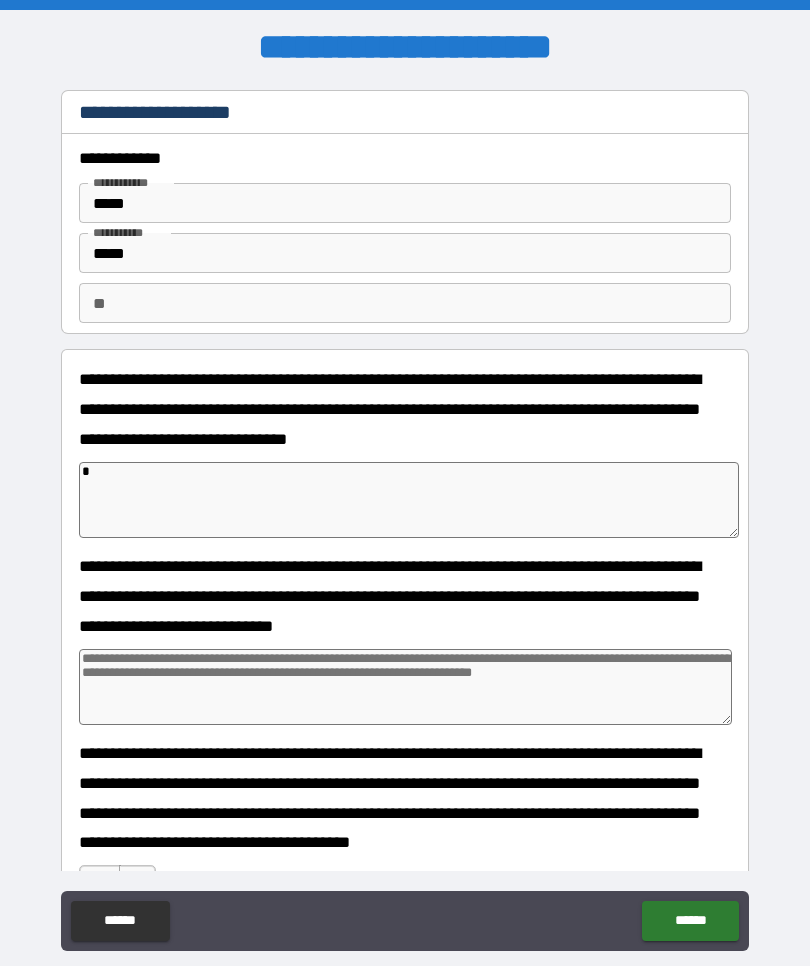 type on "*" 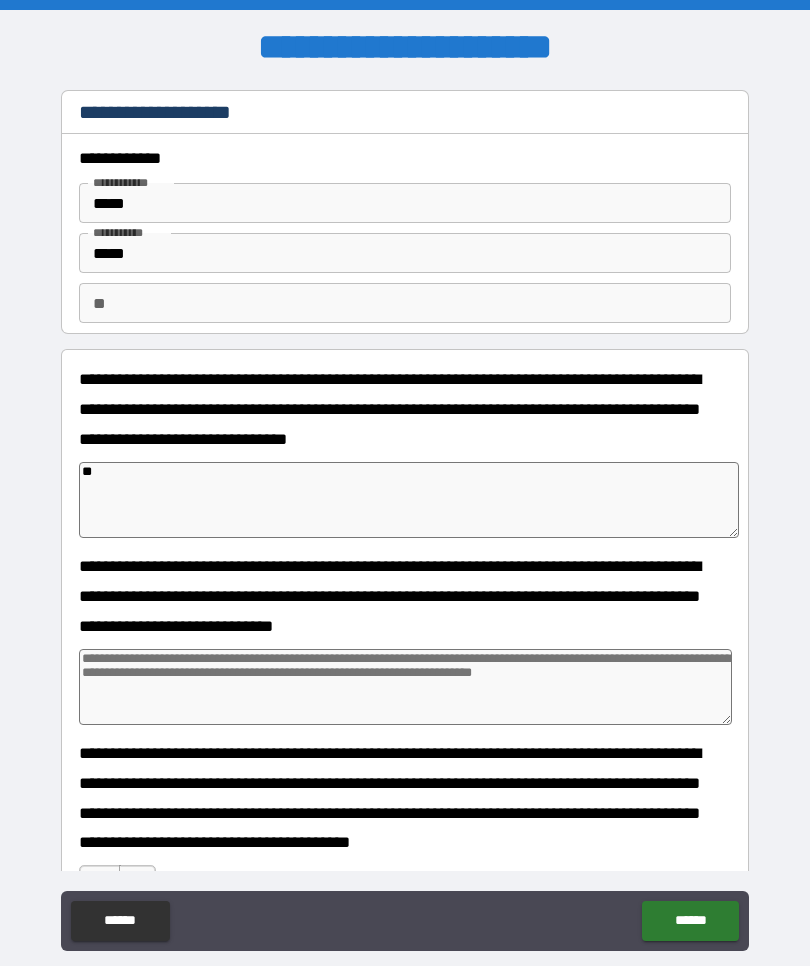 type on "*" 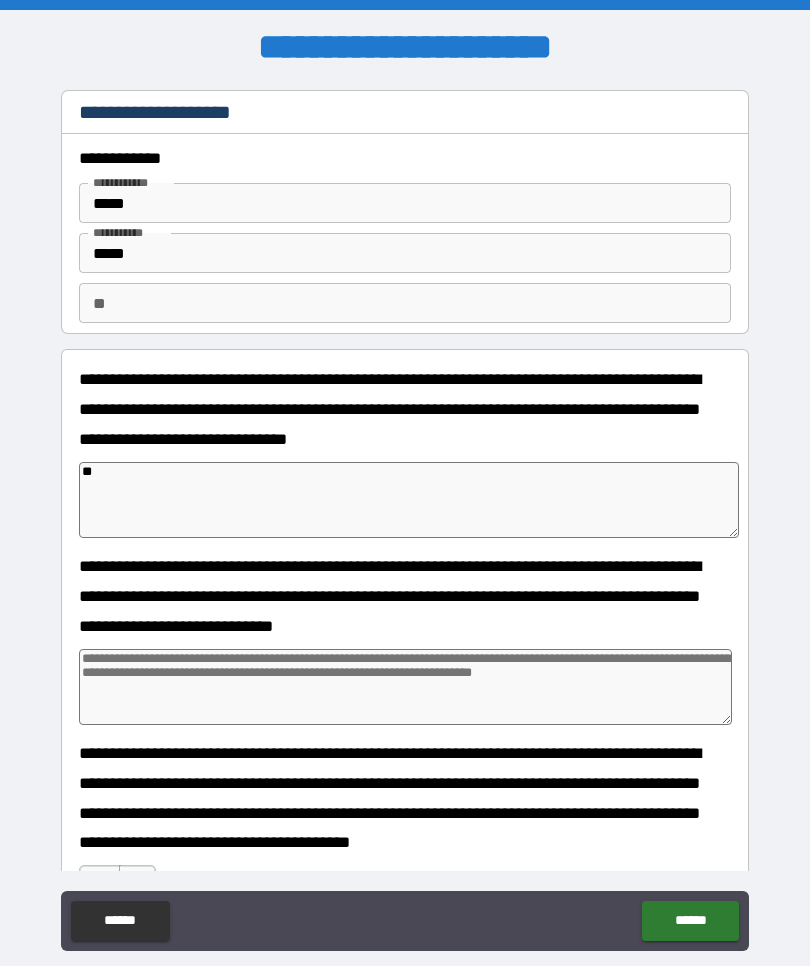 type on "***" 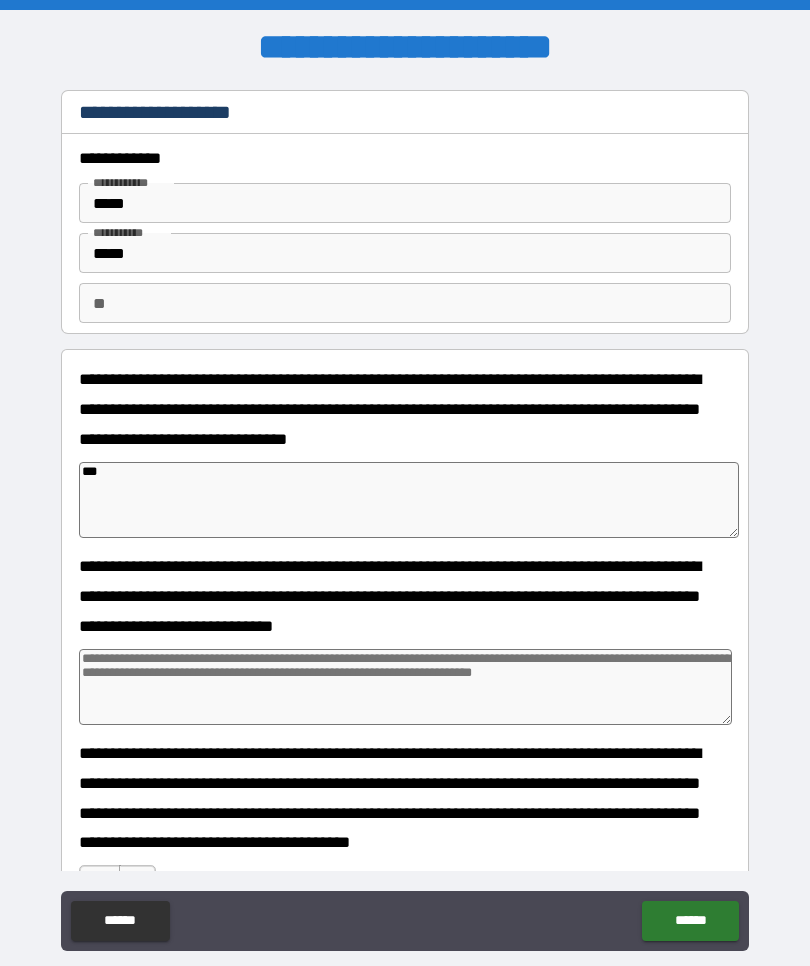 type on "*" 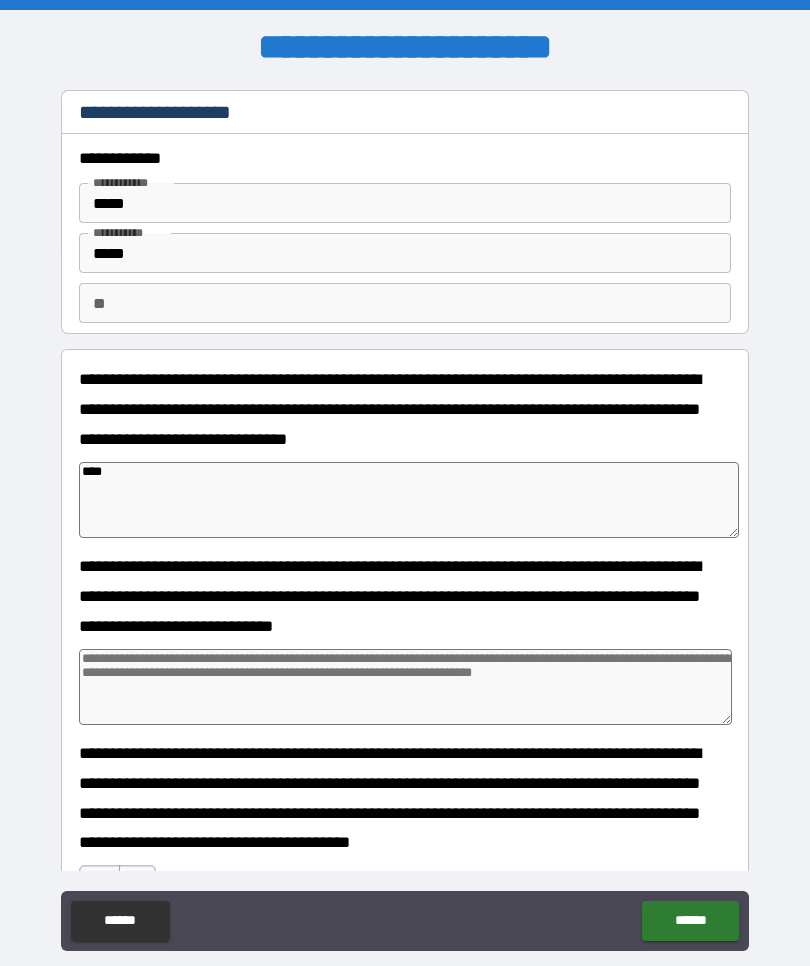 type on "*" 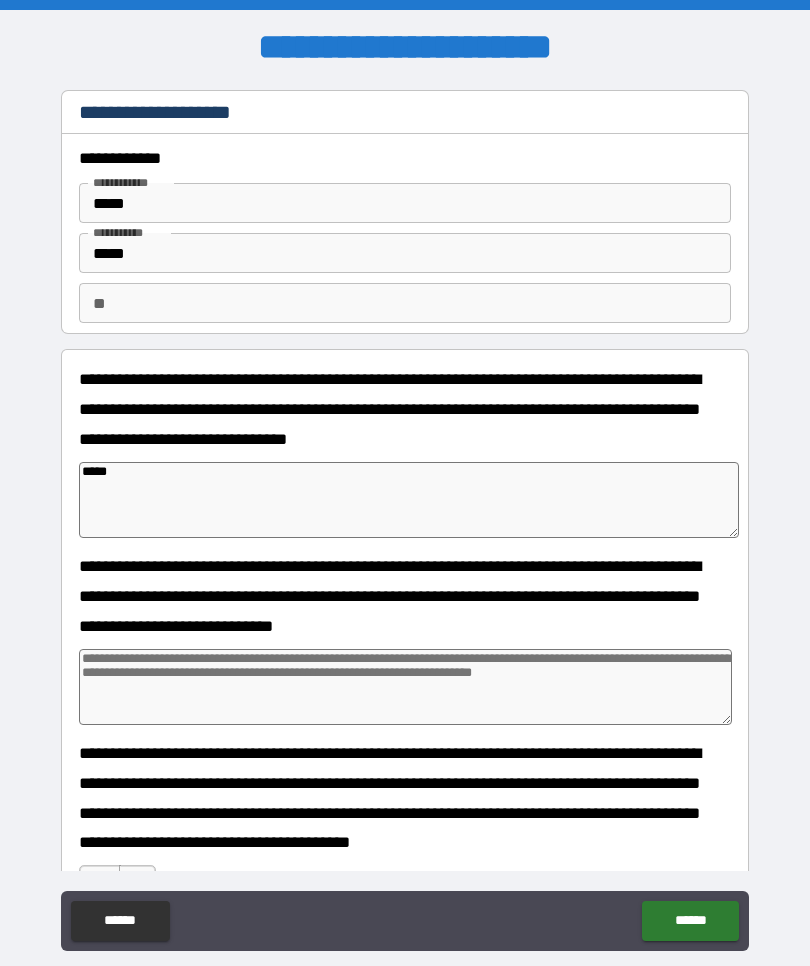 type on "*" 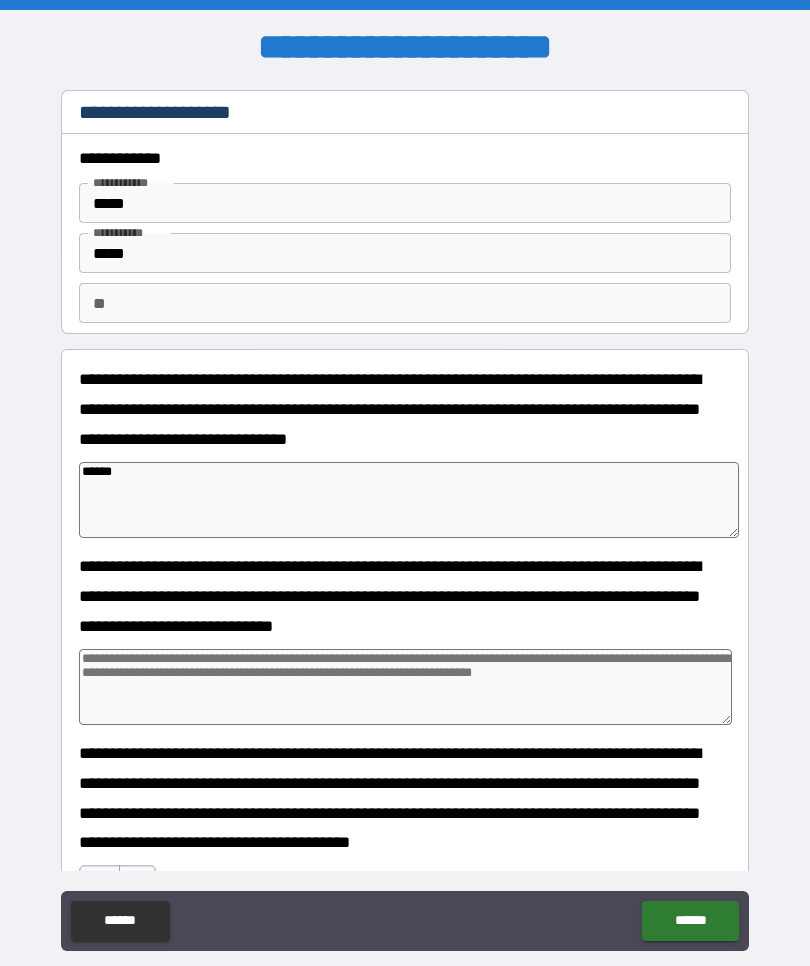 type on "*" 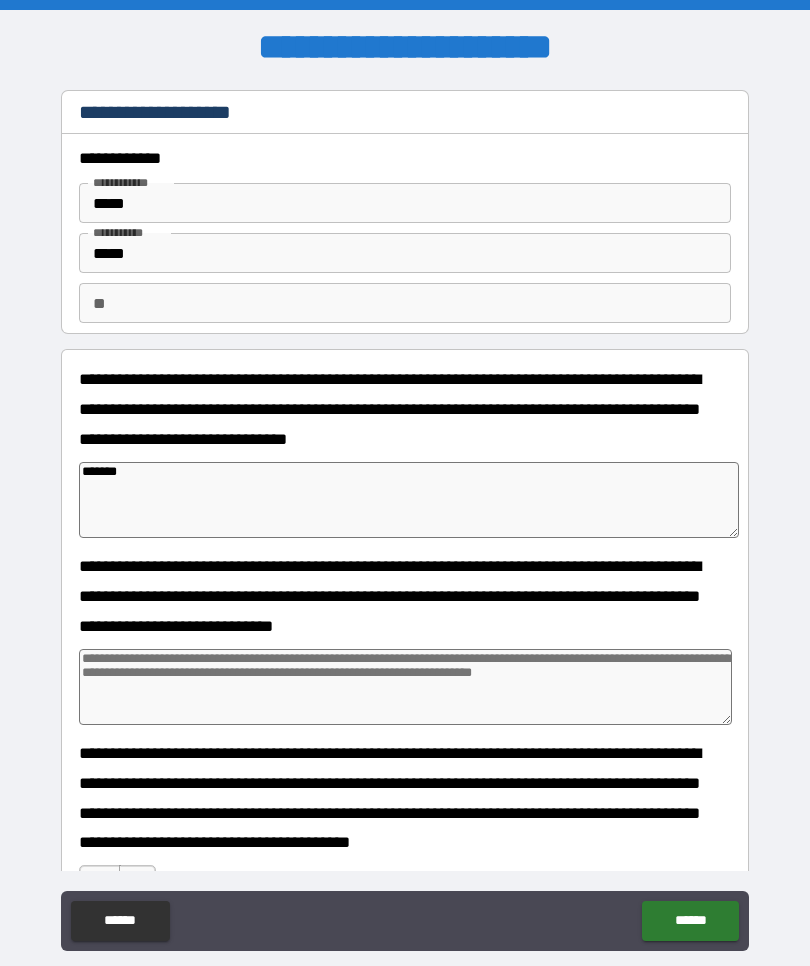 type on "*" 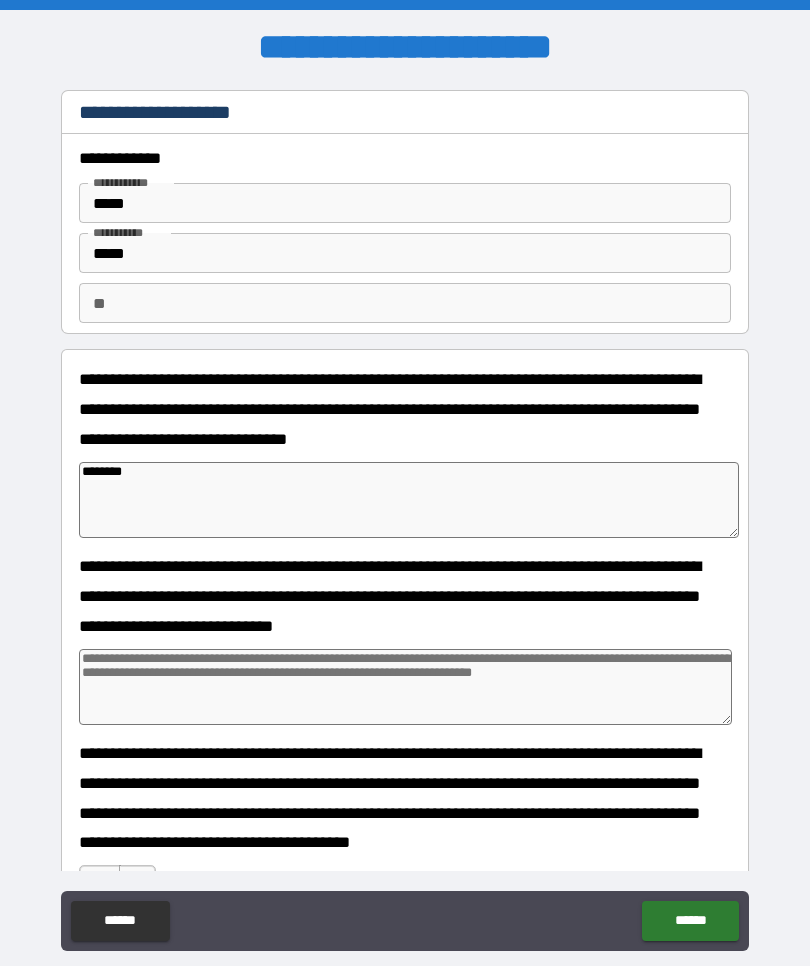 type on "*" 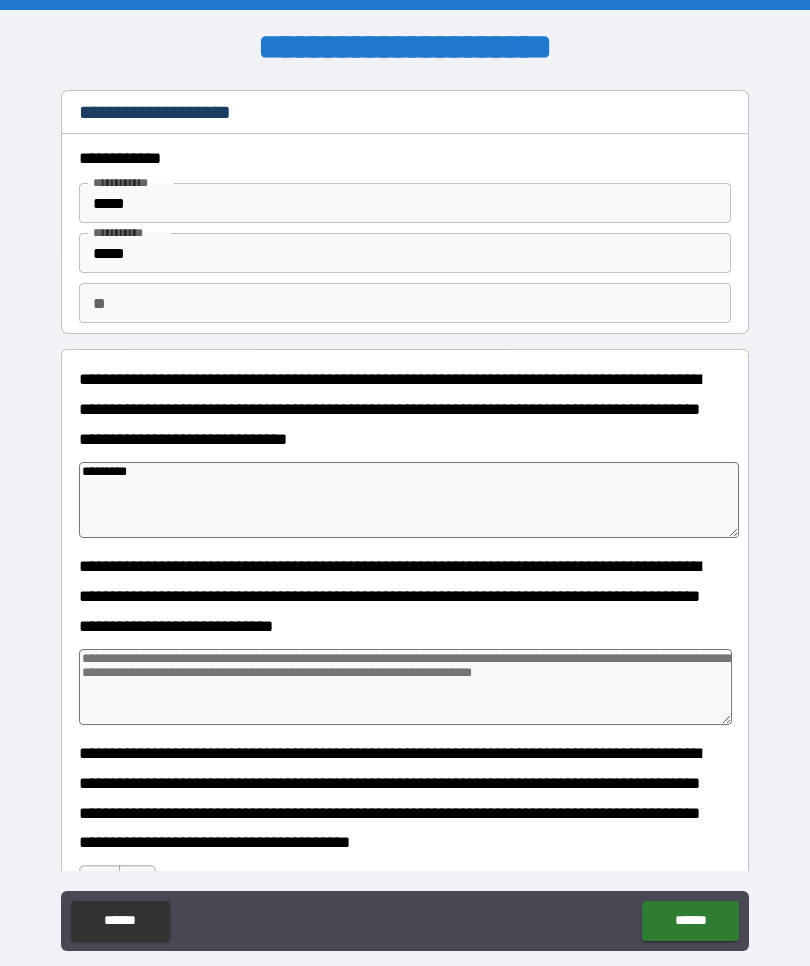 type on "*" 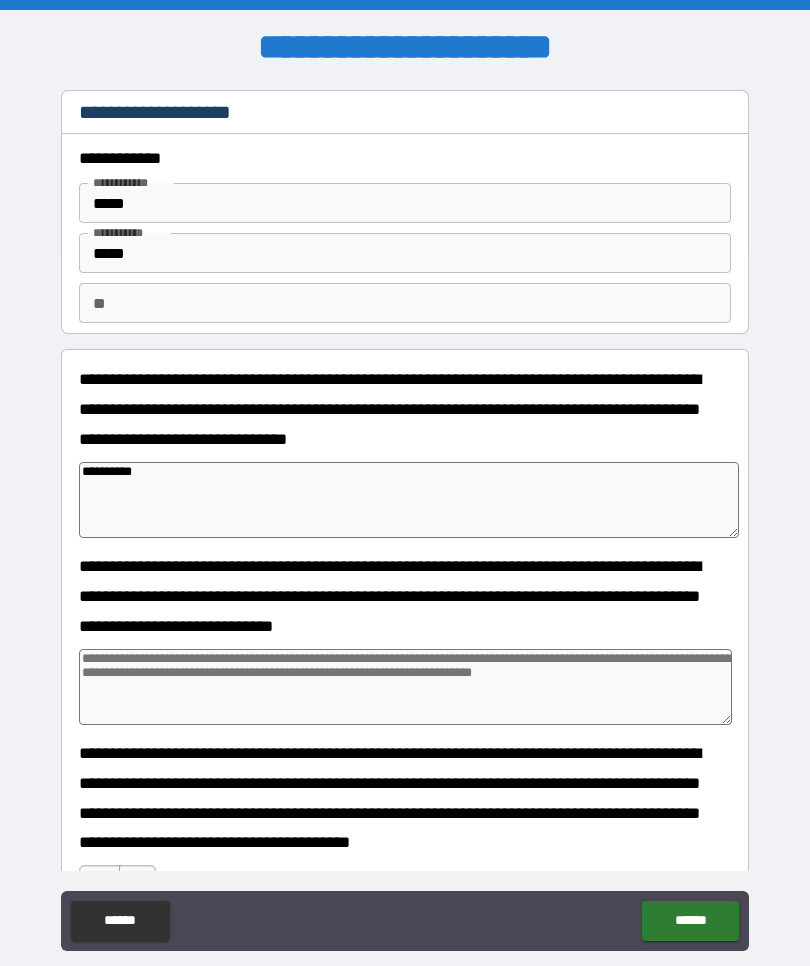 type on "*" 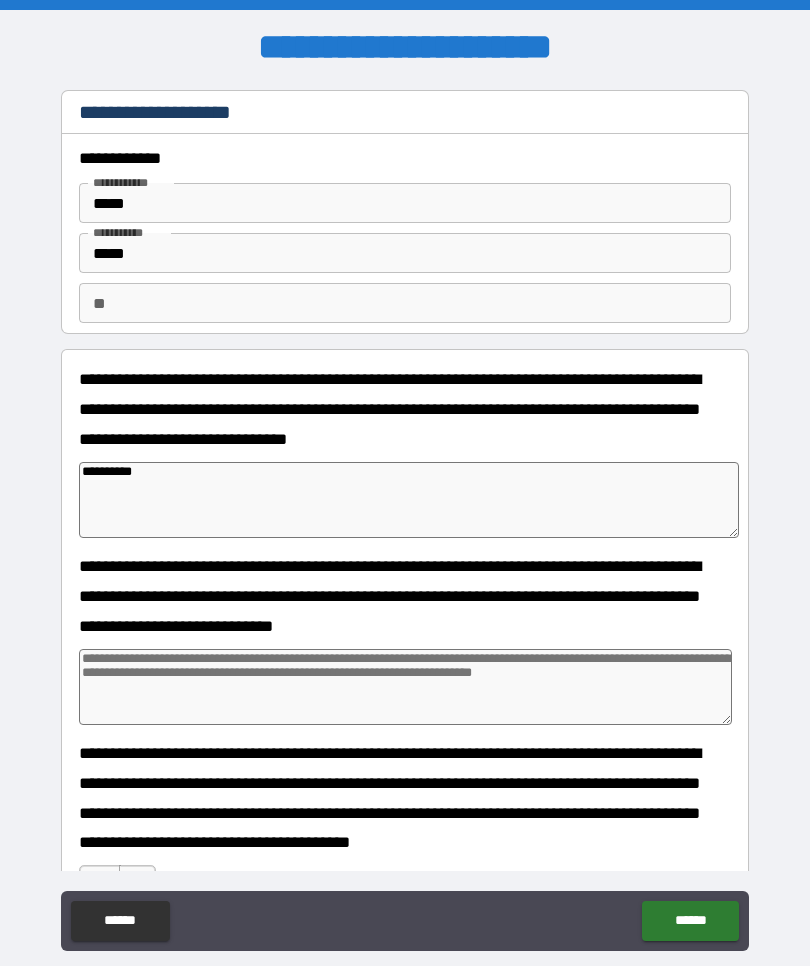 type on "*********" 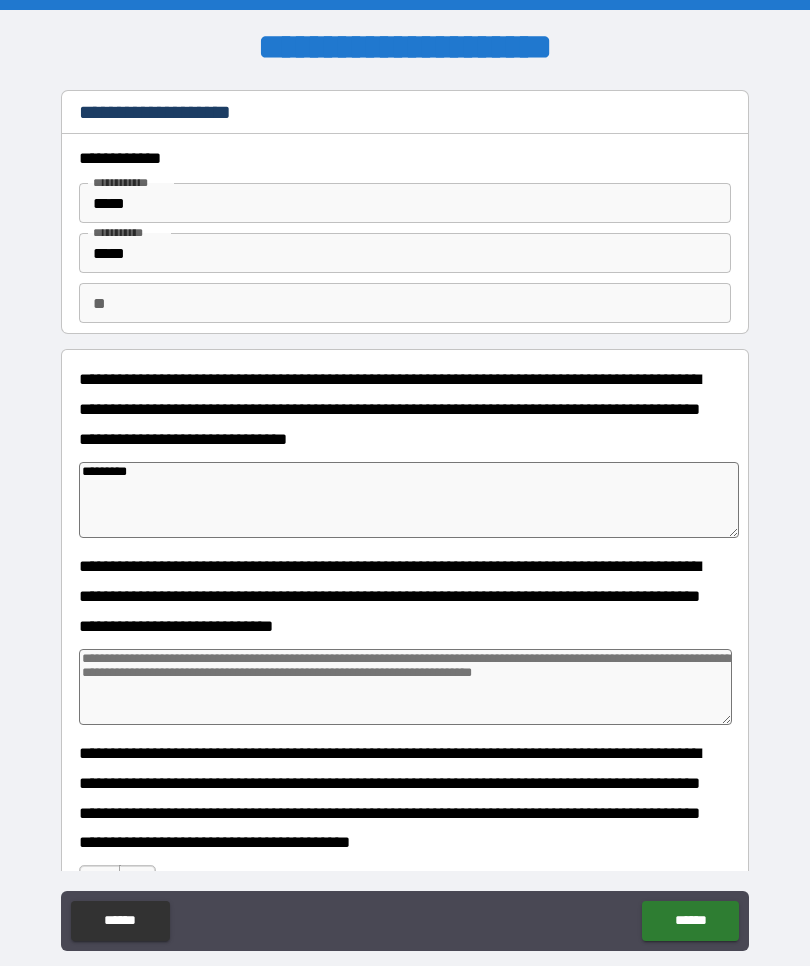 type on "*" 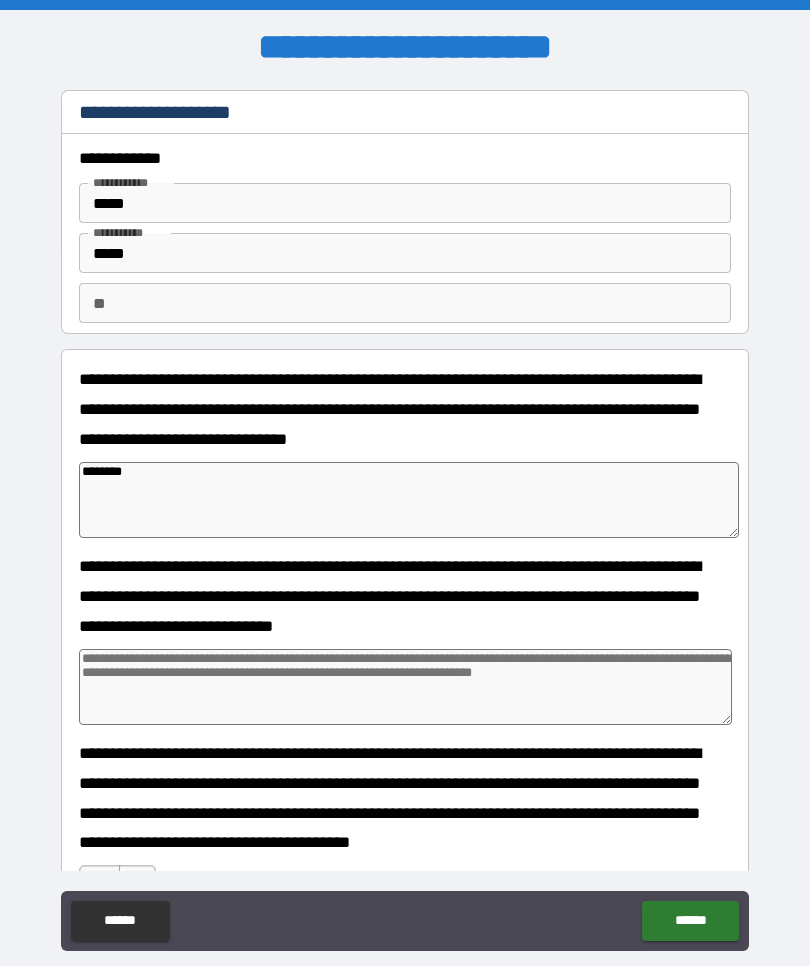 type on "*" 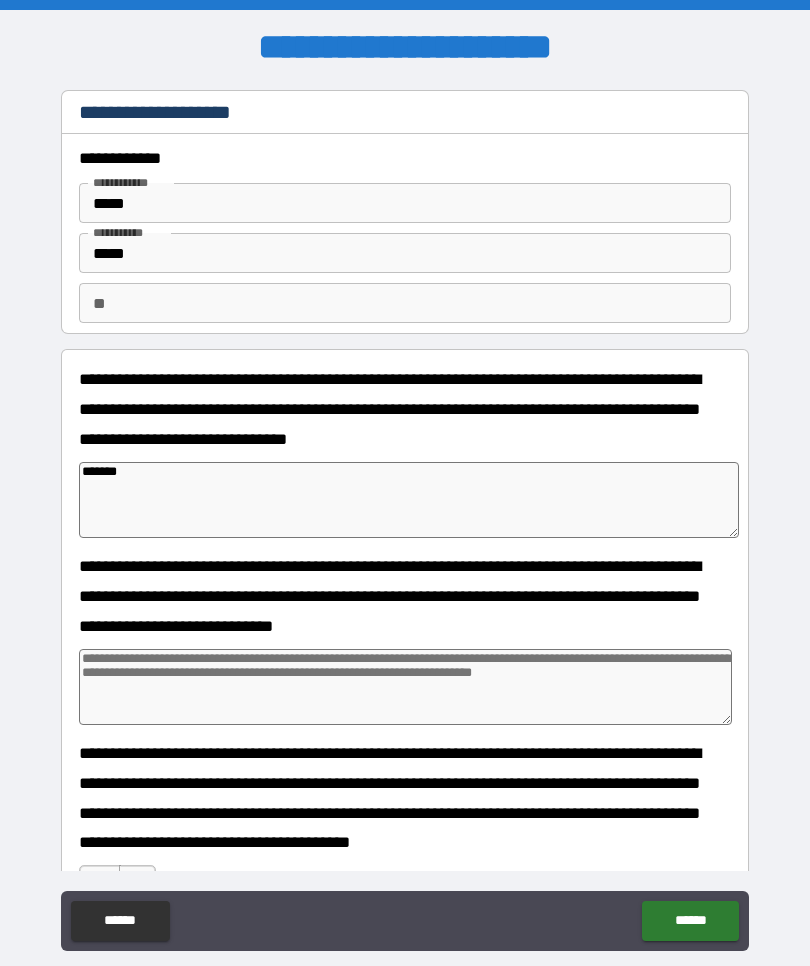 type on "*" 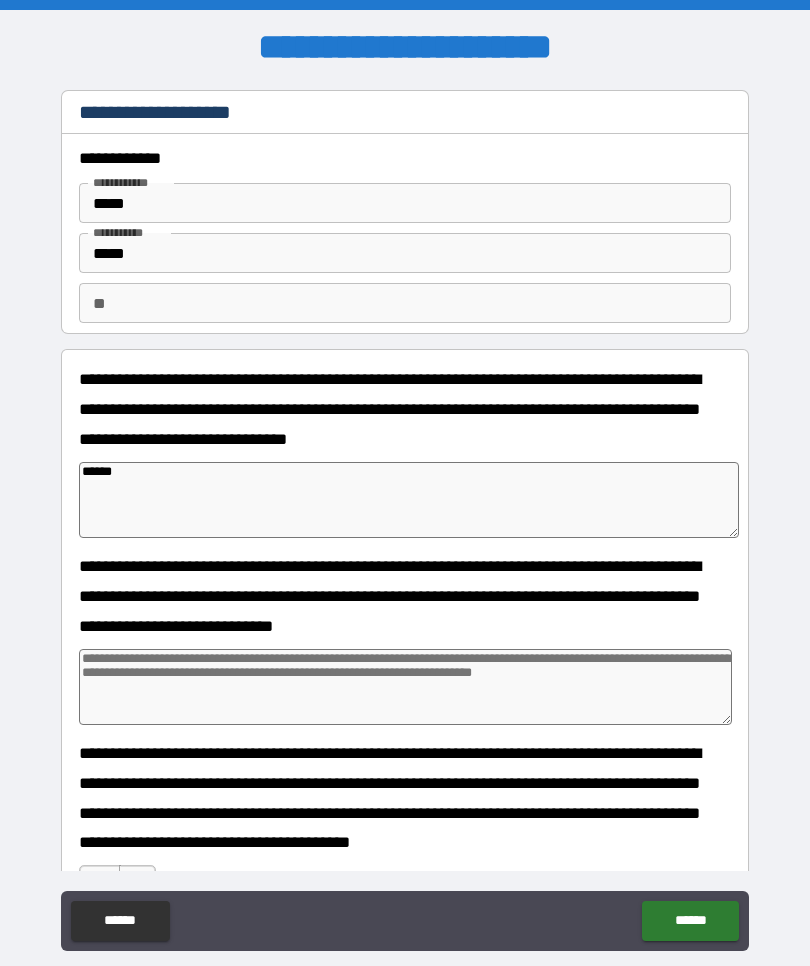 type on "****" 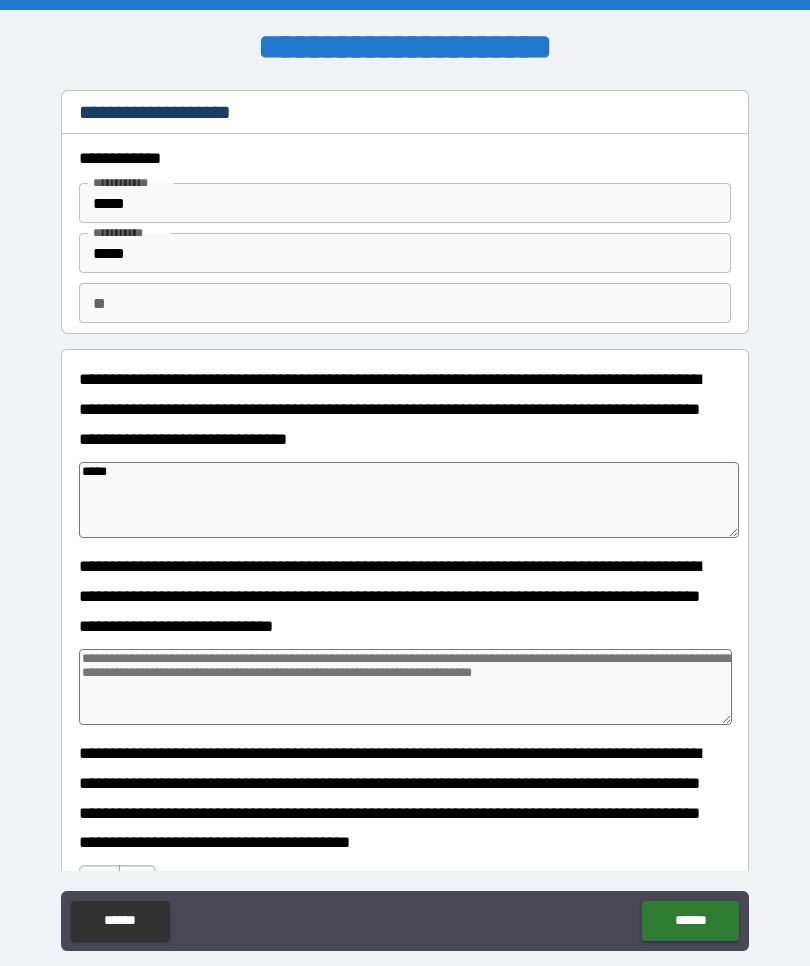 type on "*" 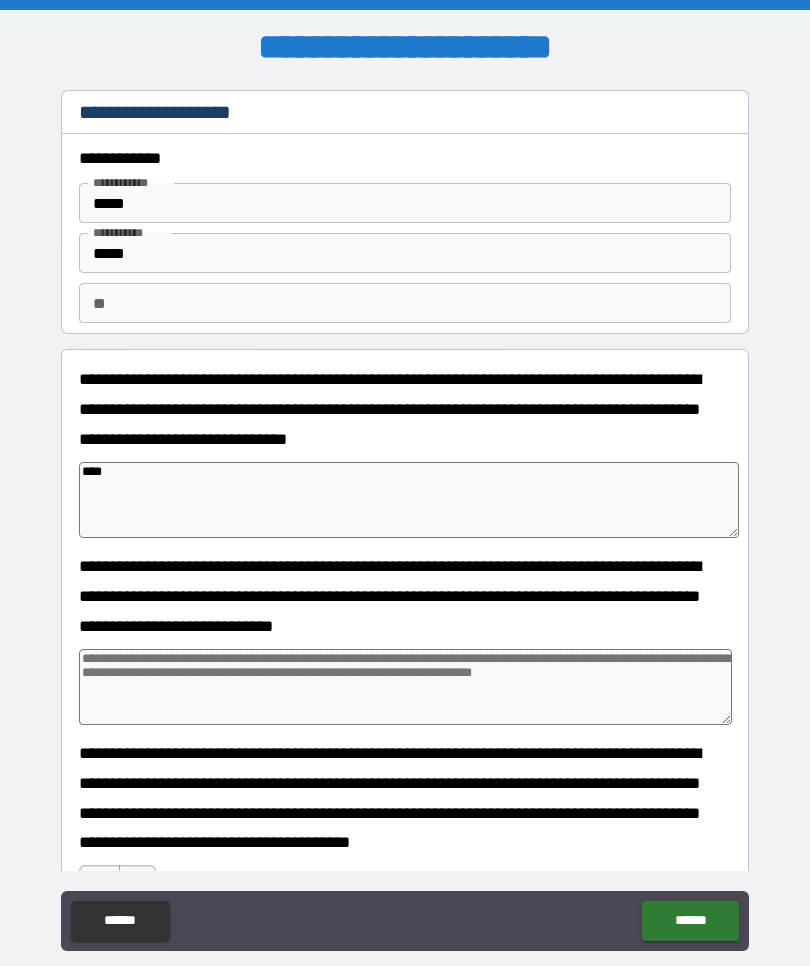 type on "*" 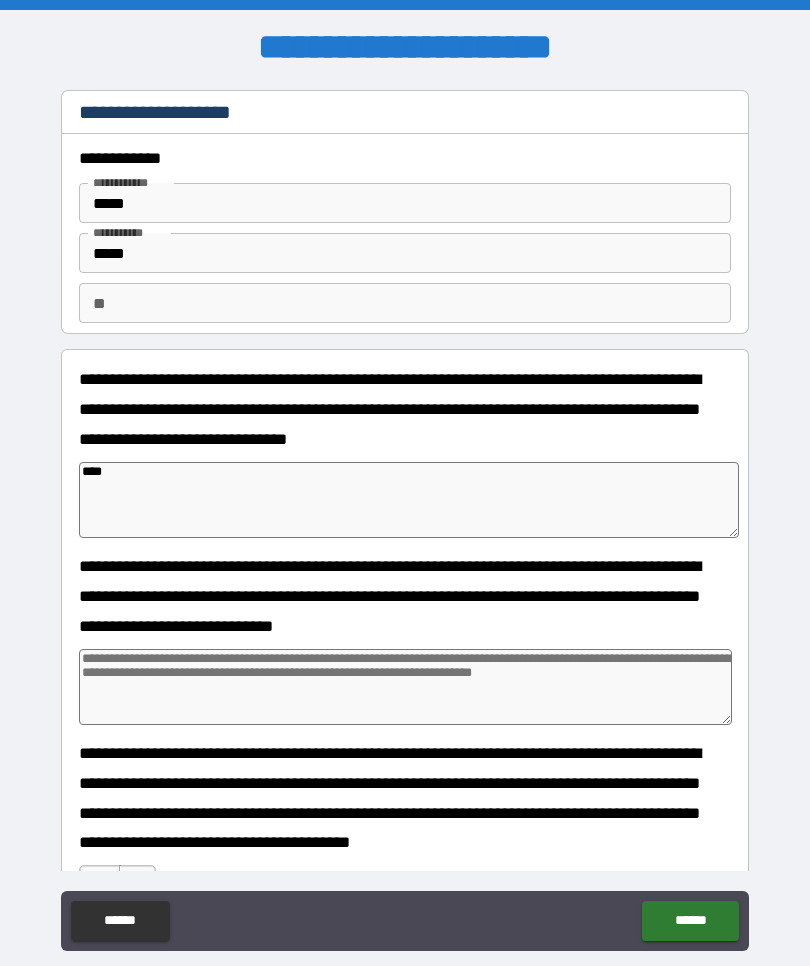 type on "***" 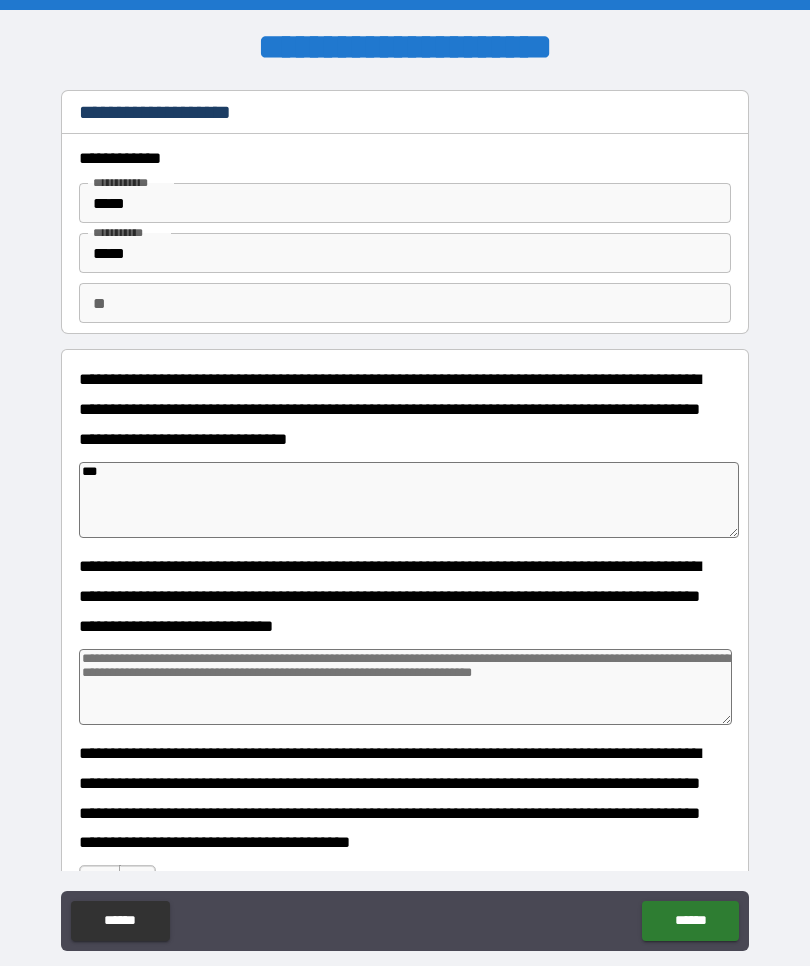 type on "*" 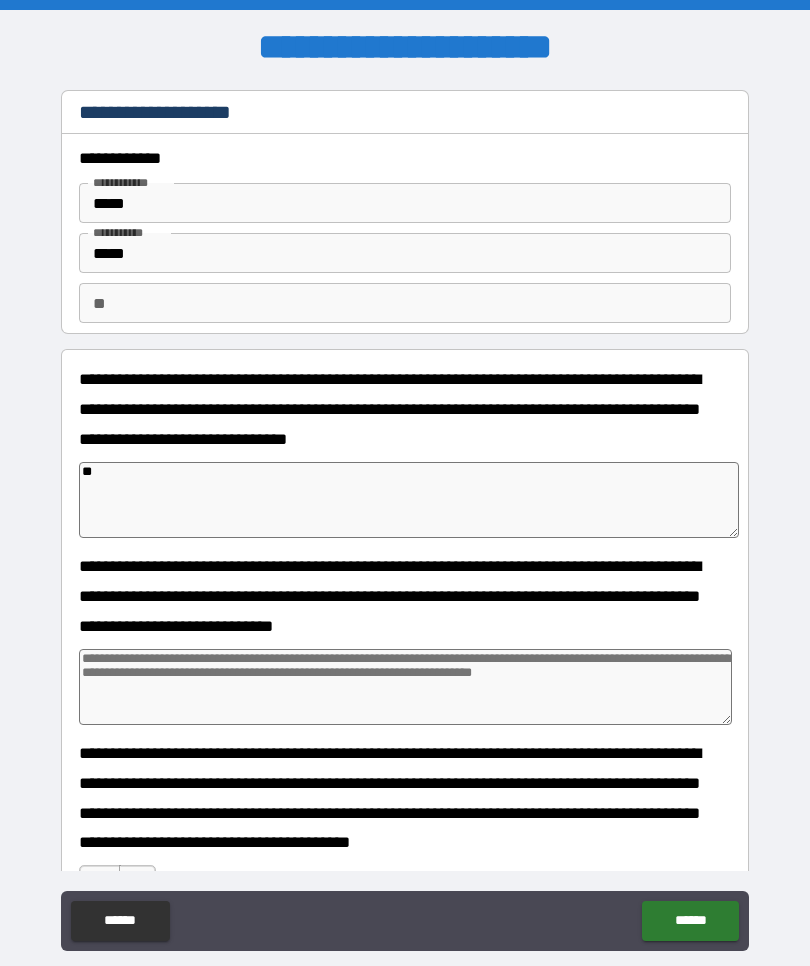 type on "*" 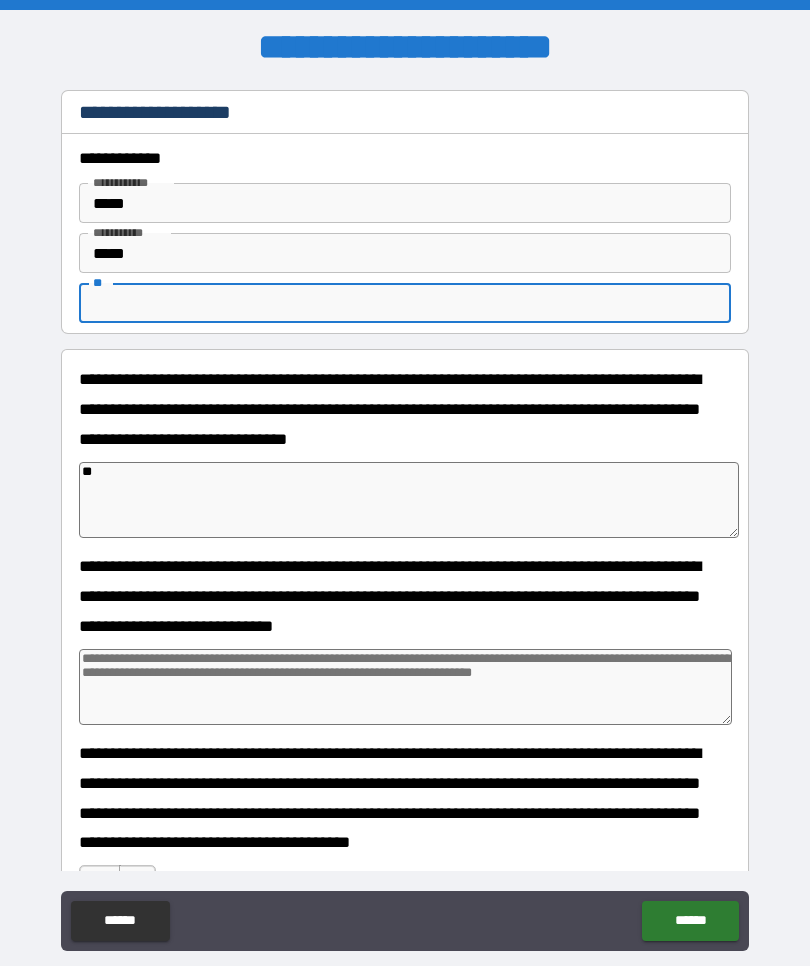 click on "**" at bounding box center [409, 500] 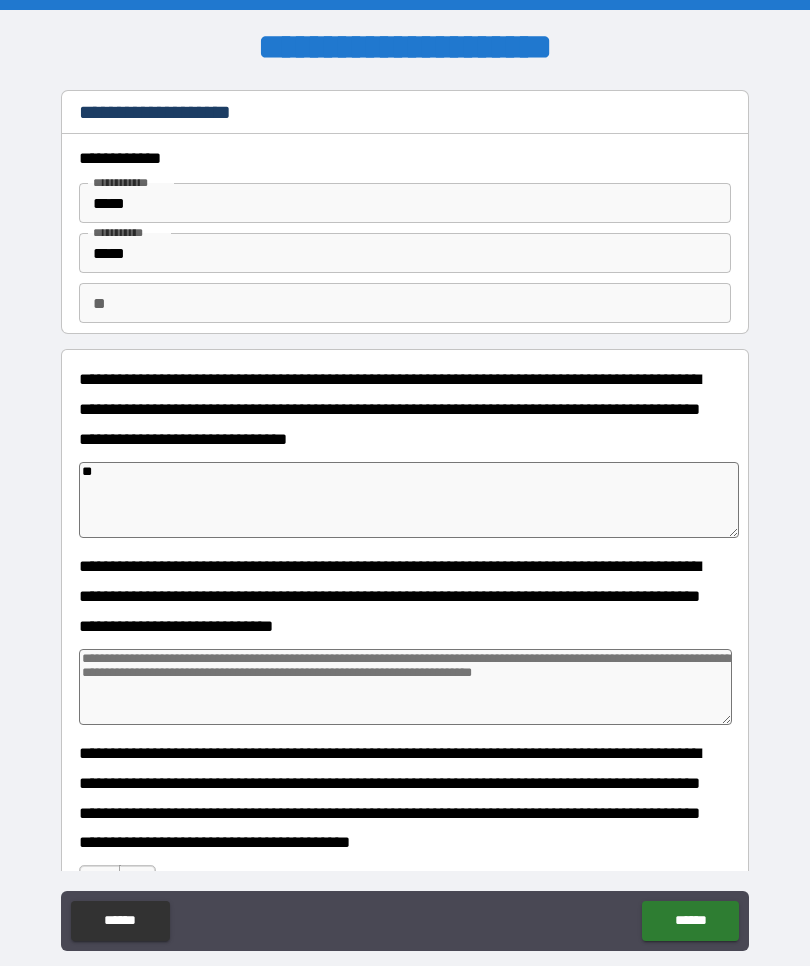 type on "***" 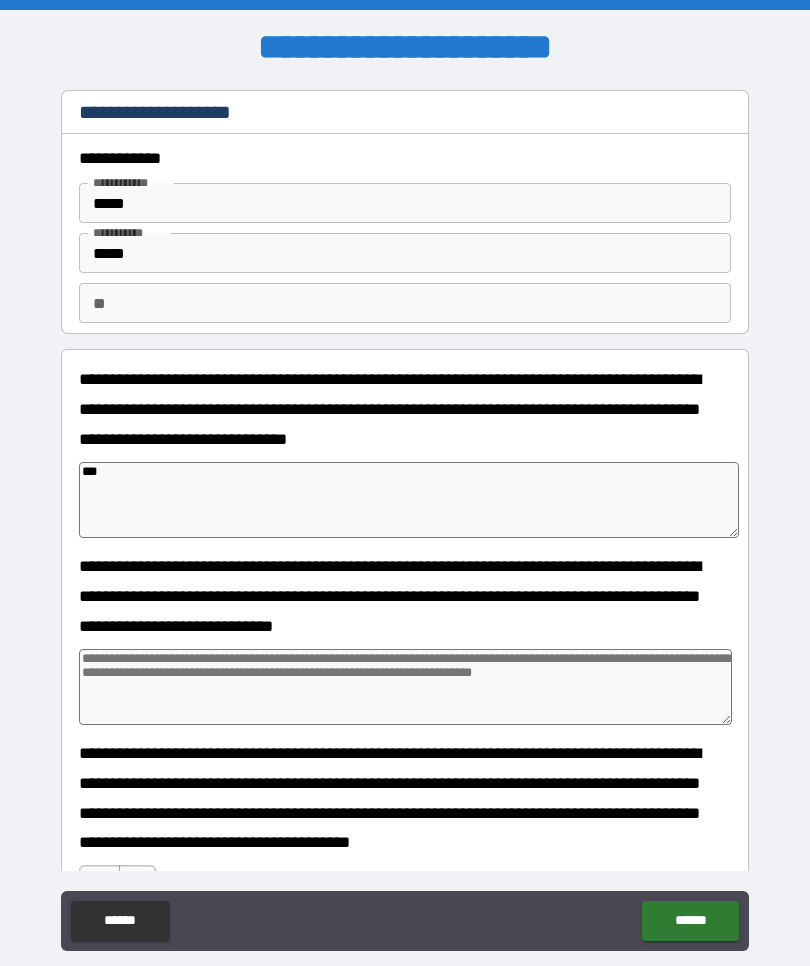 type on "*" 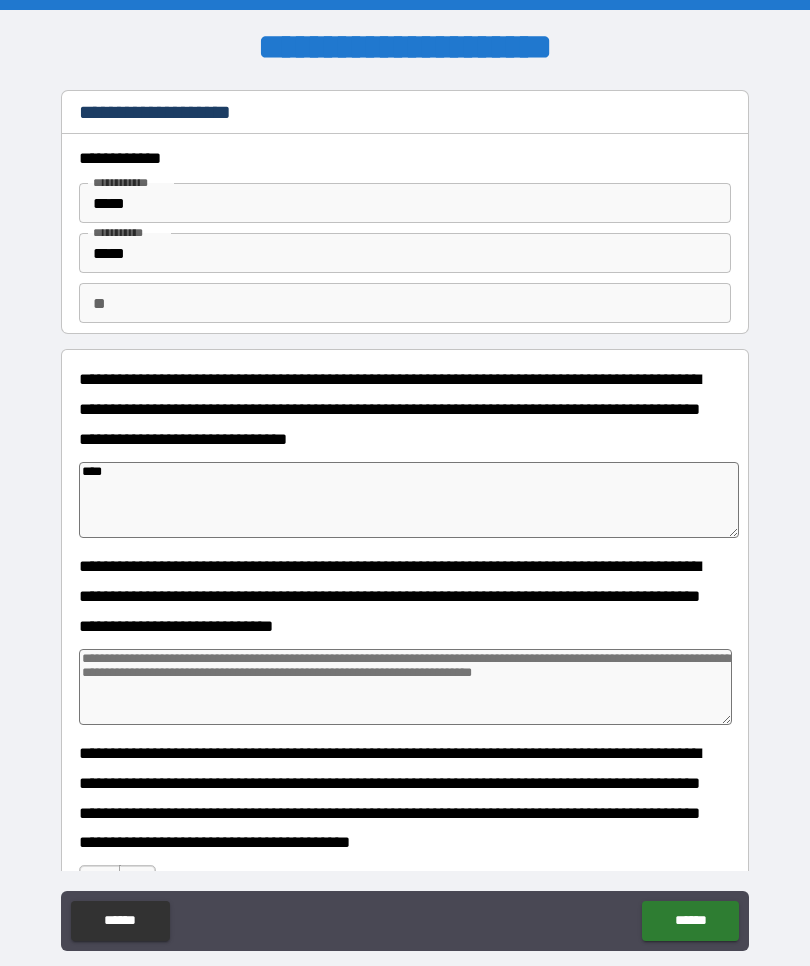 type on "*" 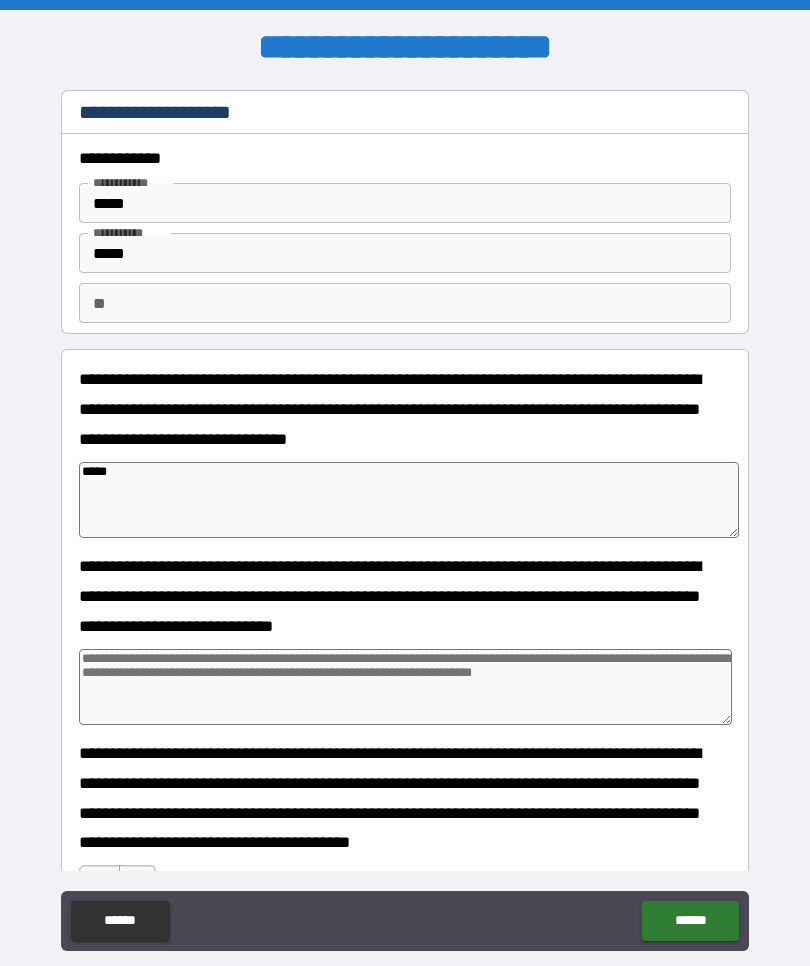 type on "*" 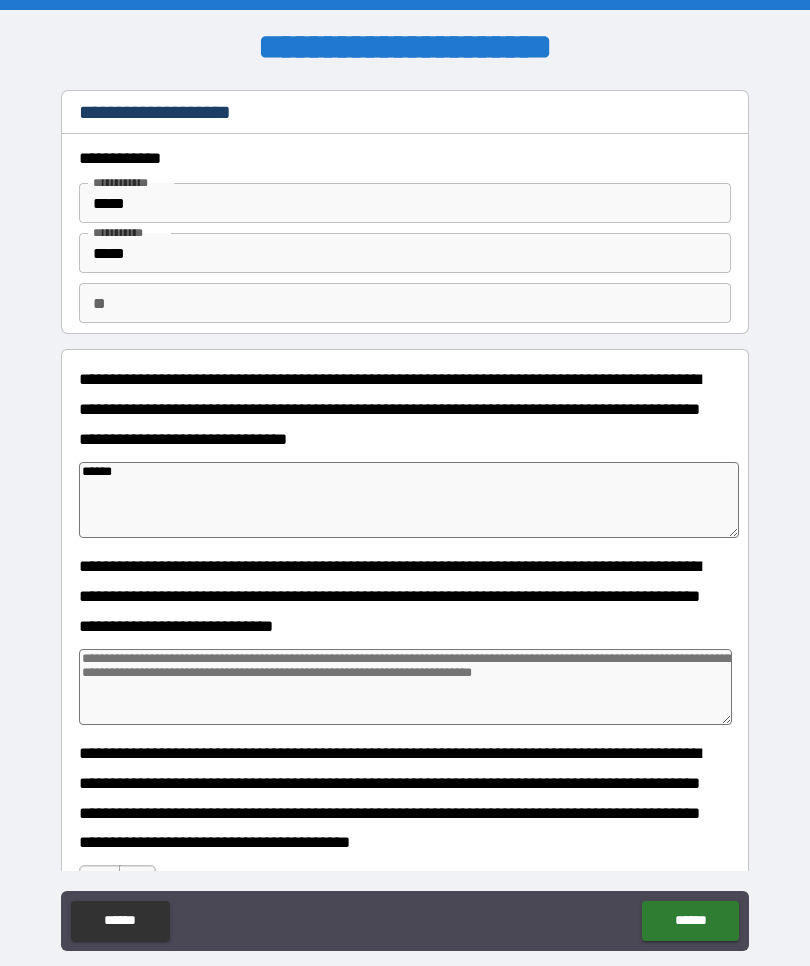 type on "*" 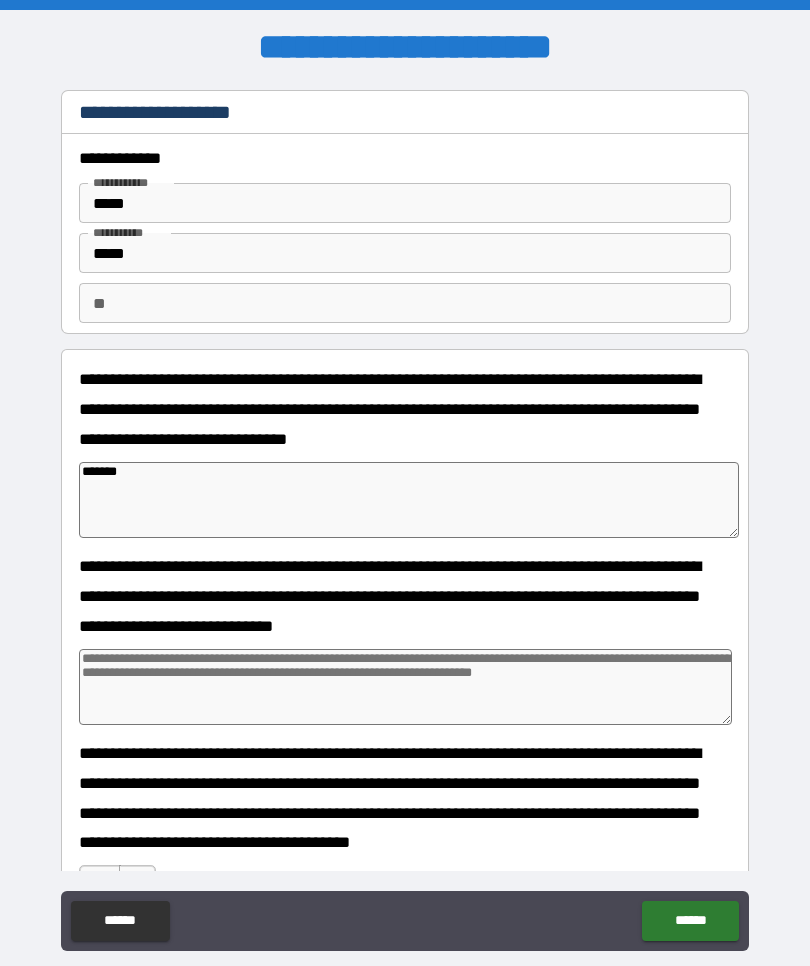 type on "*" 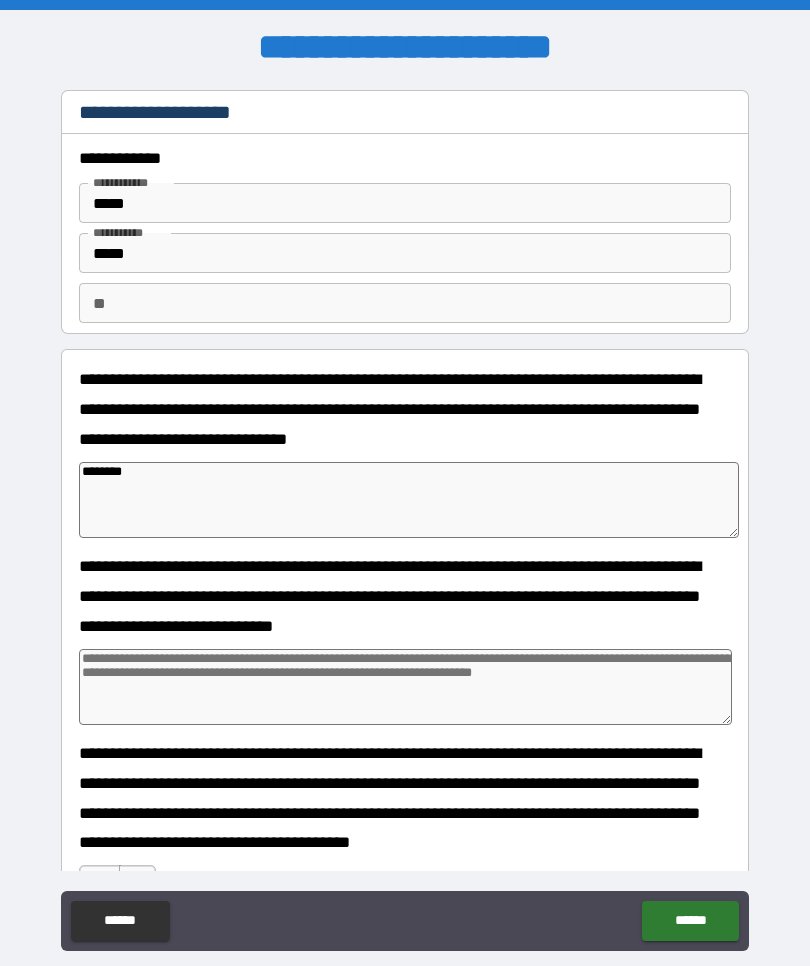 type on "*" 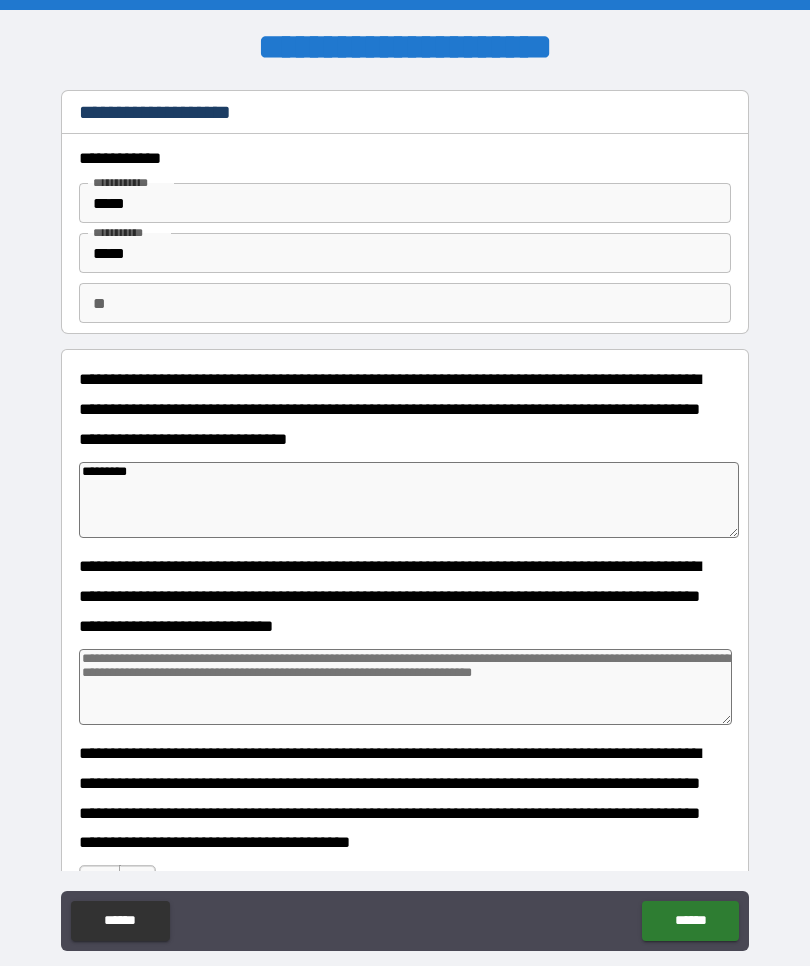 type on "*" 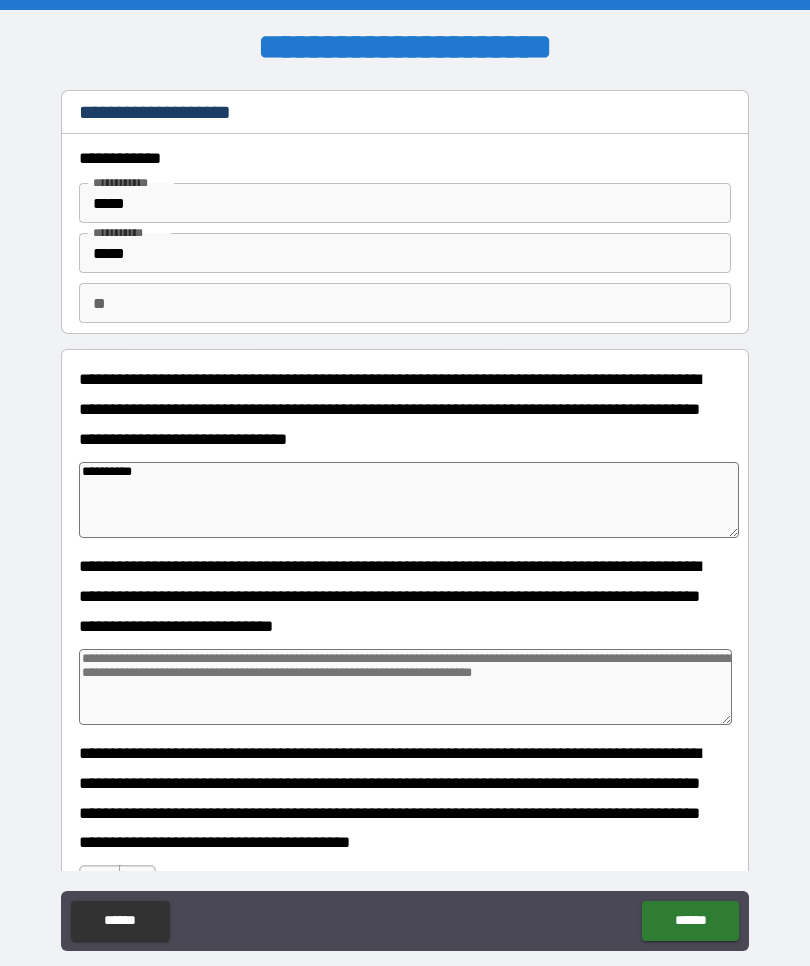 type on "*" 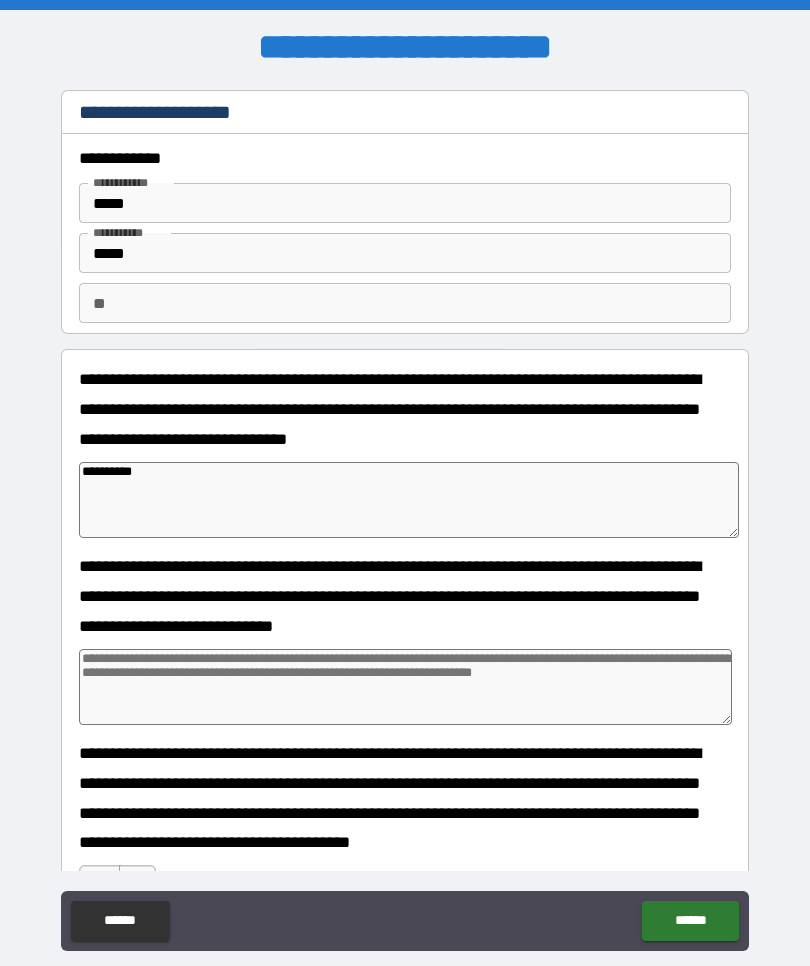 type on "**********" 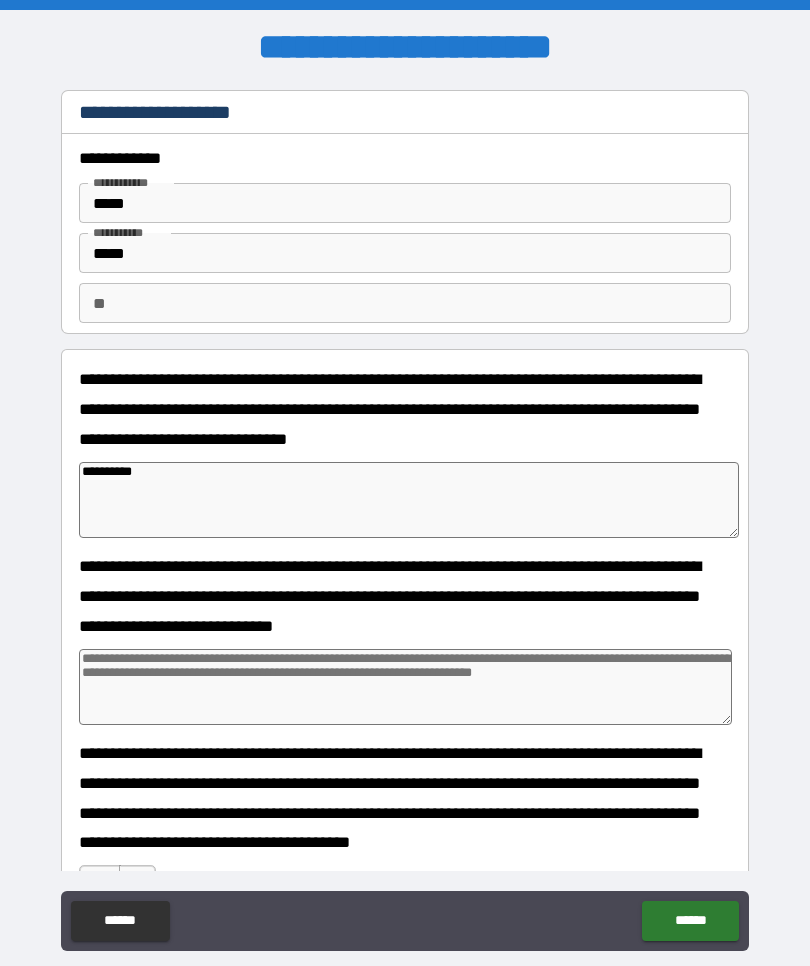 type on "*" 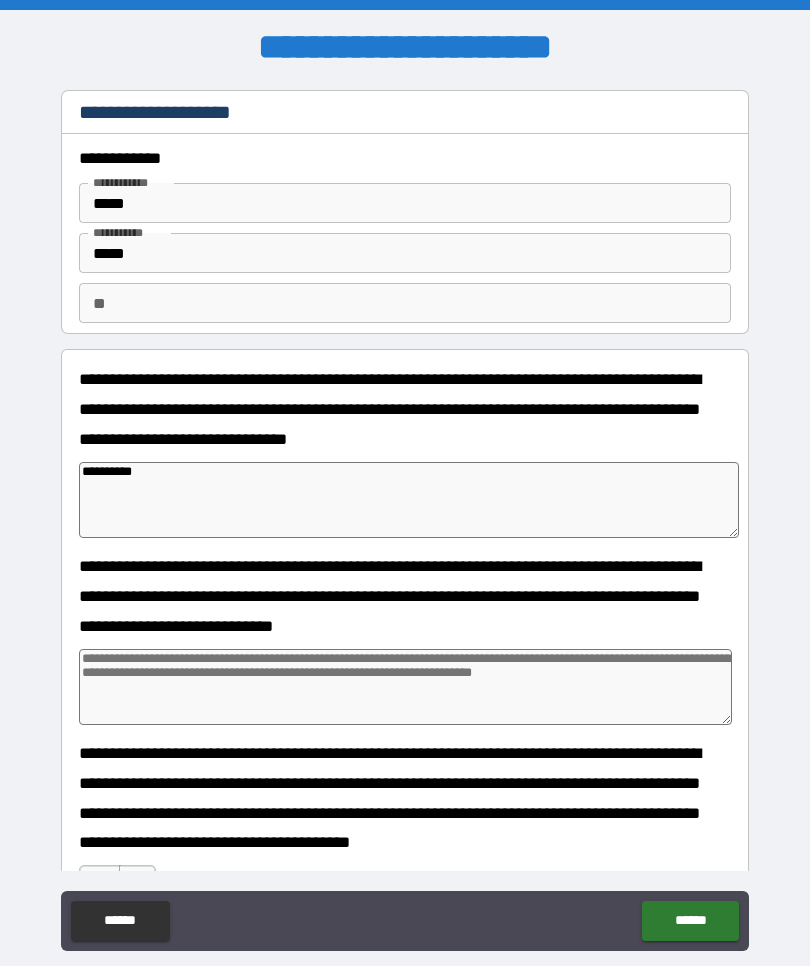 type on "**********" 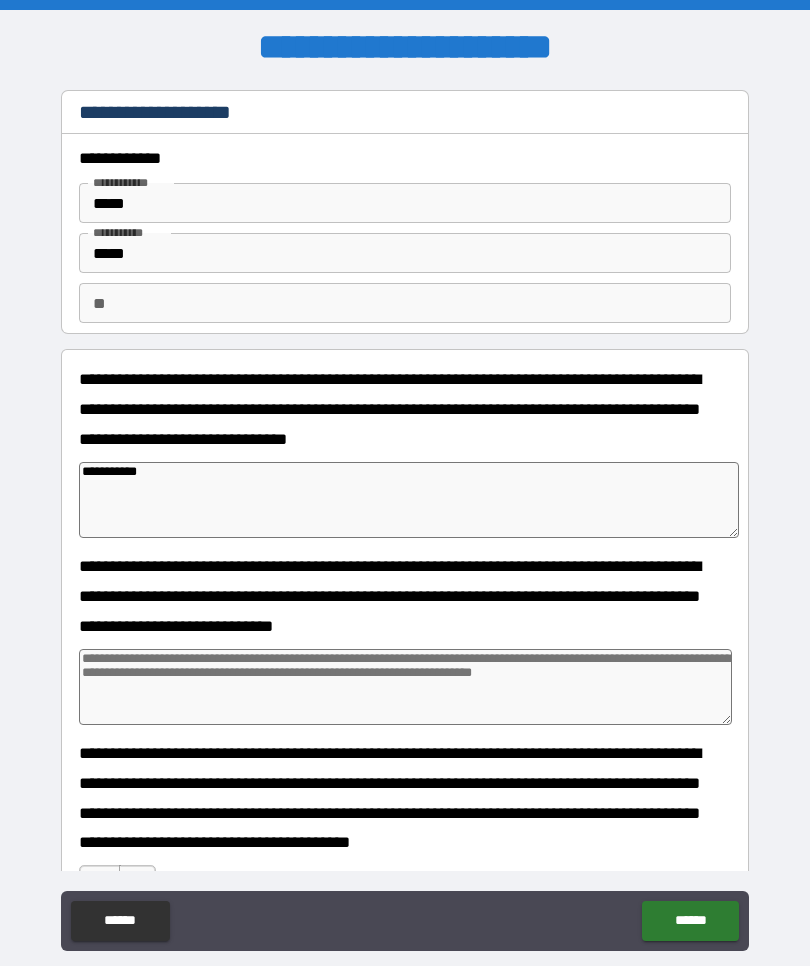 type on "*" 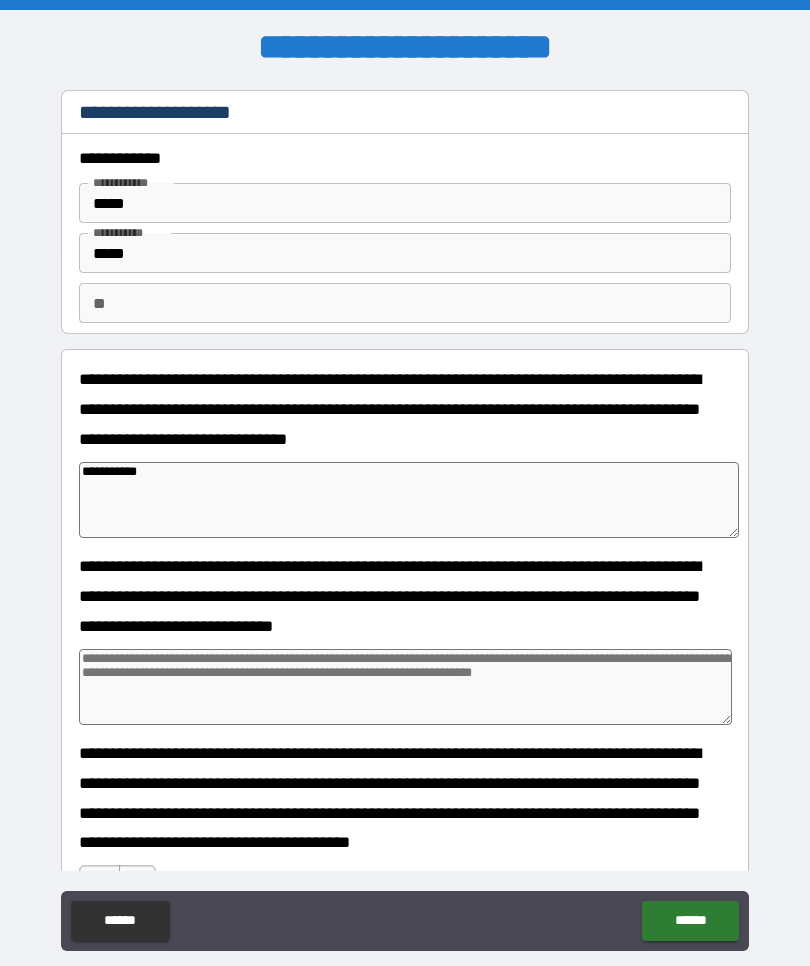 type on "*" 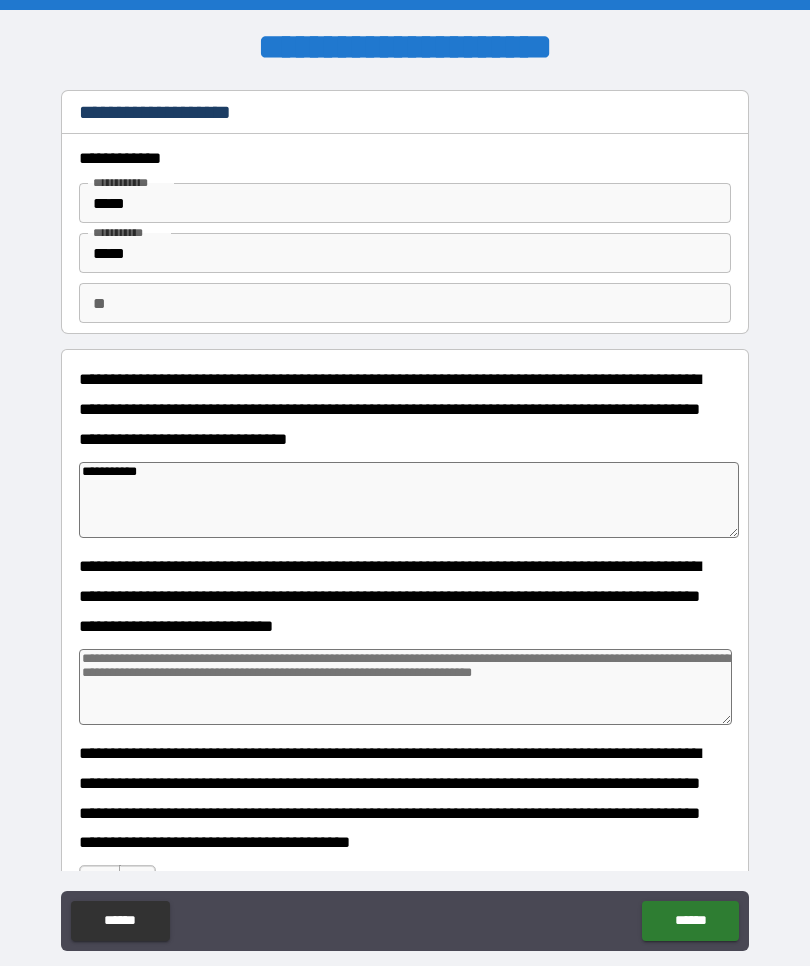 type on "**********" 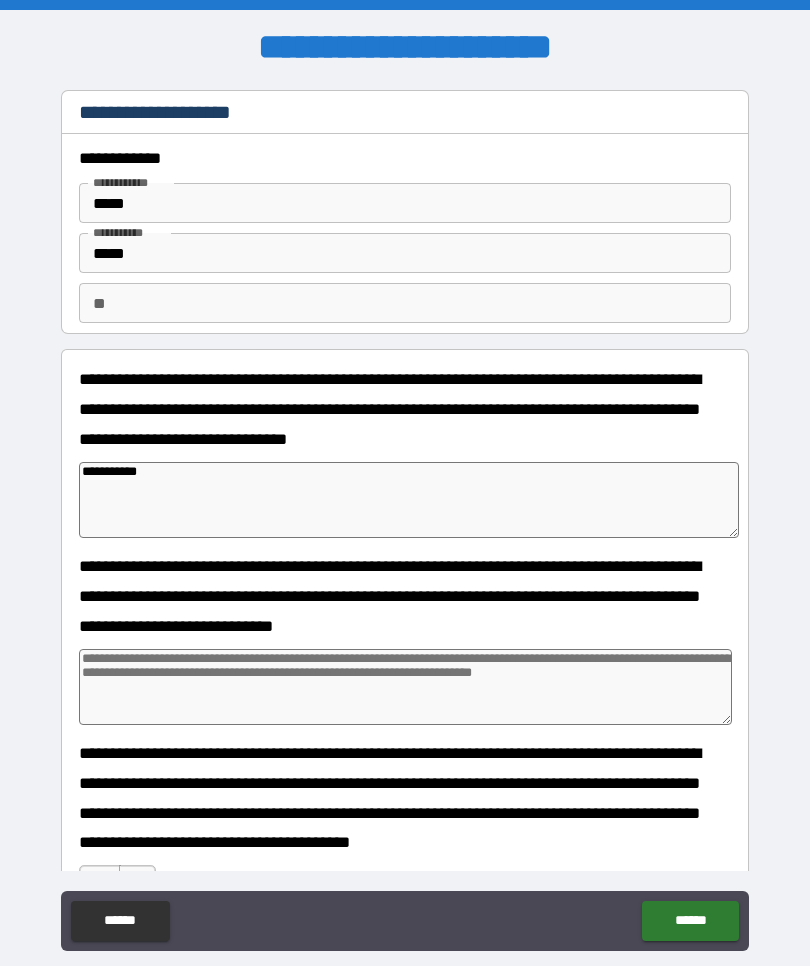 type on "*" 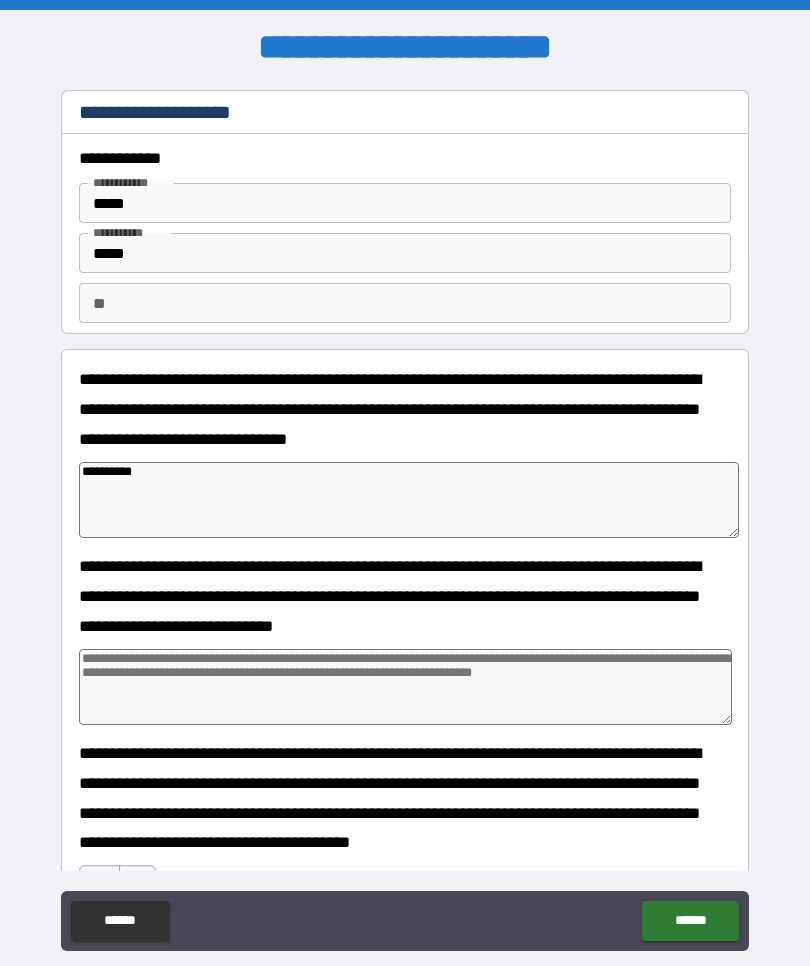 type on "*" 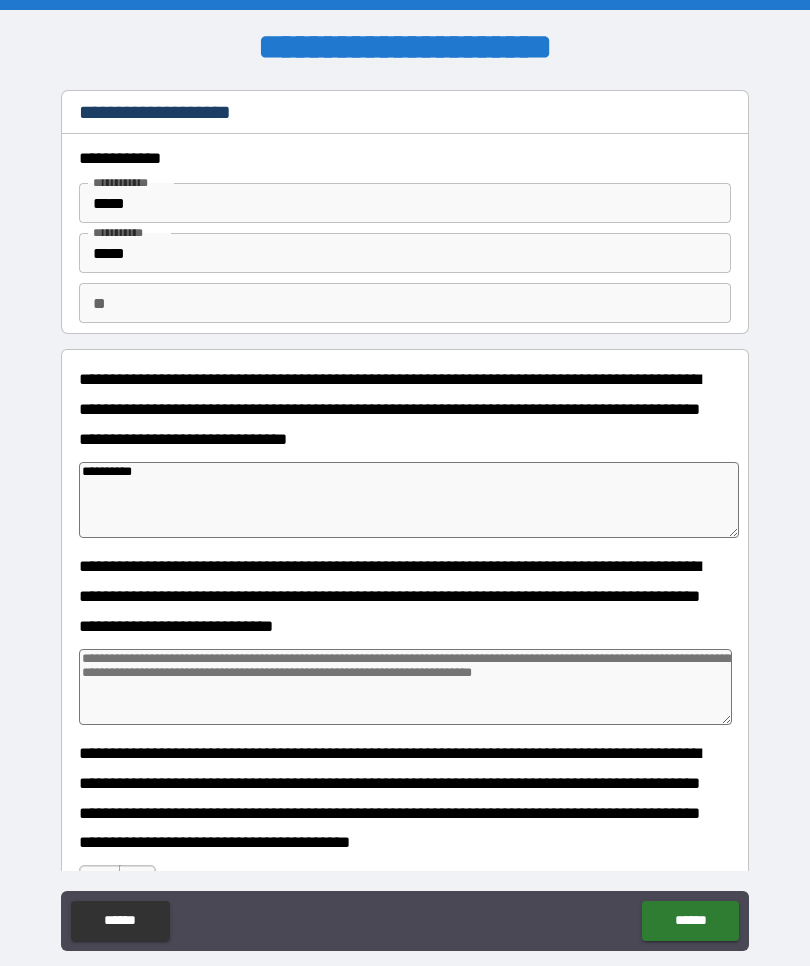 click on "**********" at bounding box center [409, 500] 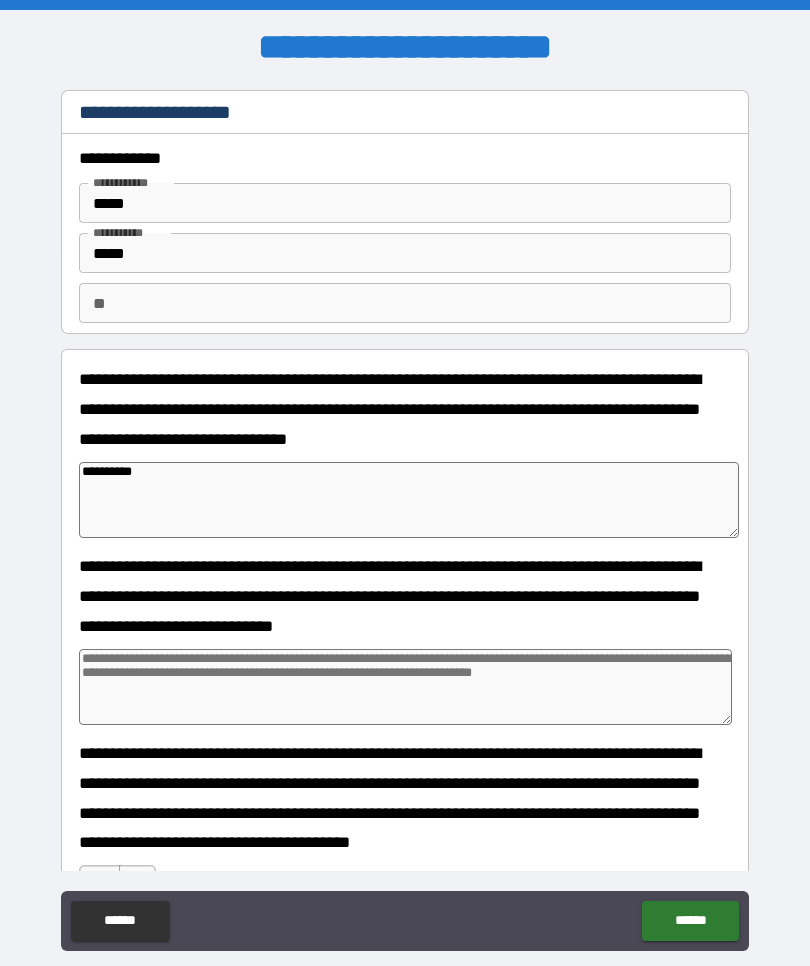 type on "****" 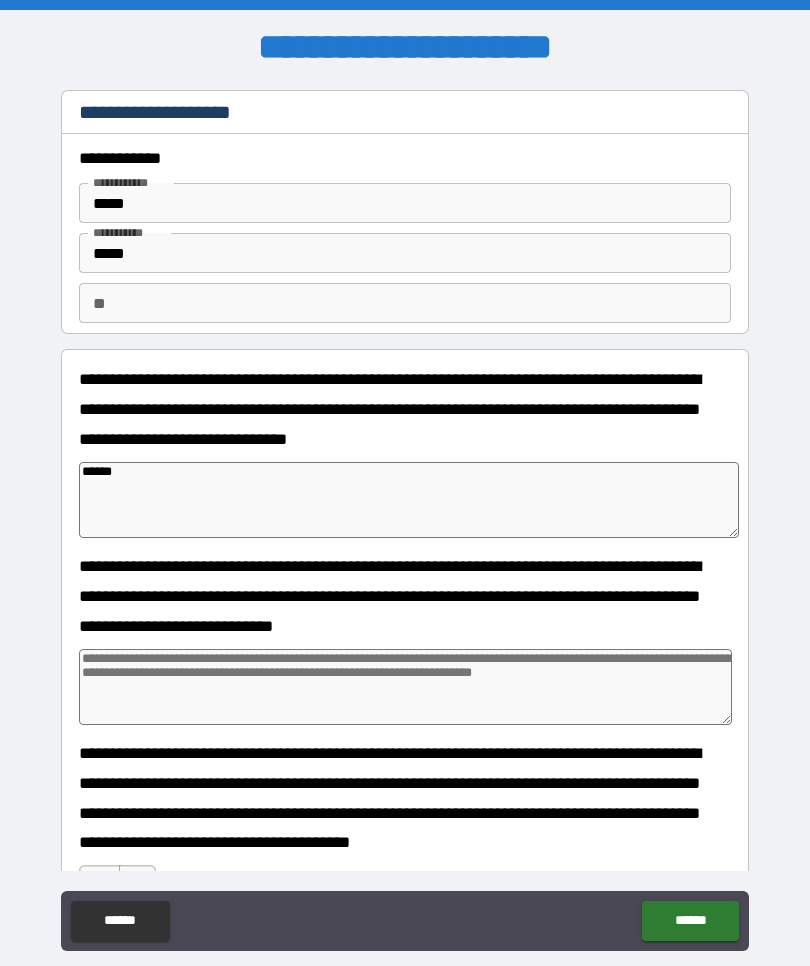 type on "*" 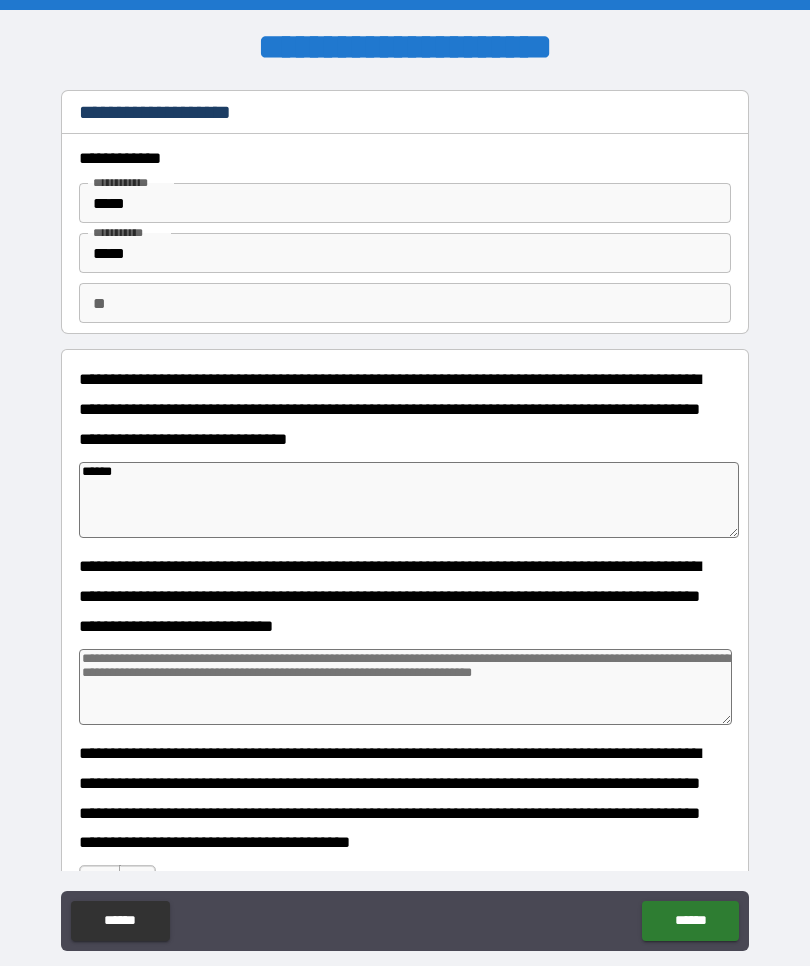 type on "*******" 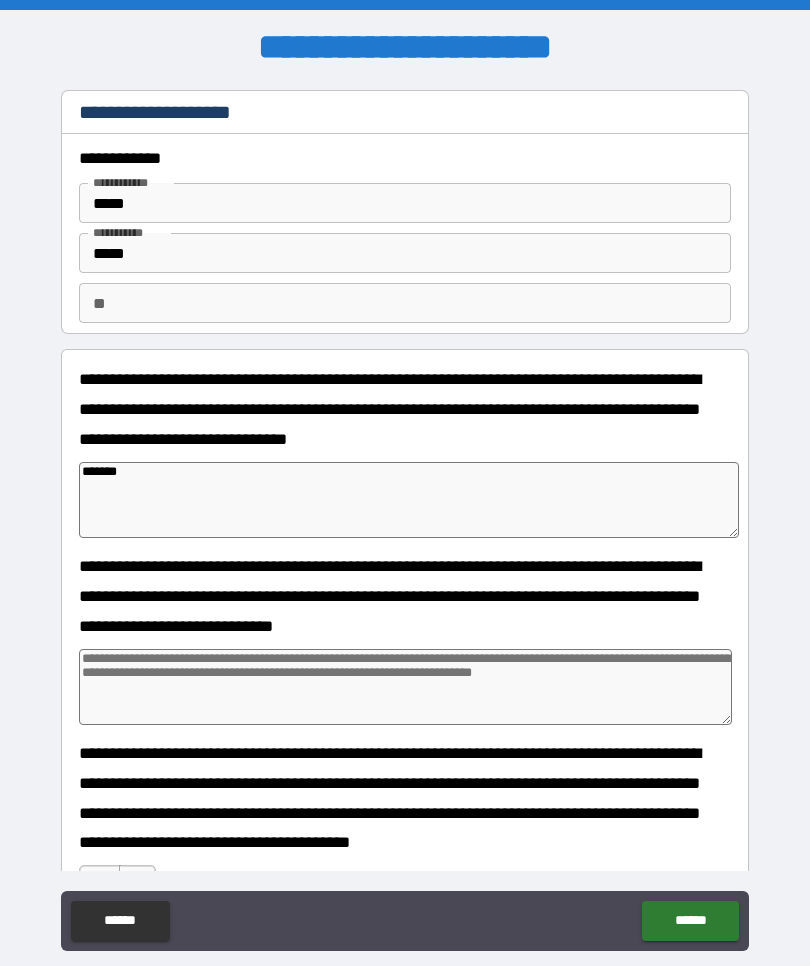 type on "*" 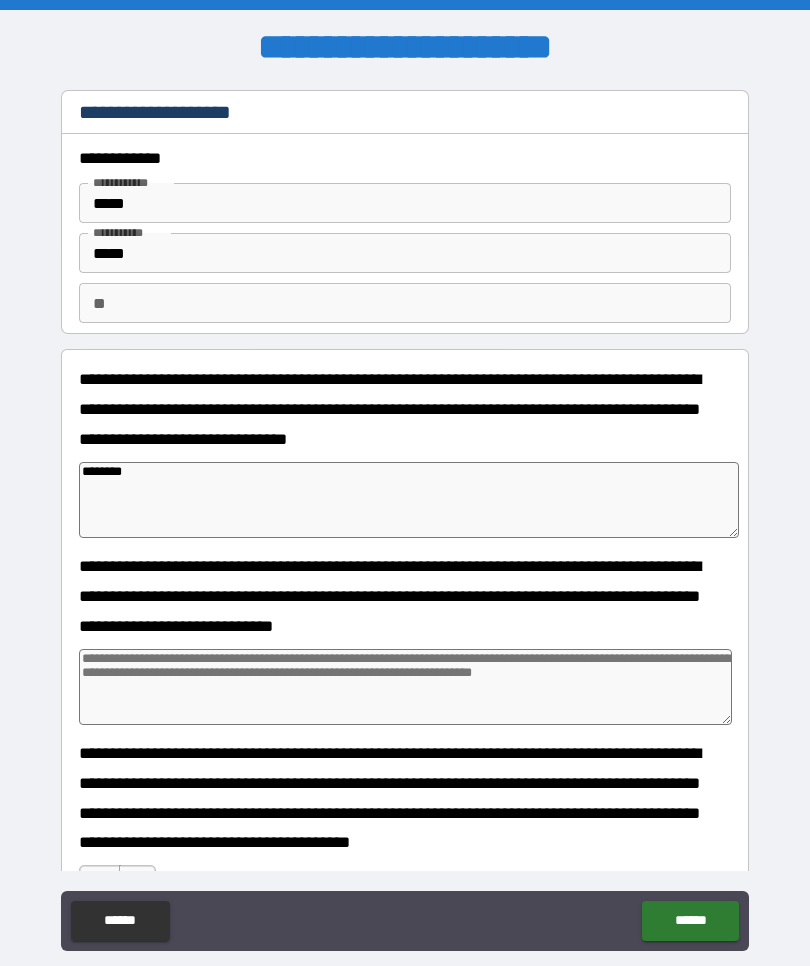 type on "*" 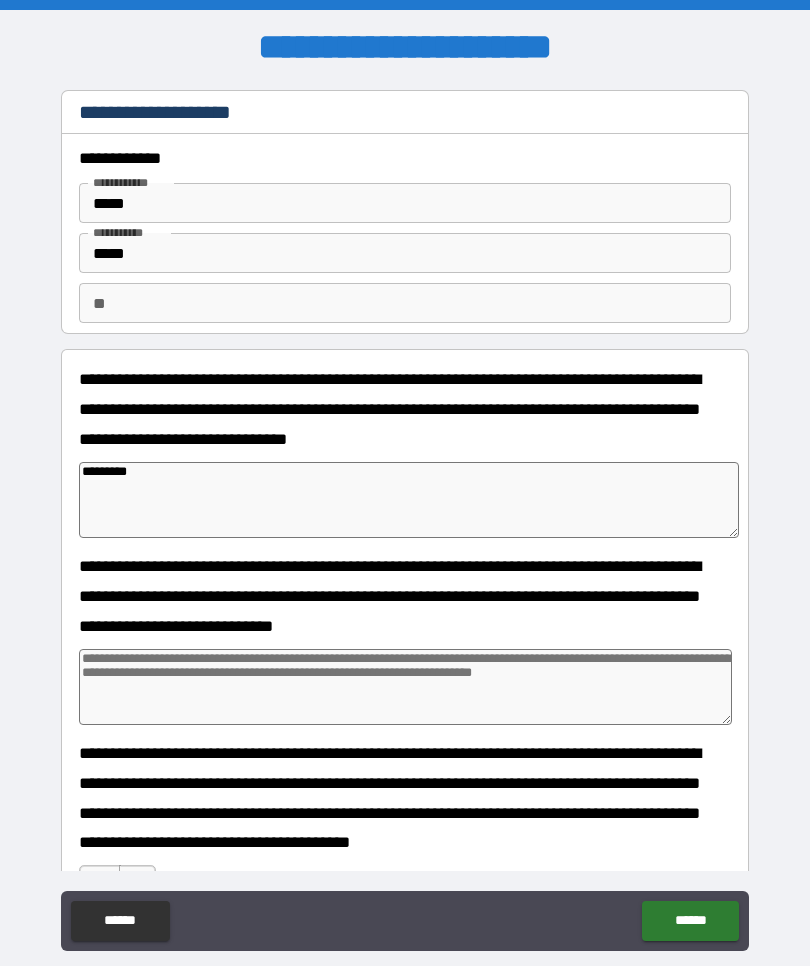 type on "*" 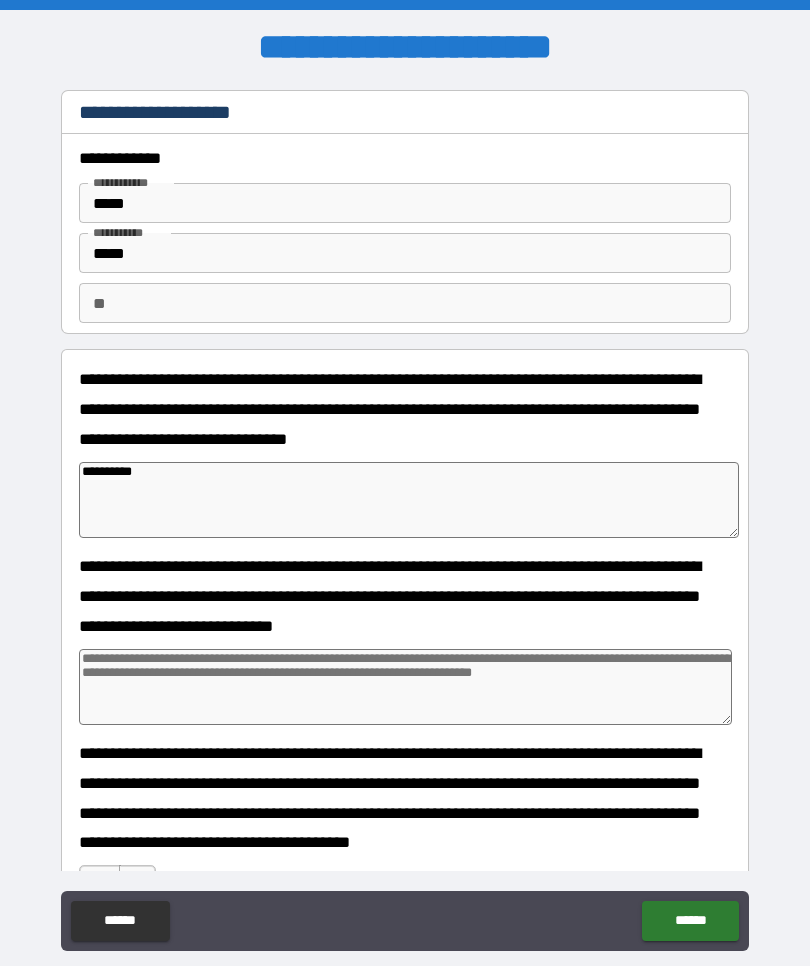 type on "*" 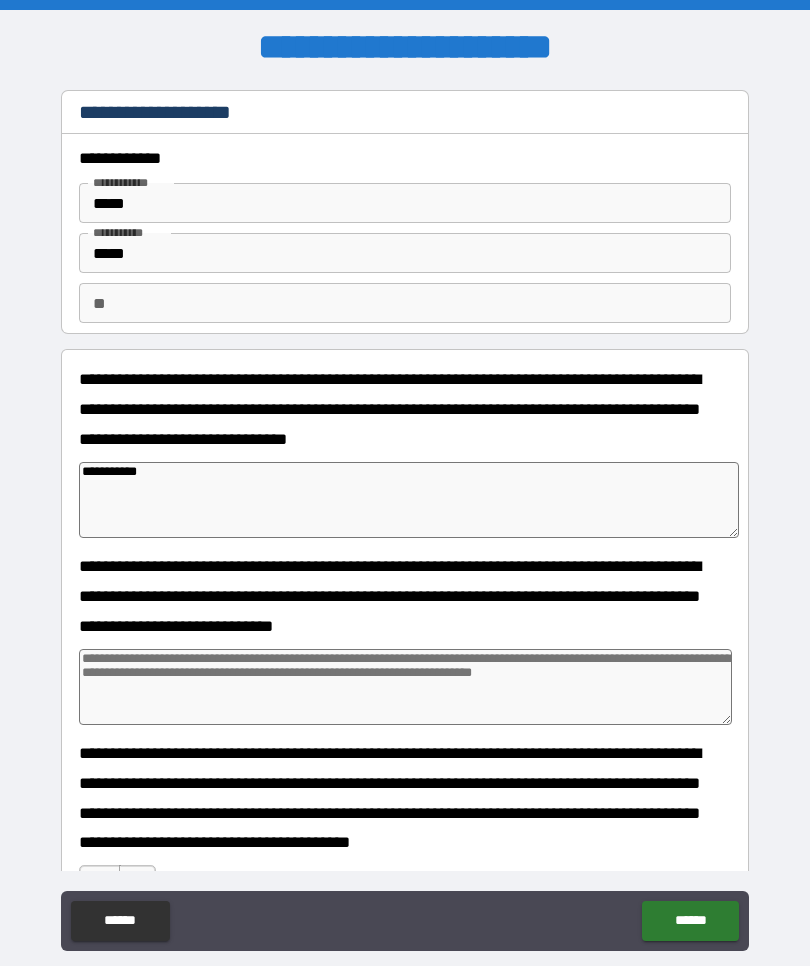 type on "*" 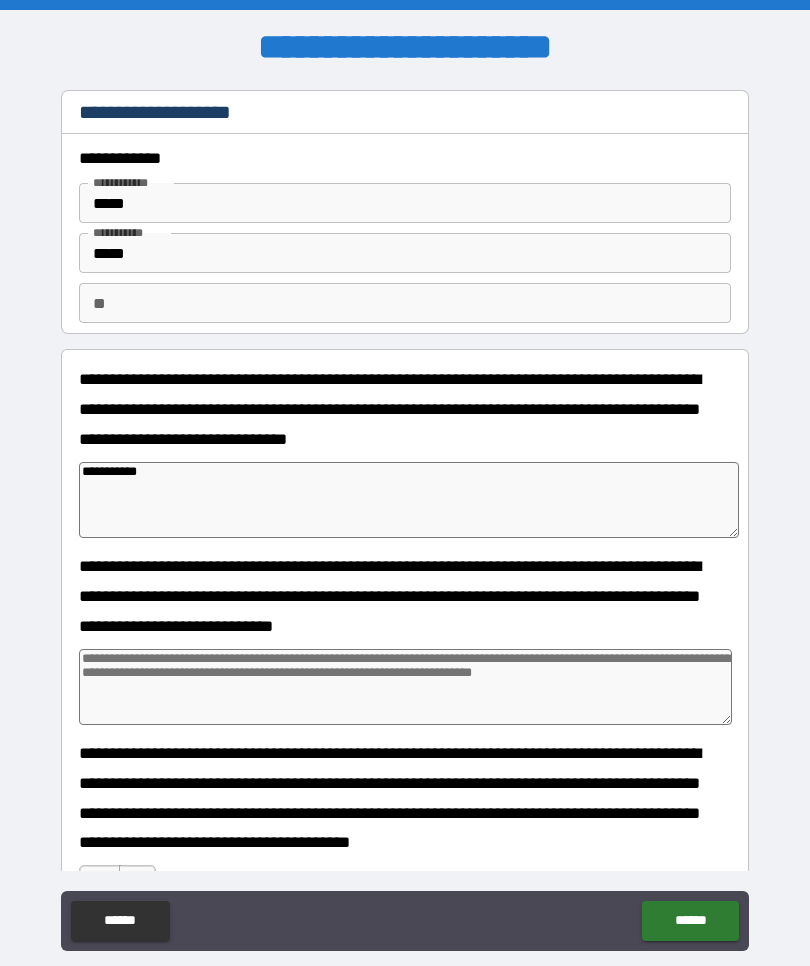type on "**********" 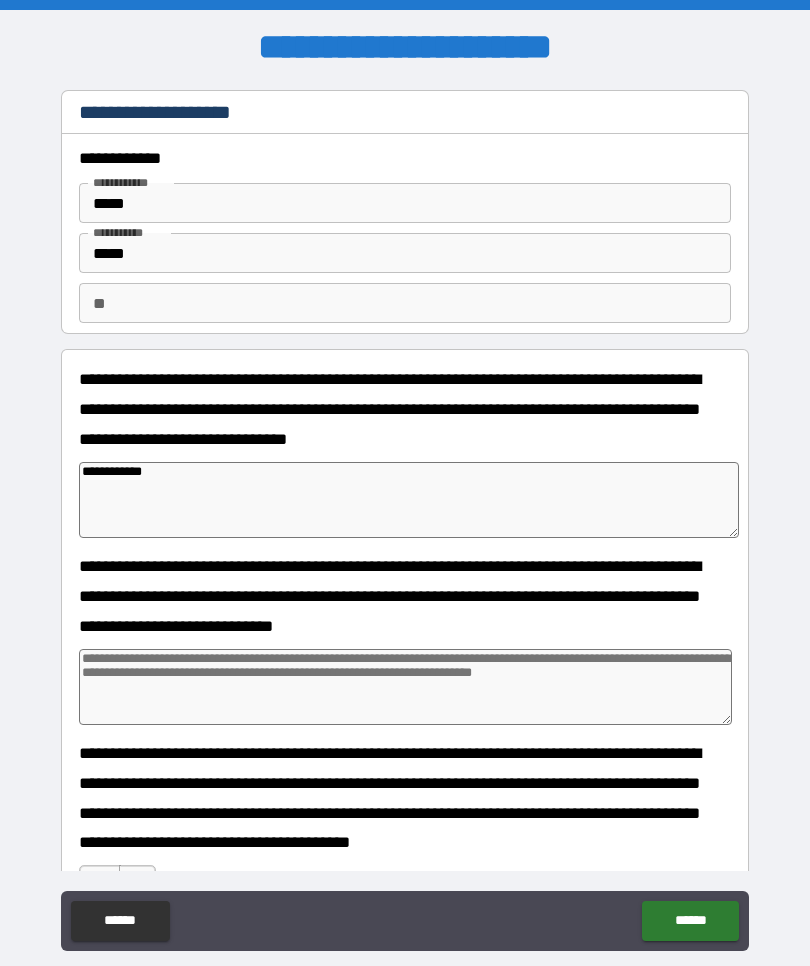 type on "*" 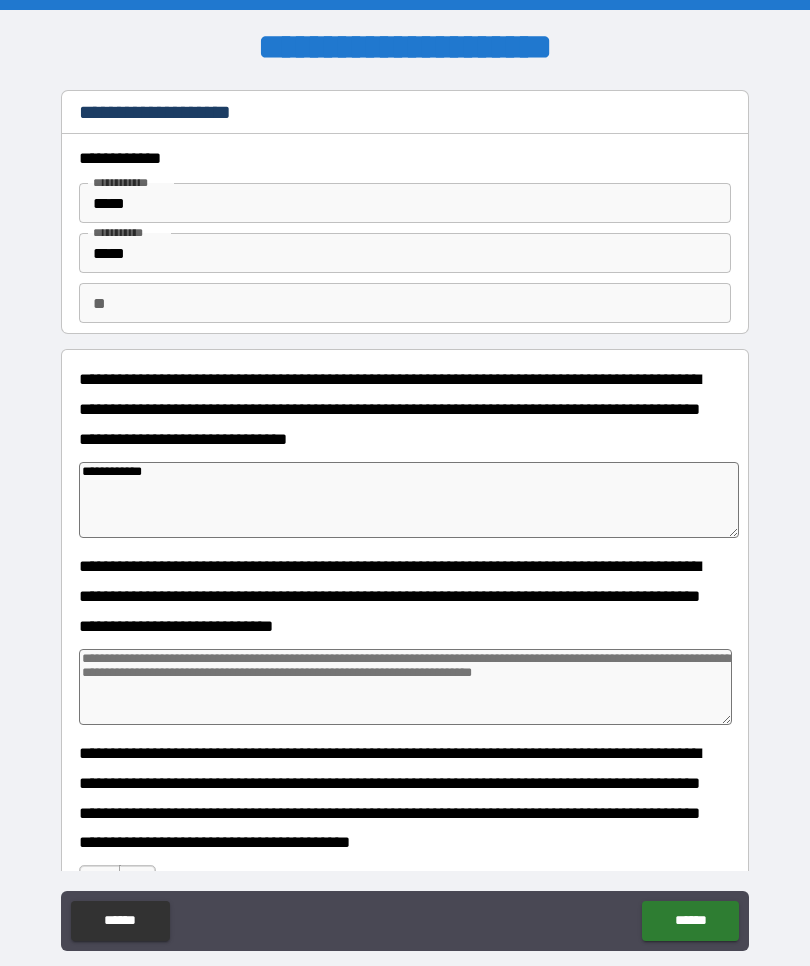type on "**********" 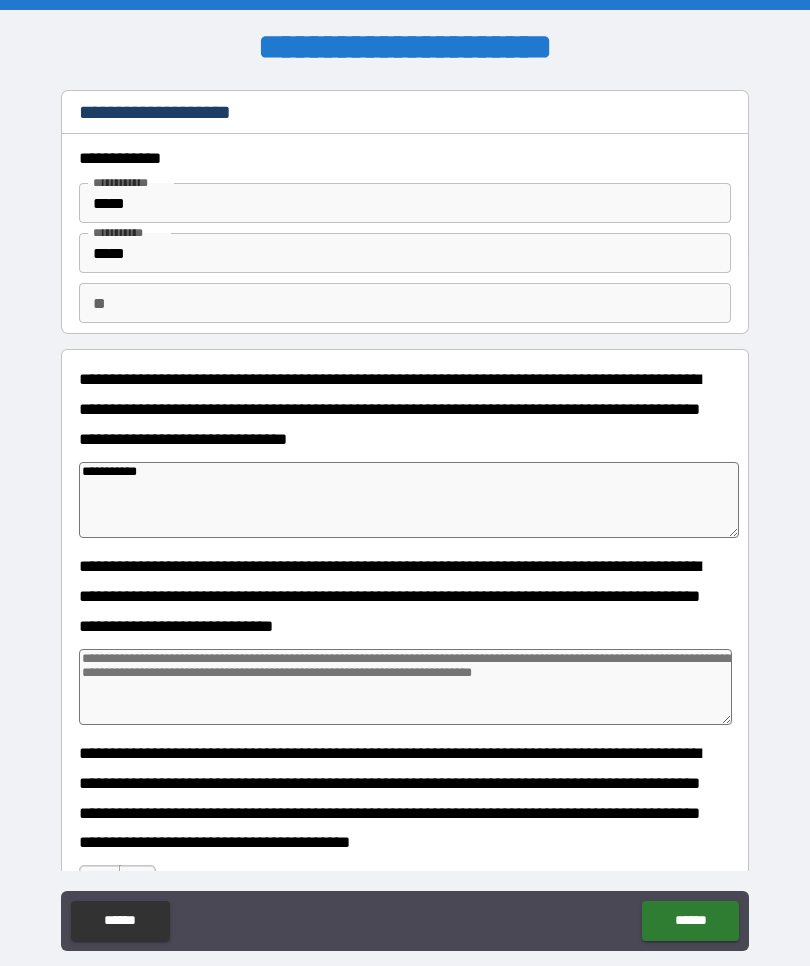 type on "*" 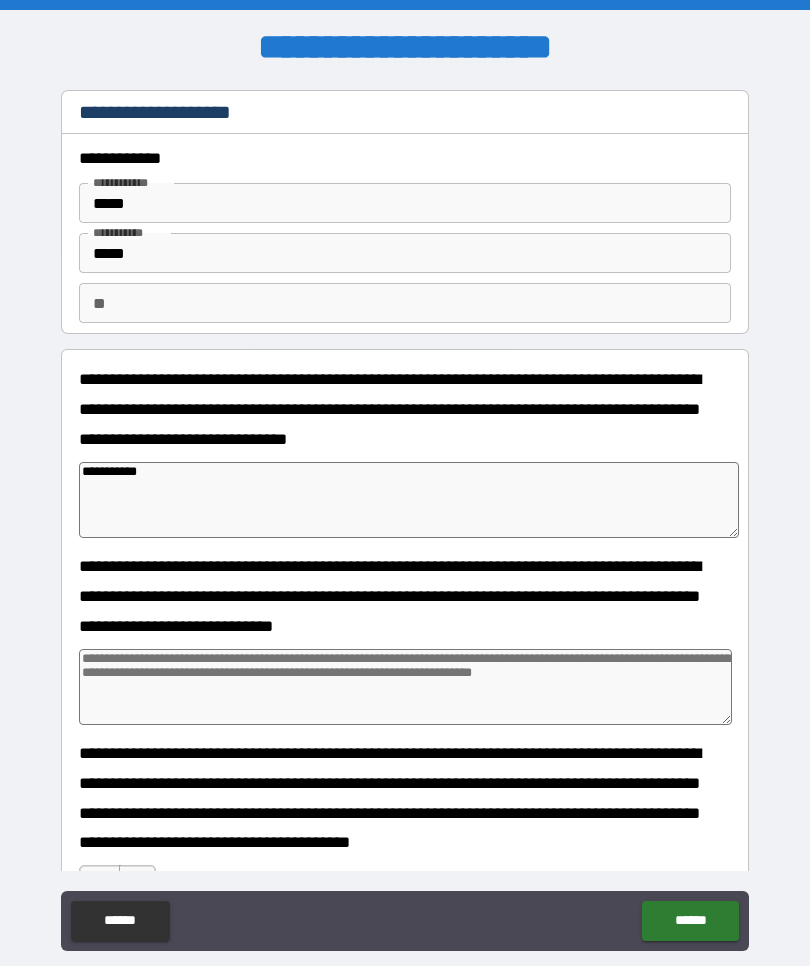 type on "**********" 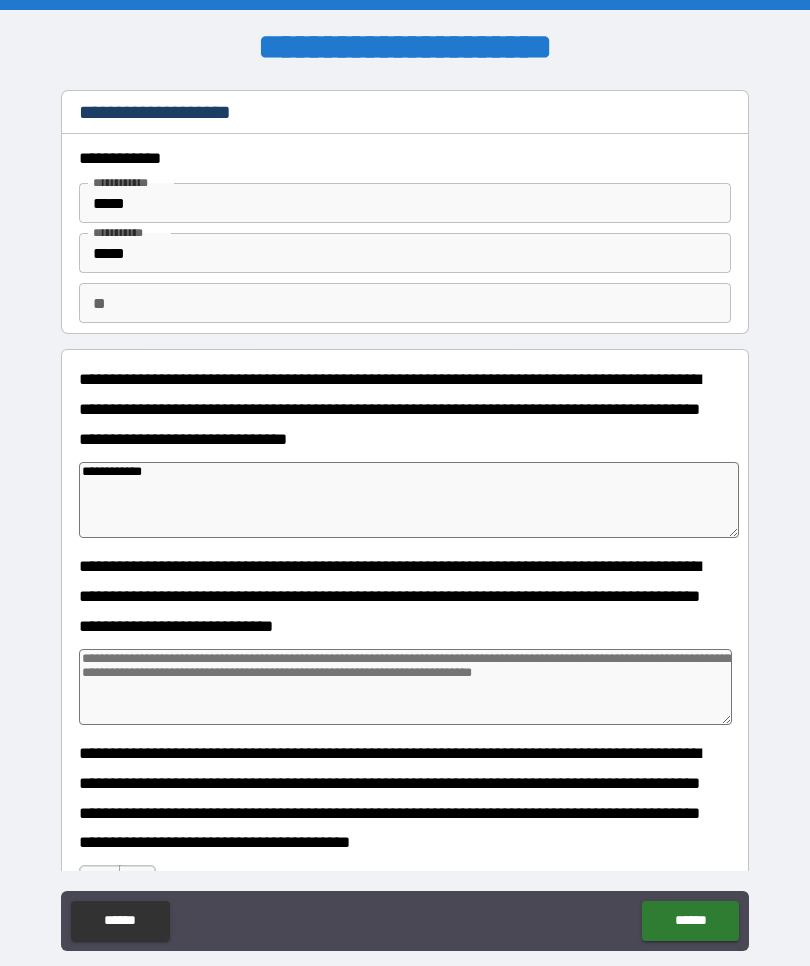 type on "*" 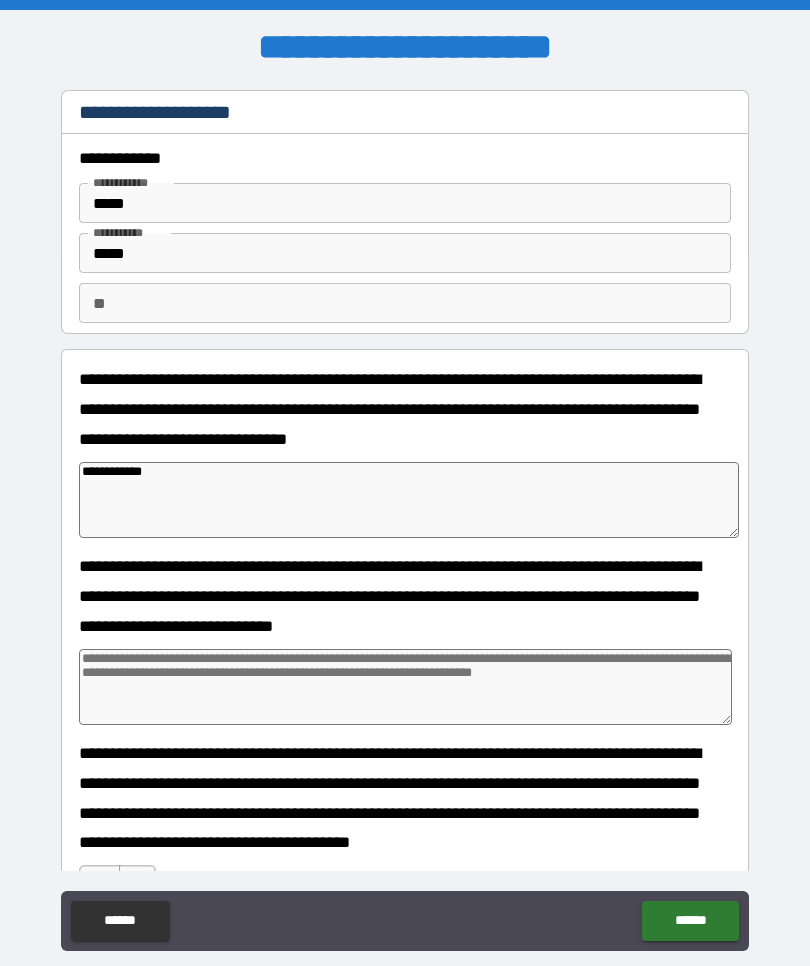 type on "**********" 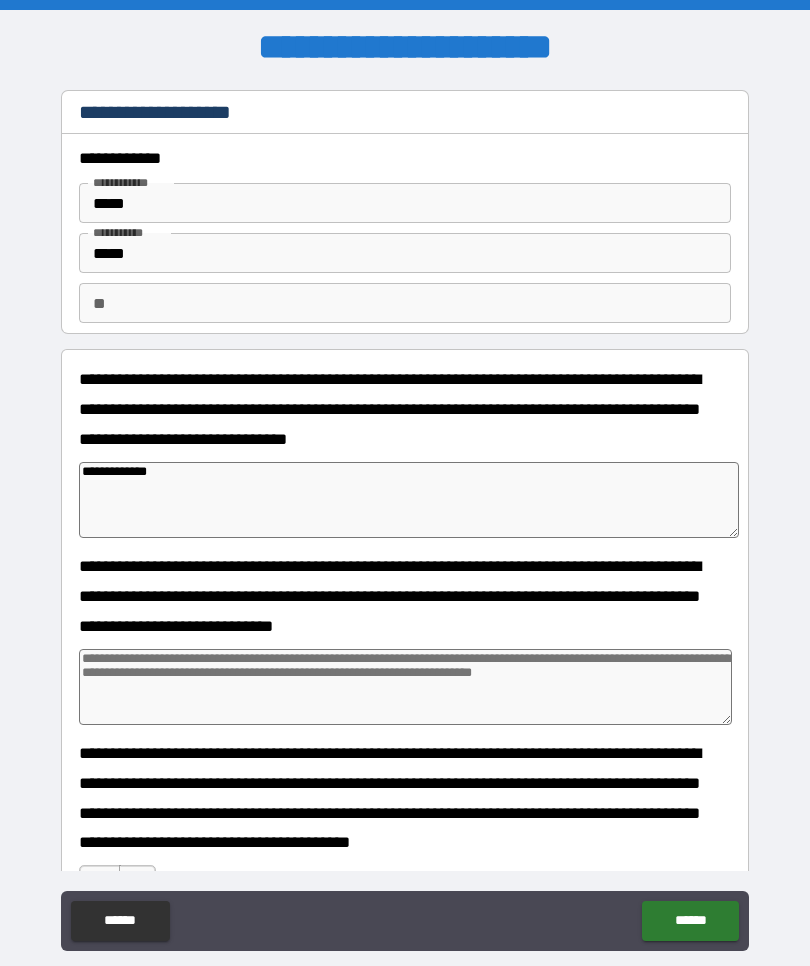 type on "*" 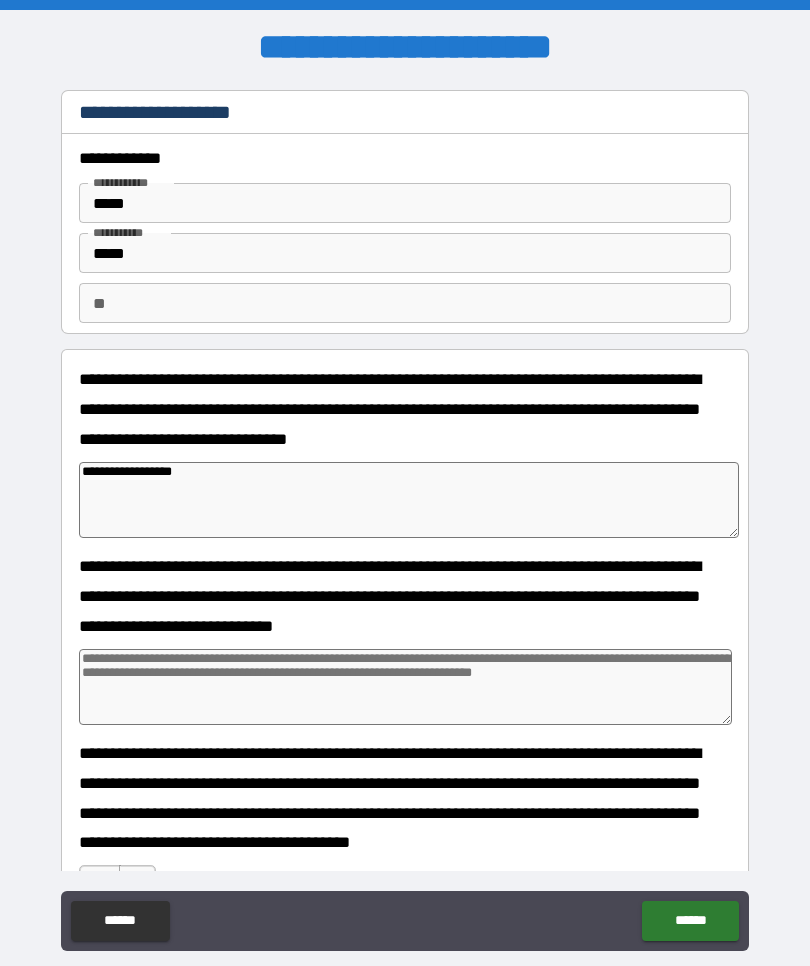 click on "**********" at bounding box center [409, 500] 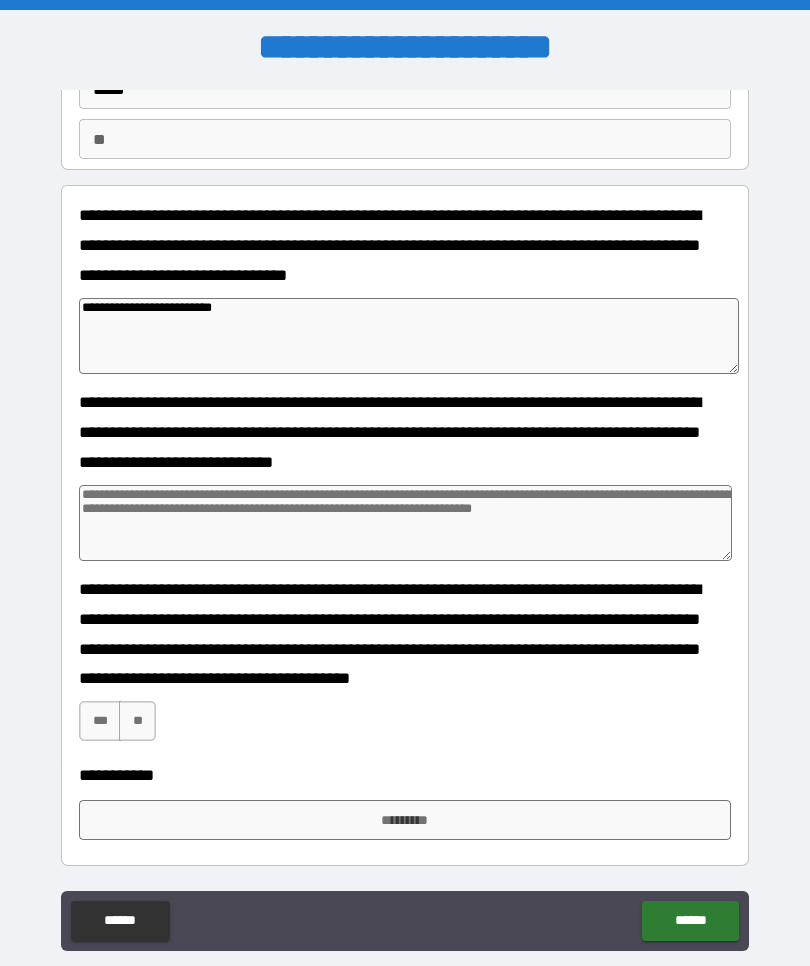 scroll, scrollTop: 164, scrollLeft: 0, axis: vertical 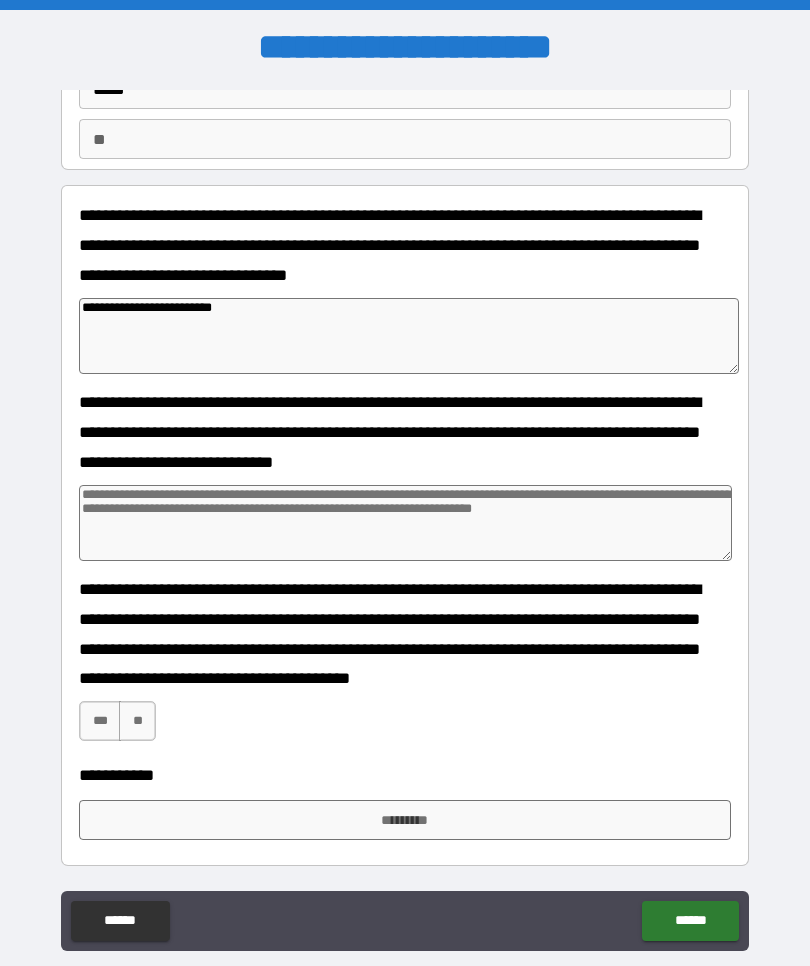 click on "***" at bounding box center (100, 721) 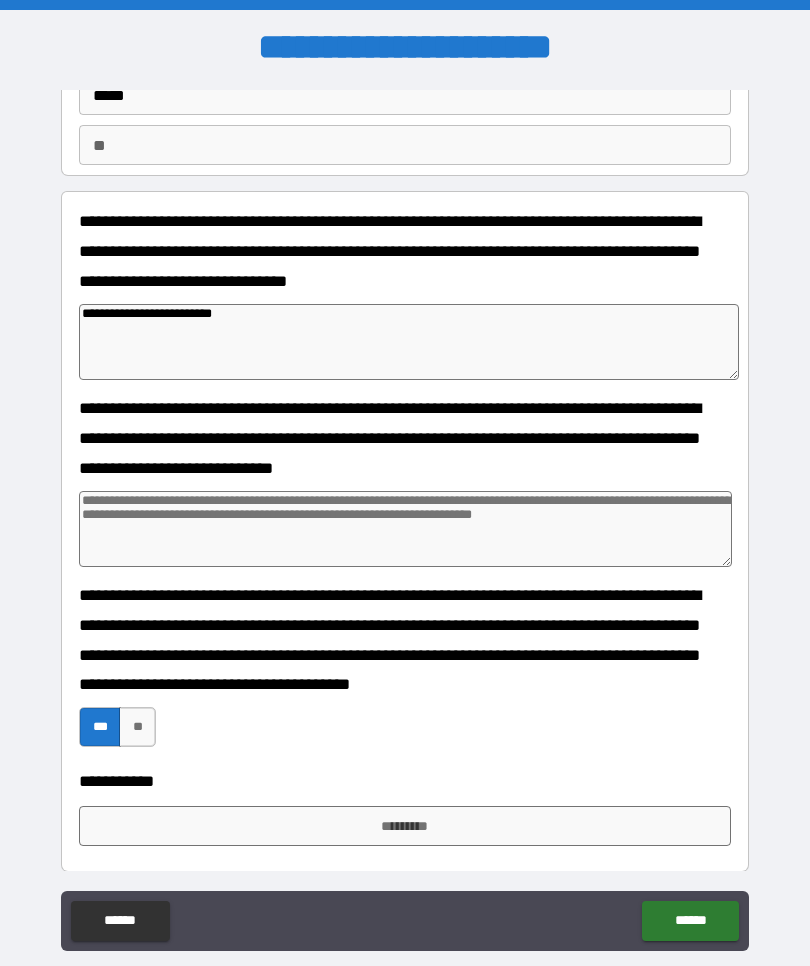 scroll, scrollTop: 157, scrollLeft: 0, axis: vertical 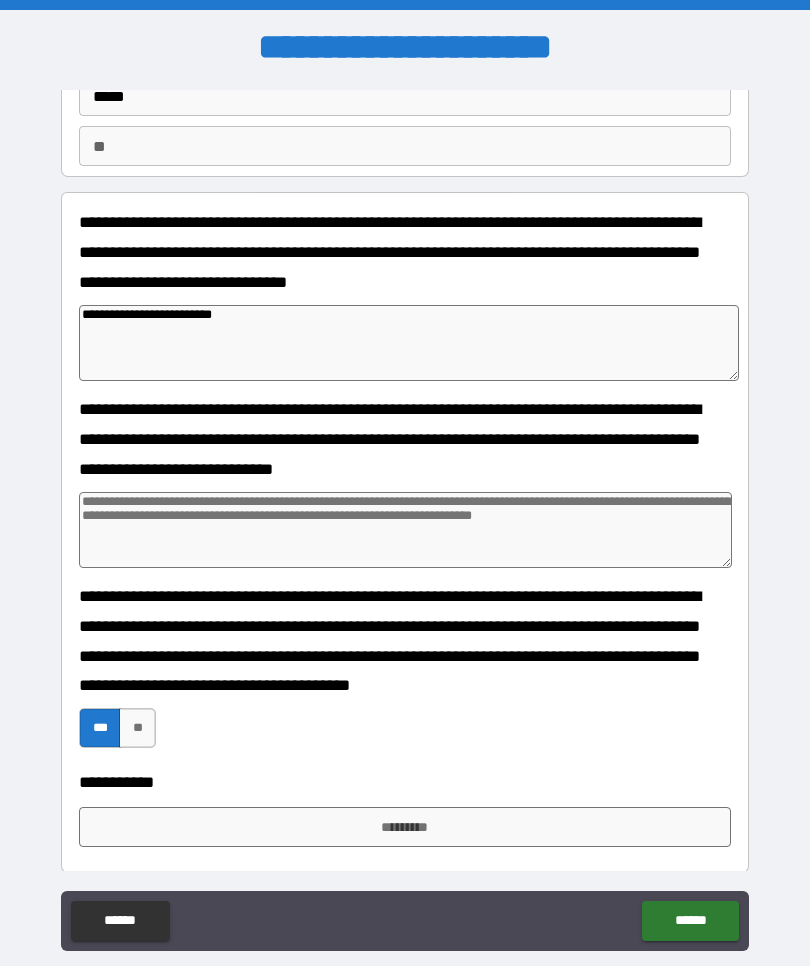 click on "*********" at bounding box center (405, 827) 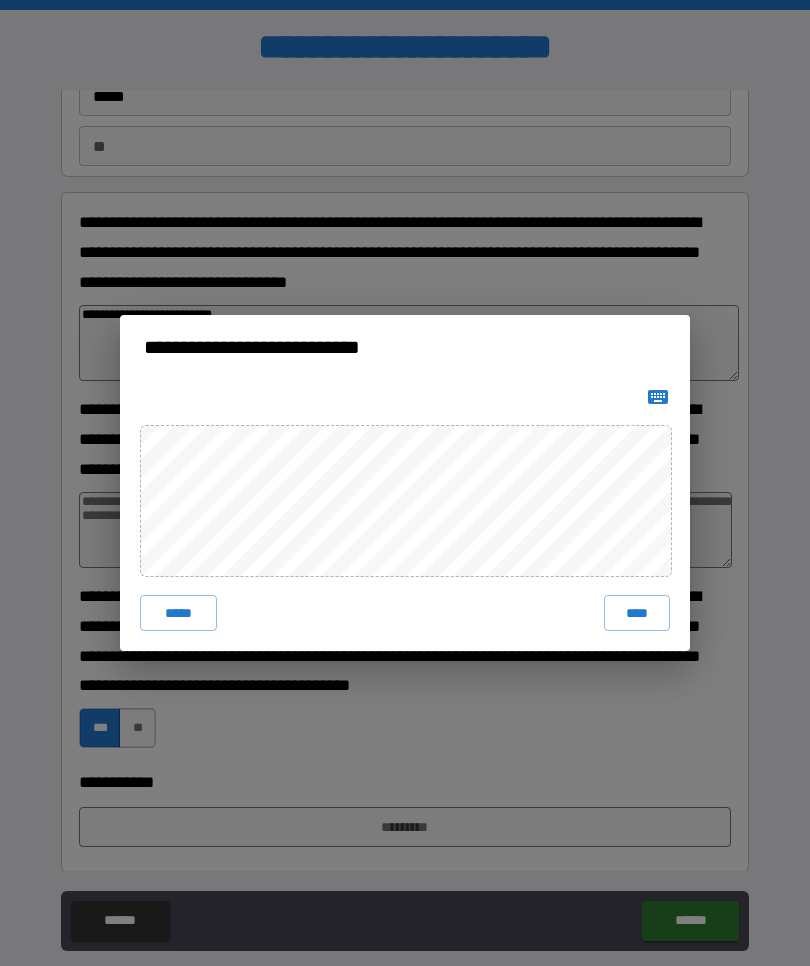 click on "****" at bounding box center (637, 613) 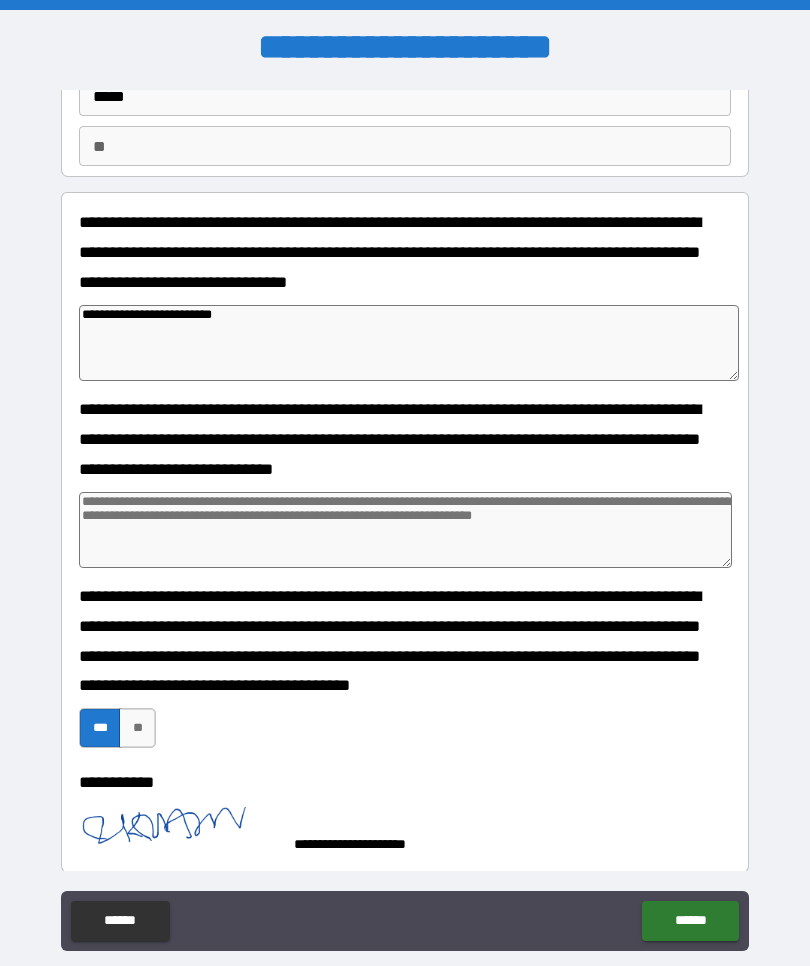scroll, scrollTop: 154, scrollLeft: 0, axis: vertical 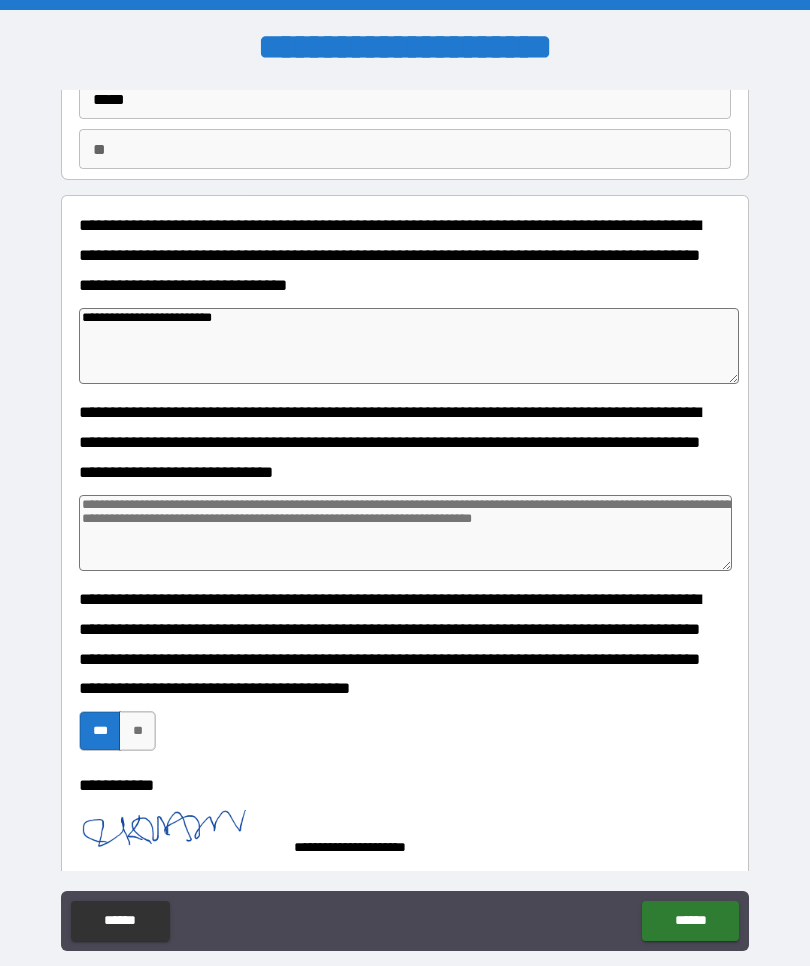click on "******" at bounding box center (690, 921) 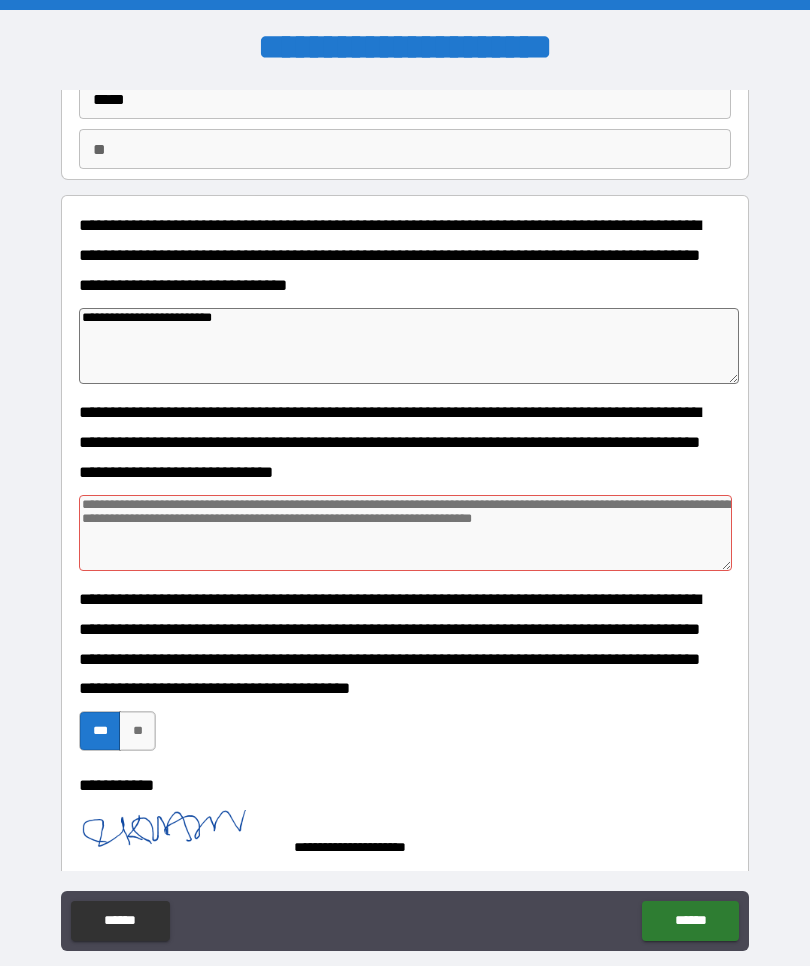 click on "***" at bounding box center [100, 731] 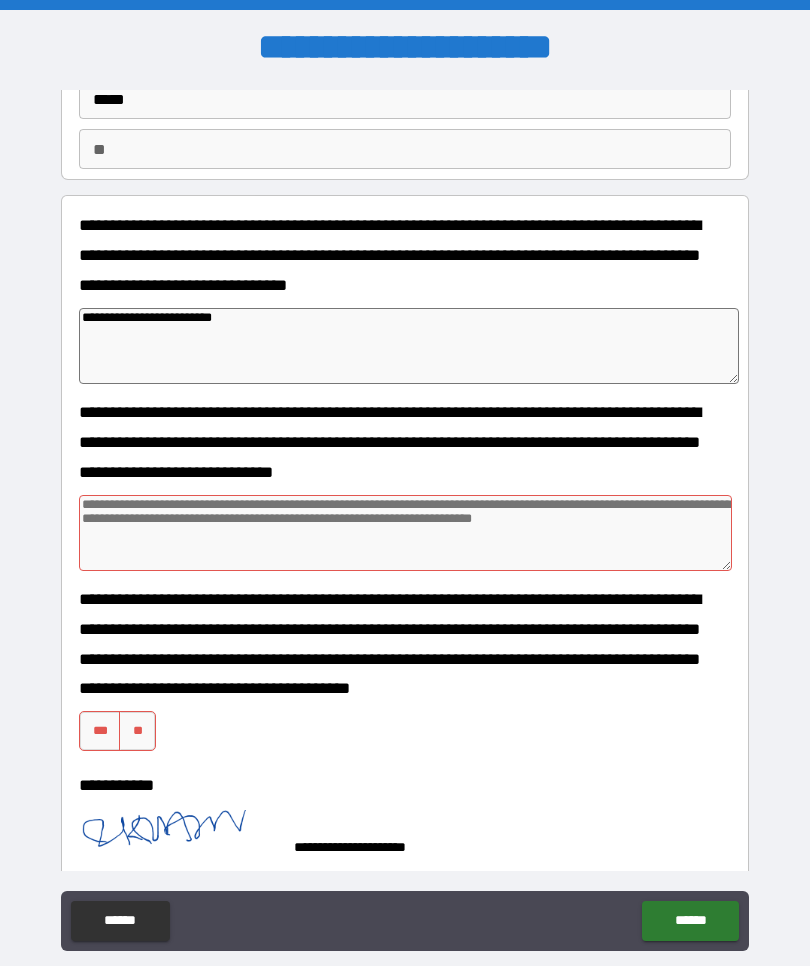 click on "******" at bounding box center (690, 921) 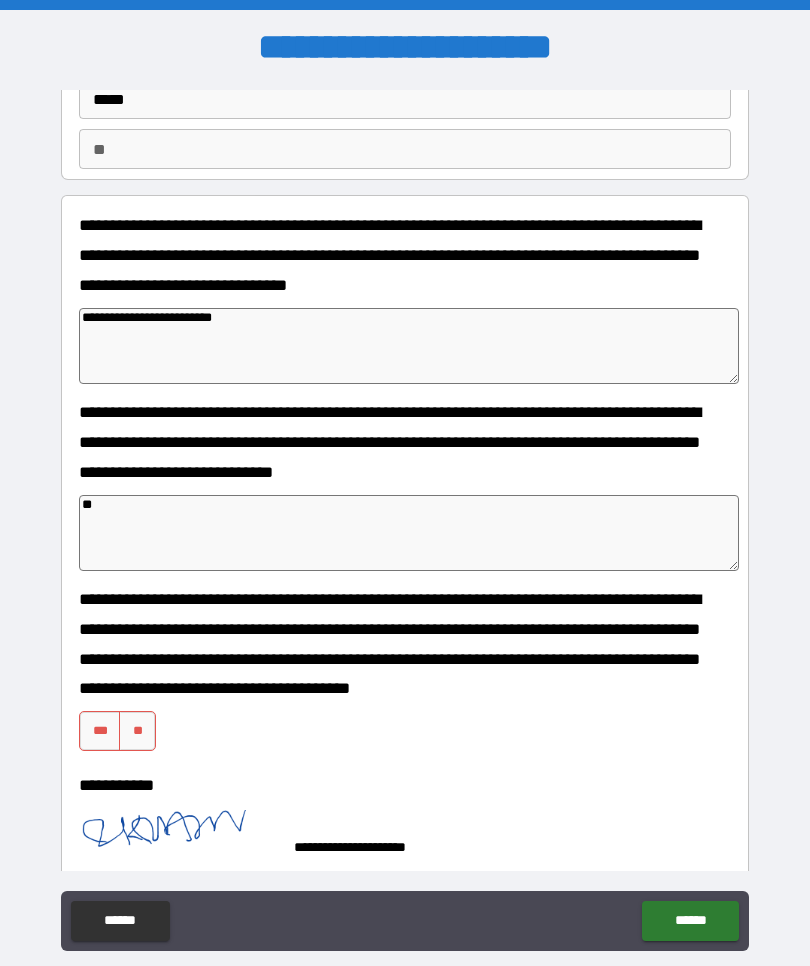 click on "***" at bounding box center [100, 731] 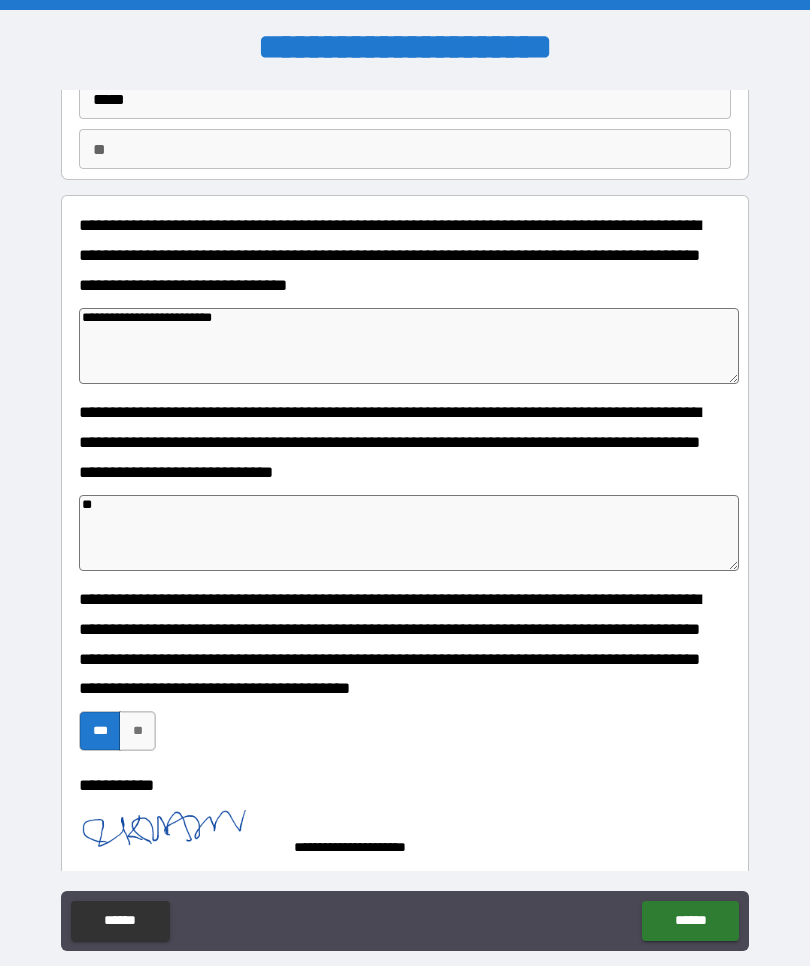 click on "******" at bounding box center (690, 921) 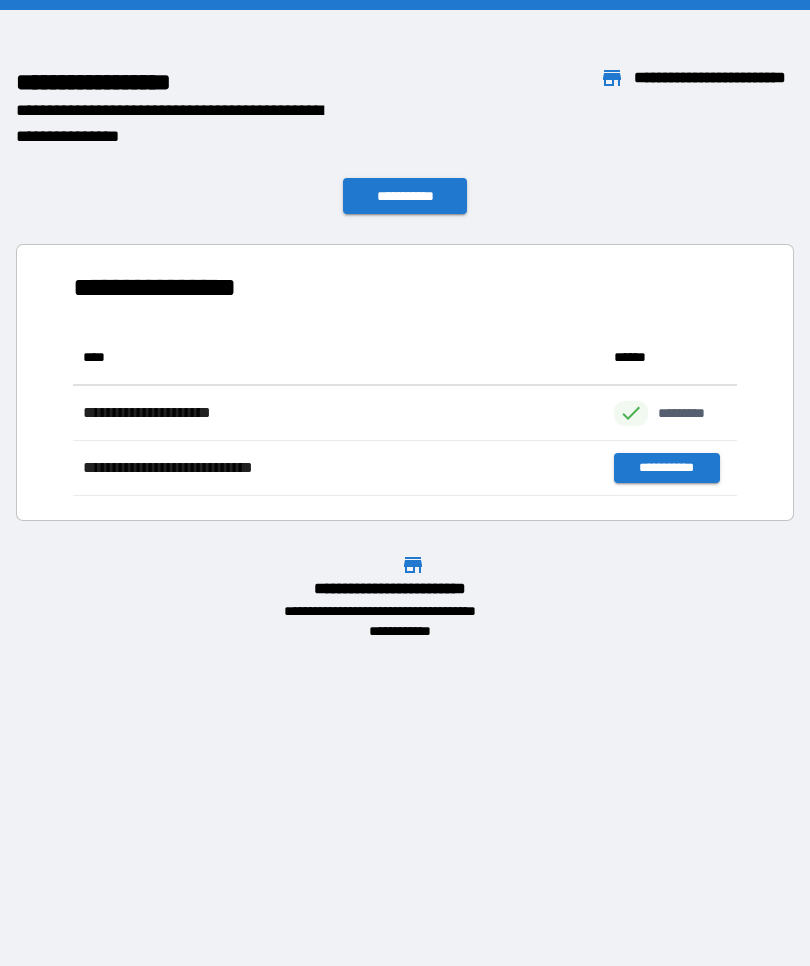 scroll, scrollTop: 1, scrollLeft: 1, axis: both 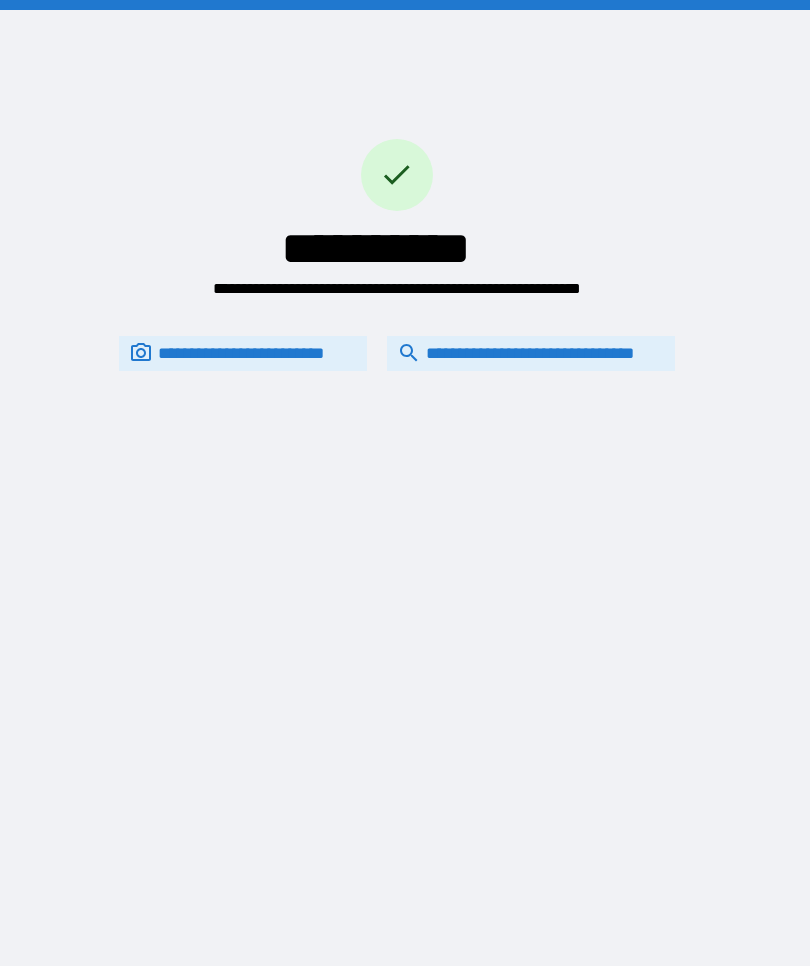 click on "**********" at bounding box center (531, 353) 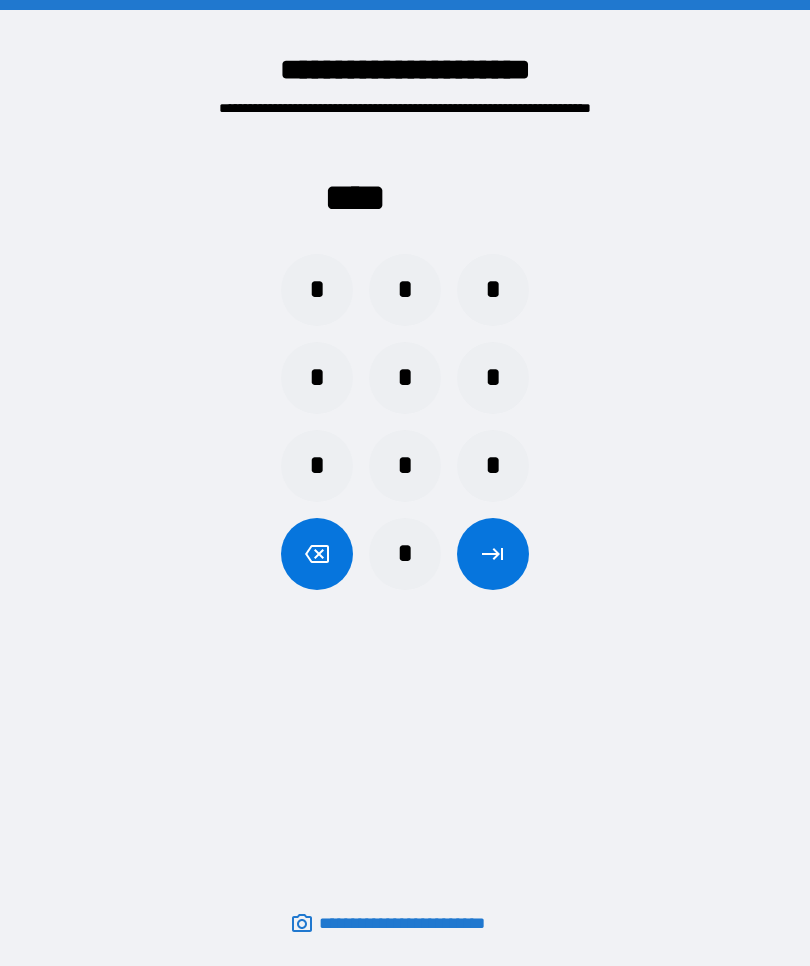 click on "*" at bounding box center [493, 378] 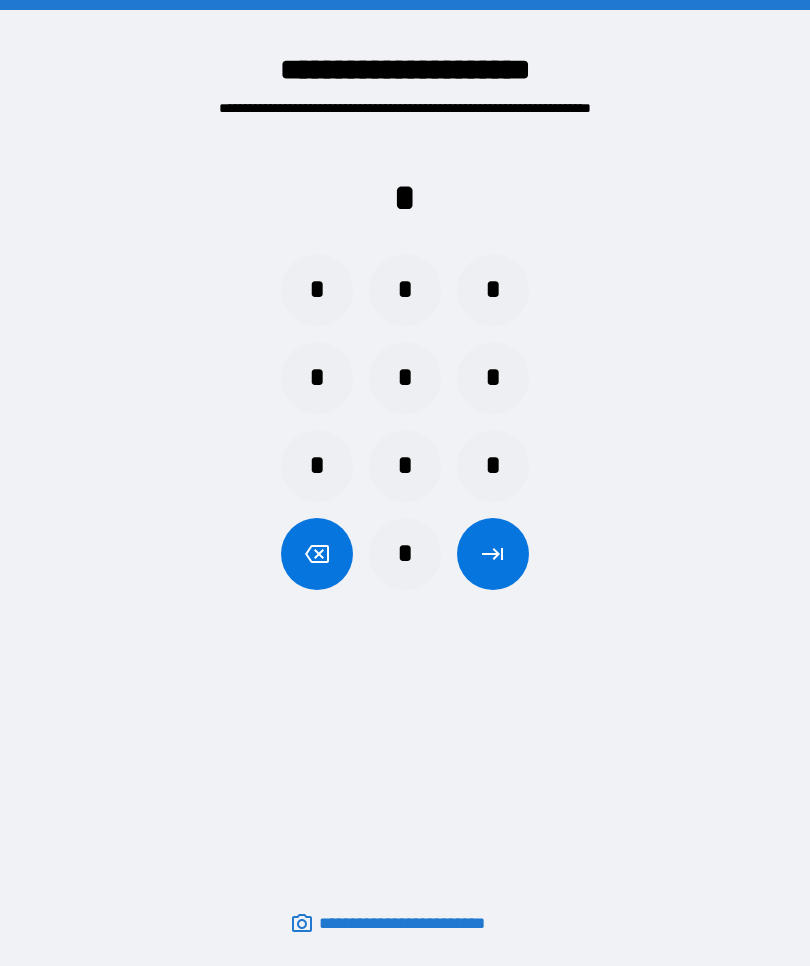 click on "*" at bounding box center [317, 290] 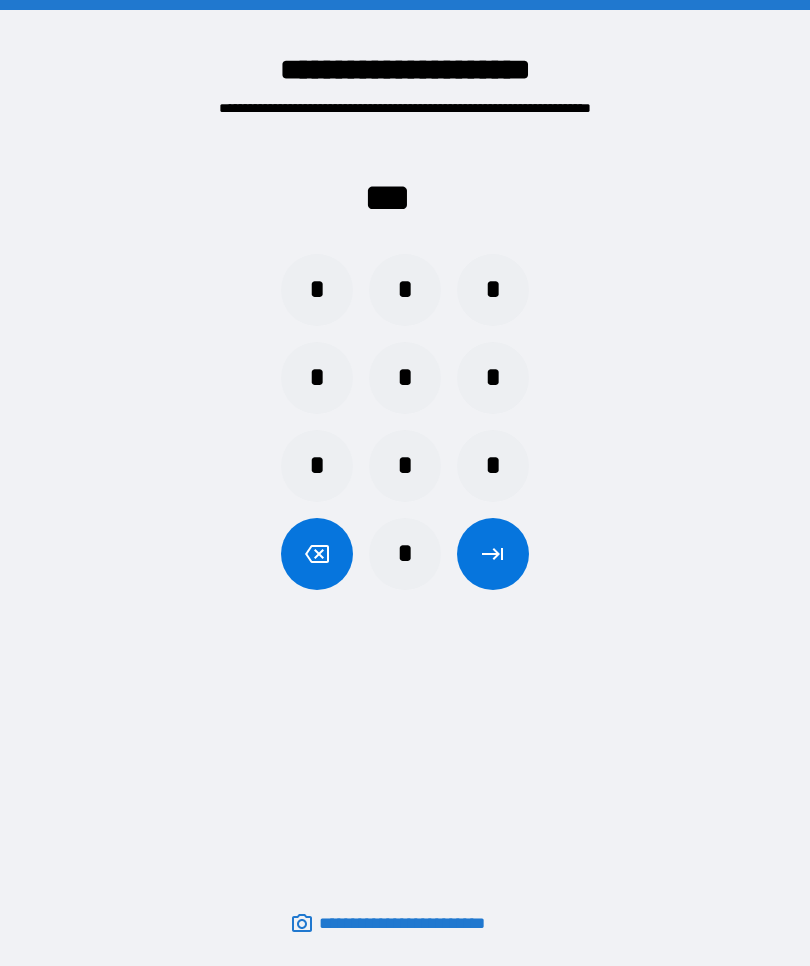click on "*" at bounding box center [317, 290] 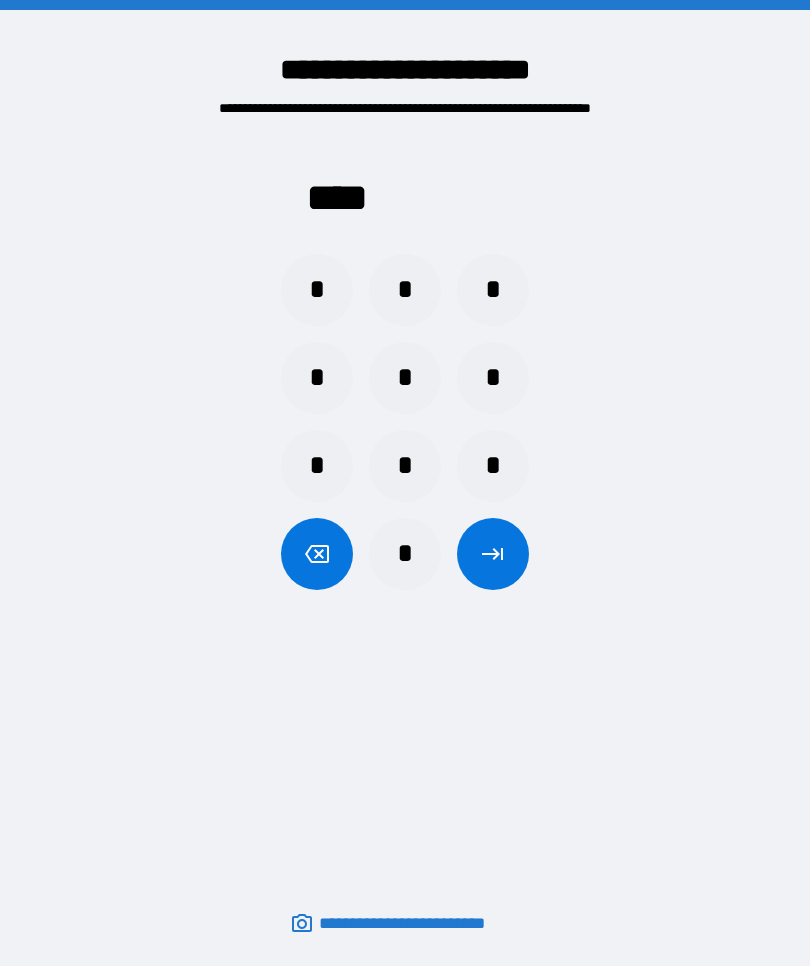 click 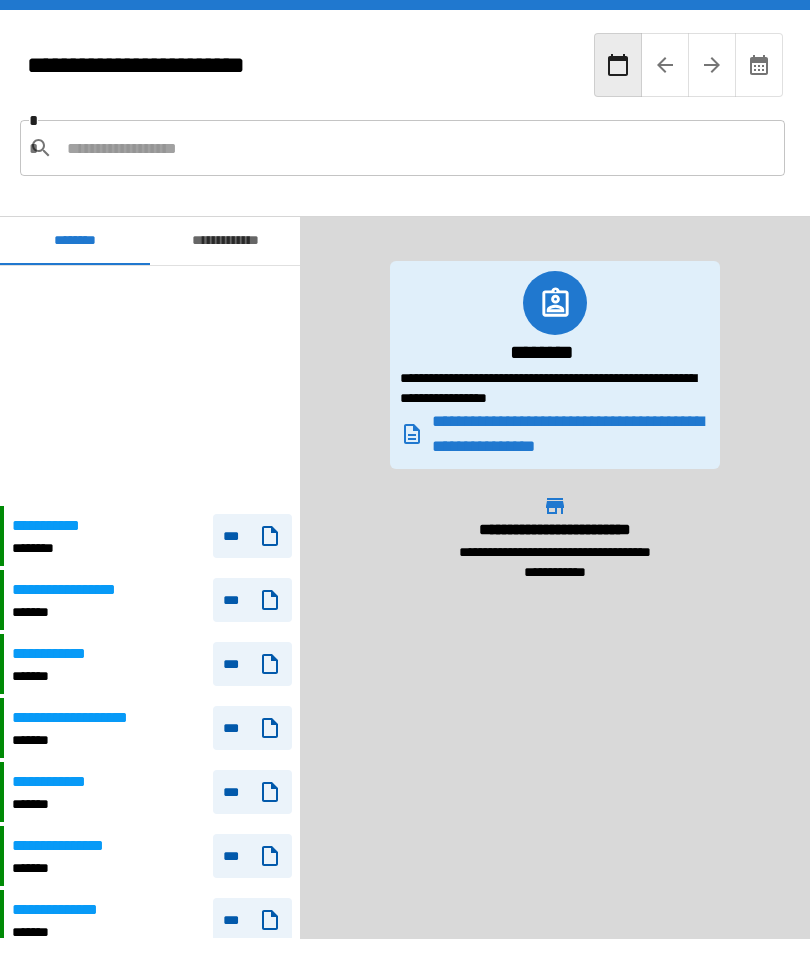scroll, scrollTop: 240, scrollLeft: 0, axis: vertical 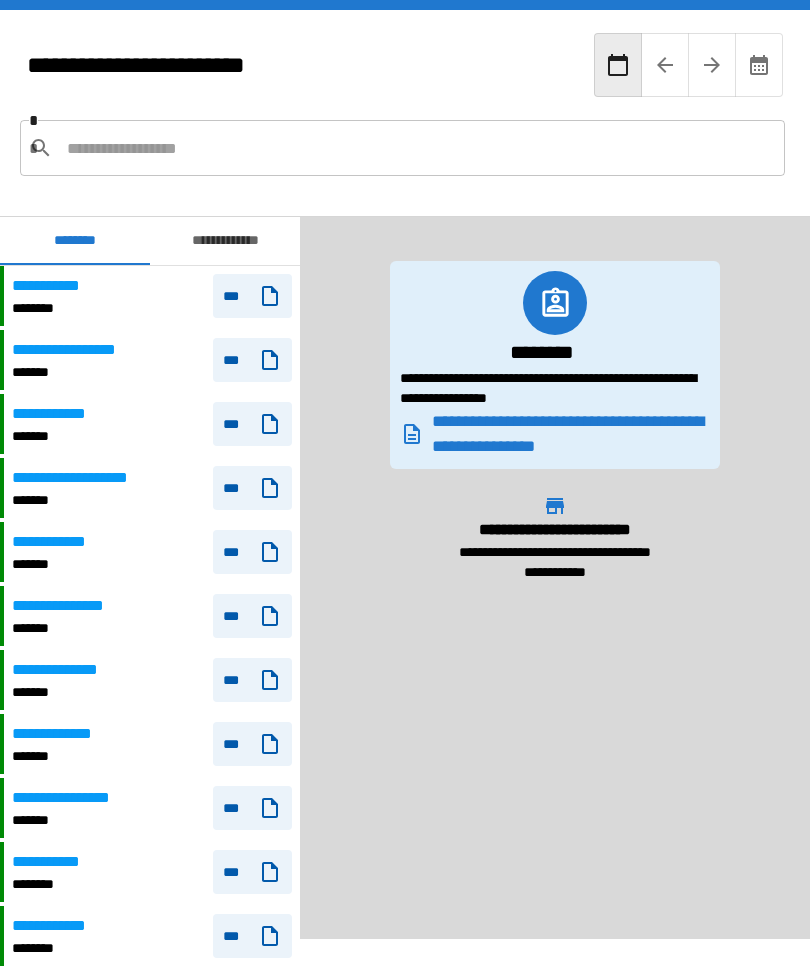 click on "**********" at bounding box center (152, 296) 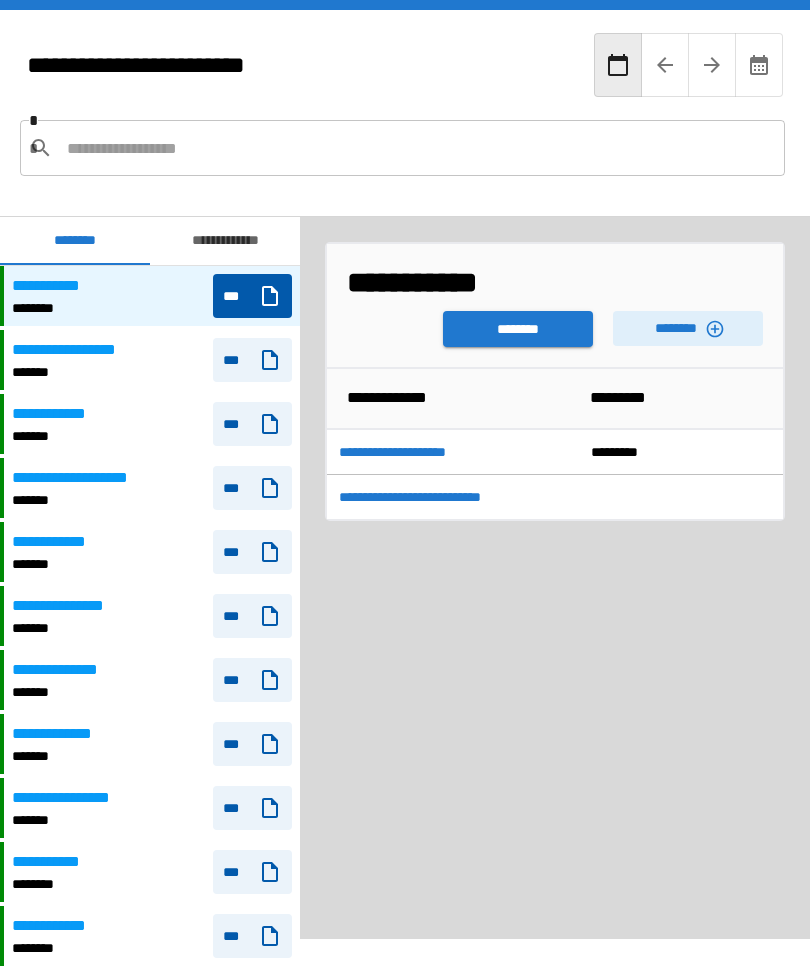 click on "********" at bounding box center (518, 329) 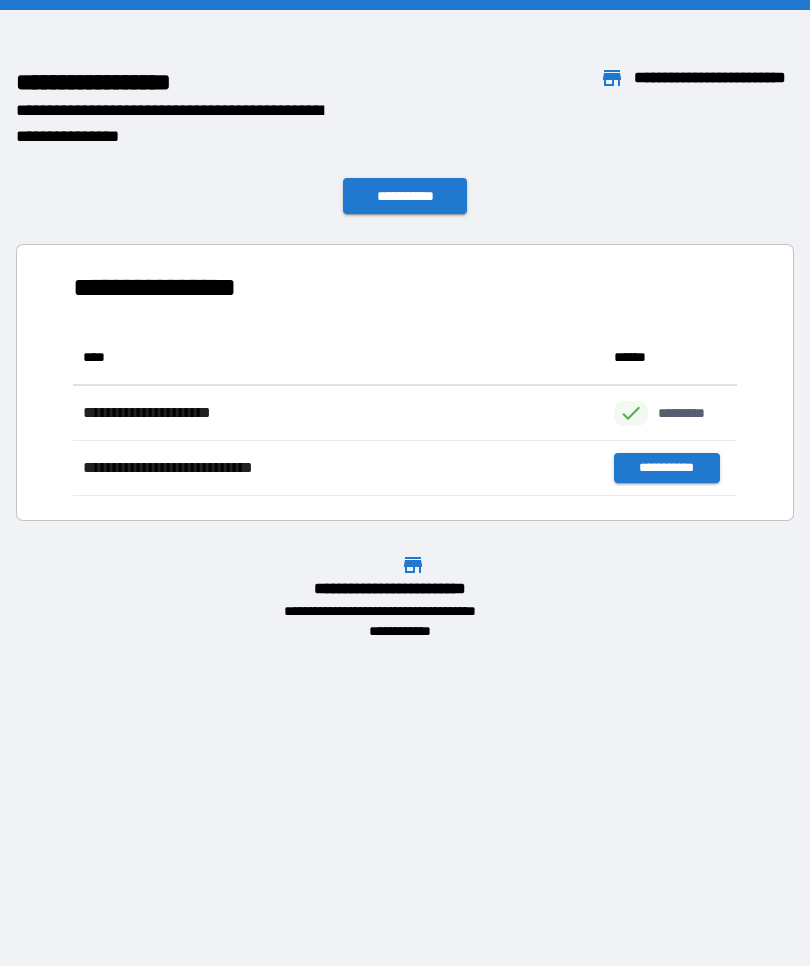 scroll, scrollTop: 166, scrollLeft: 664, axis: both 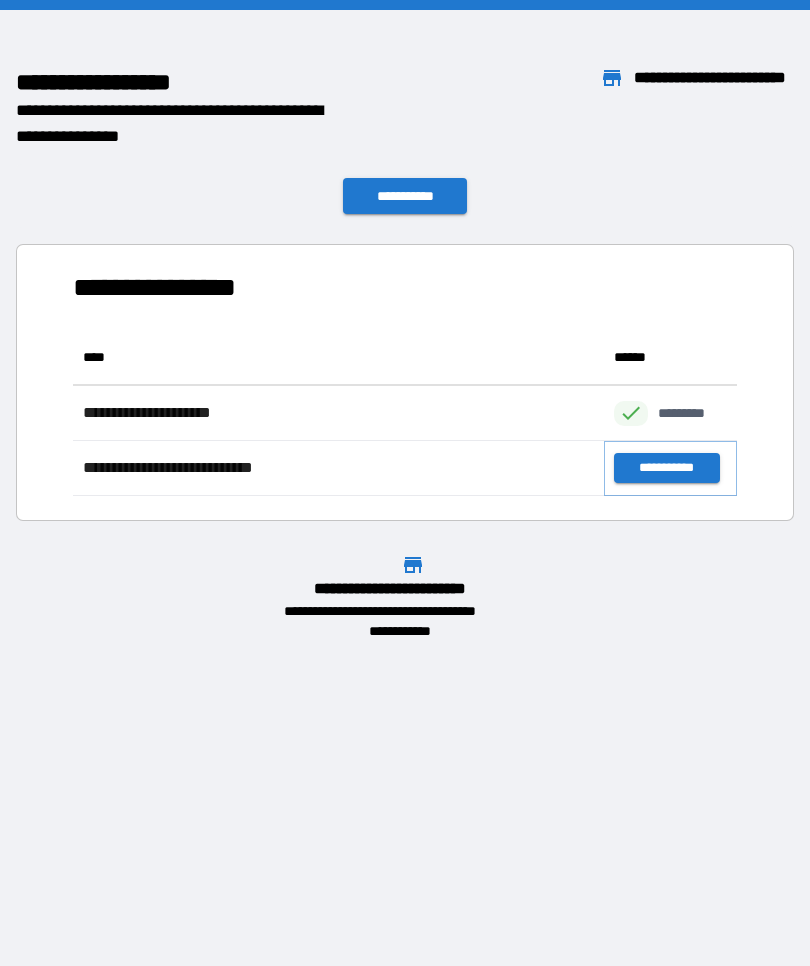 click on "**********" at bounding box center [666, 468] 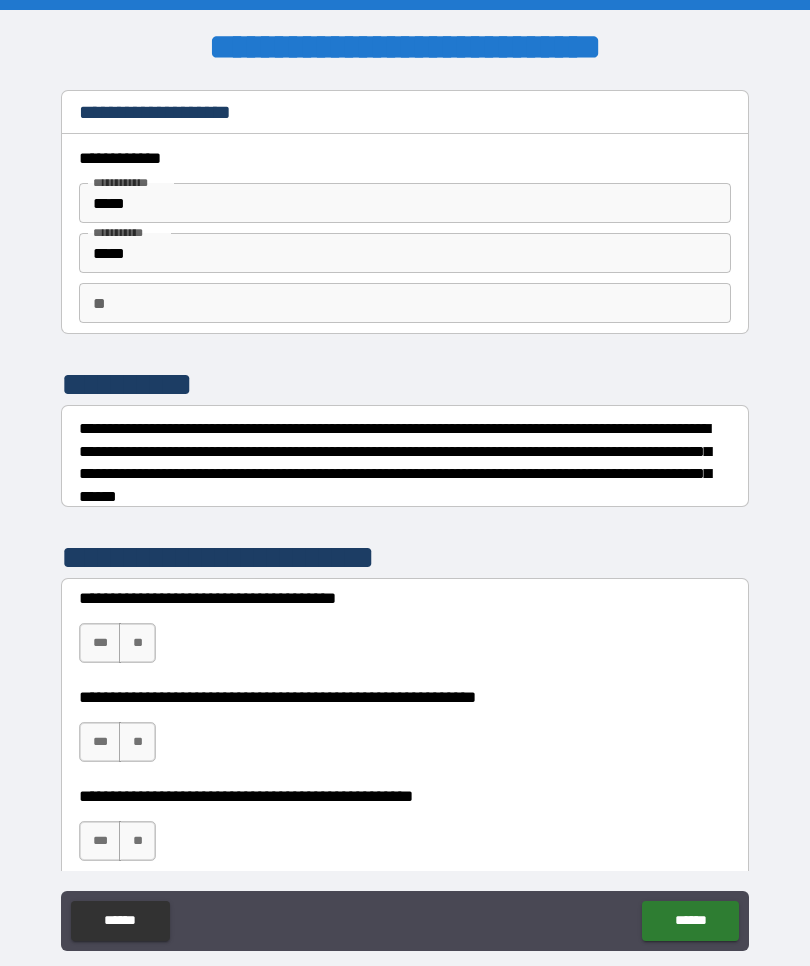 click on "**" at bounding box center [137, 643] 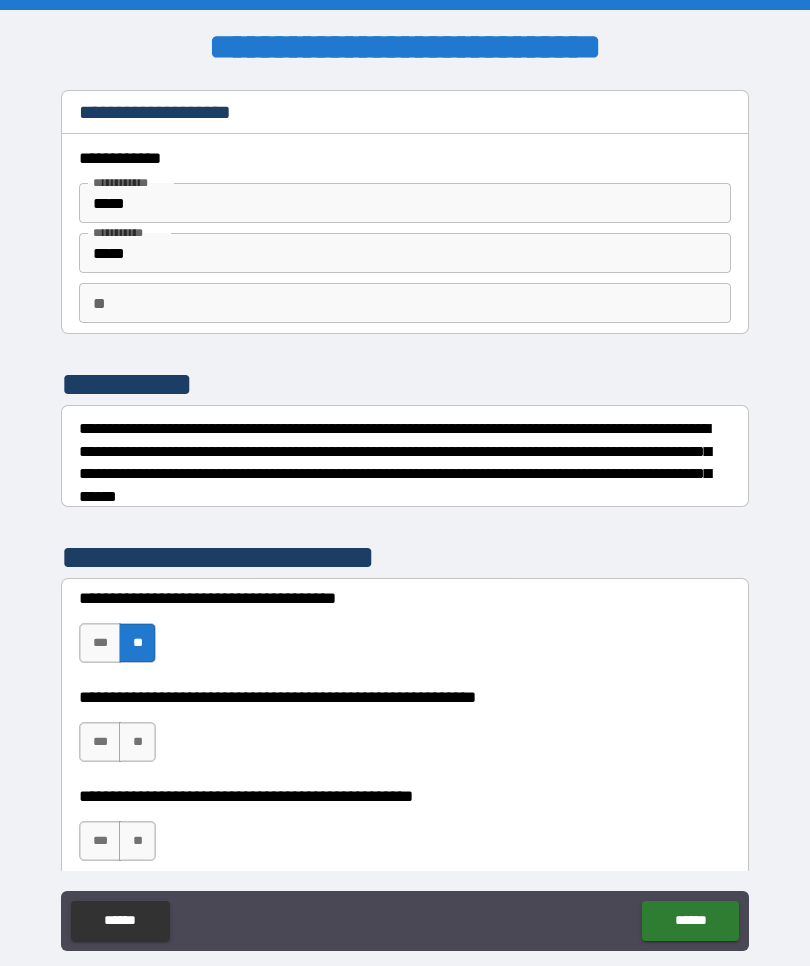 click on "**" at bounding box center [137, 742] 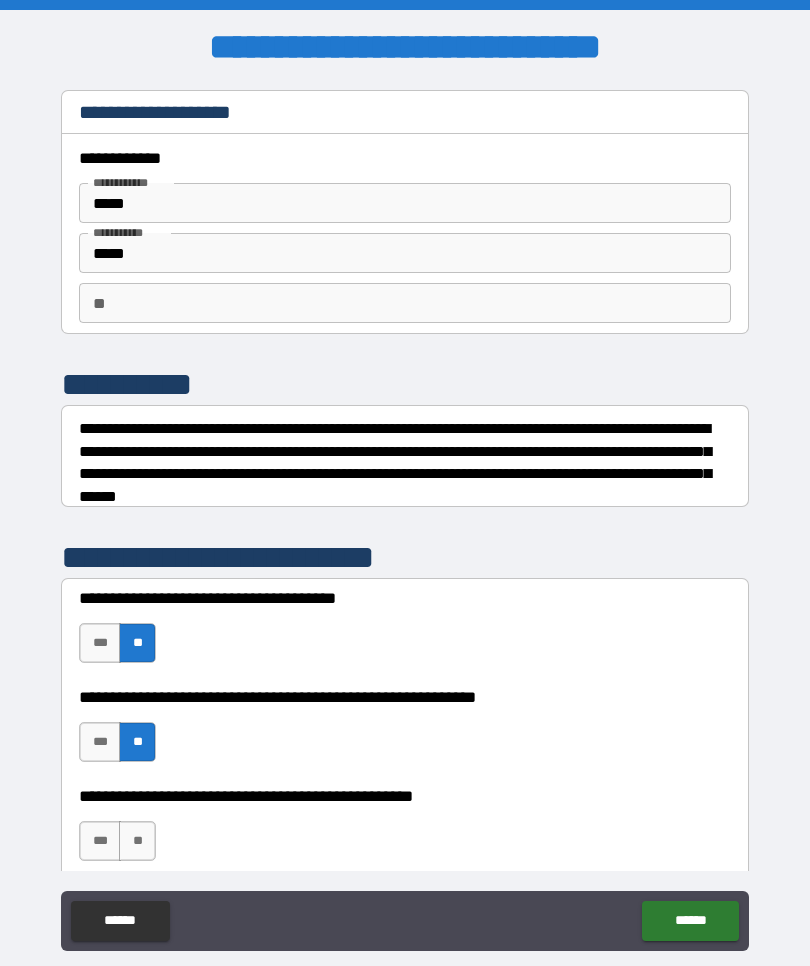 click on "**" at bounding box center (137, 841) 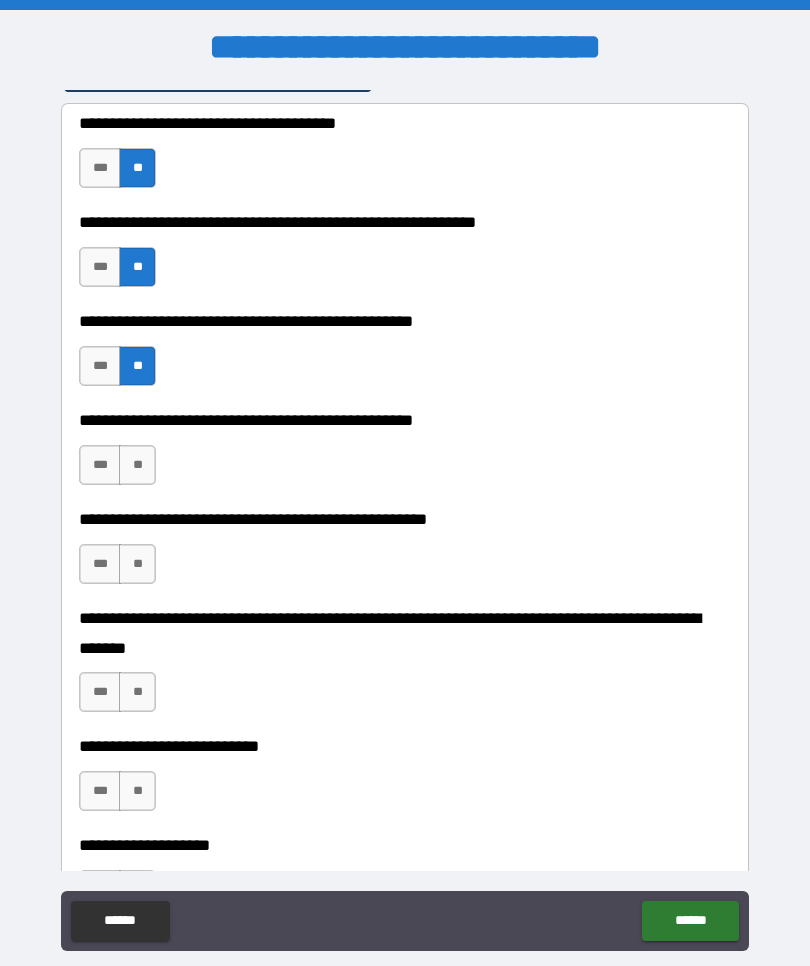 scroll, scrollTop: 496, scrollLeft: 0, axis: vertical 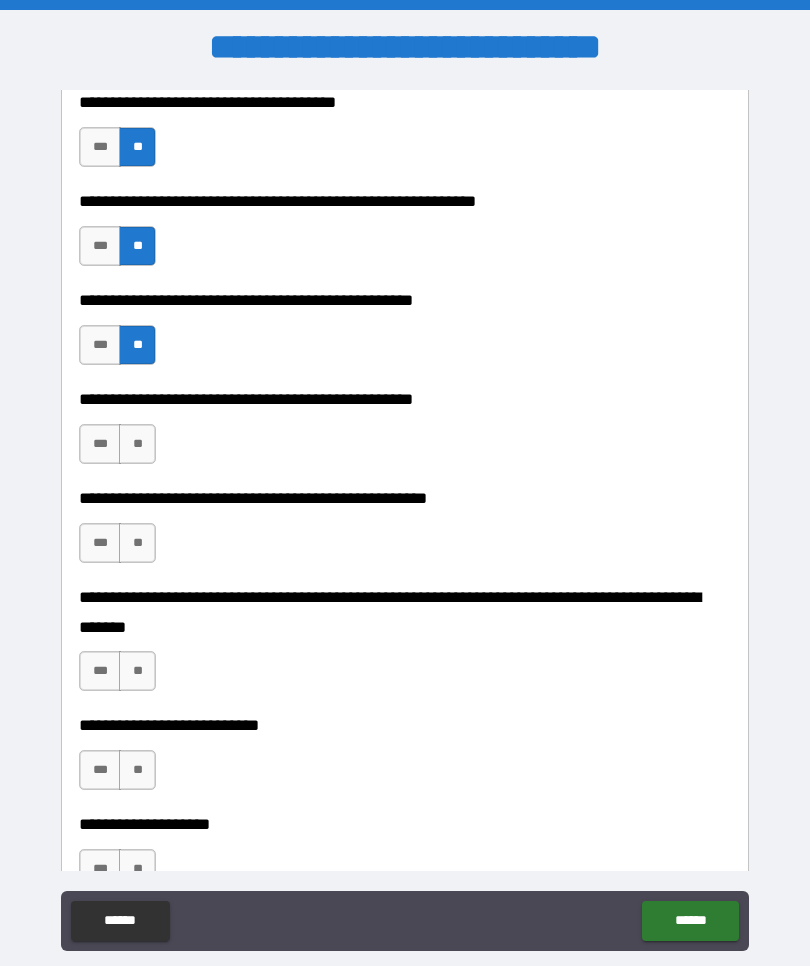 click on "**" at bounding box center [137, 444] 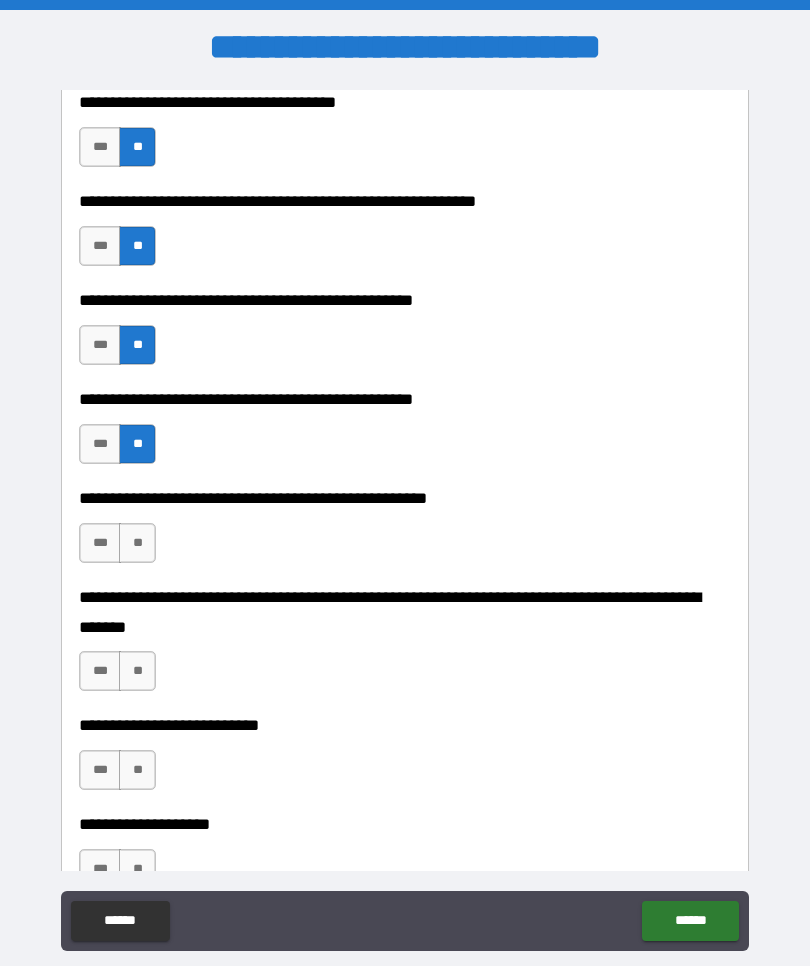 click on "**" at bounding box center [137, 543] 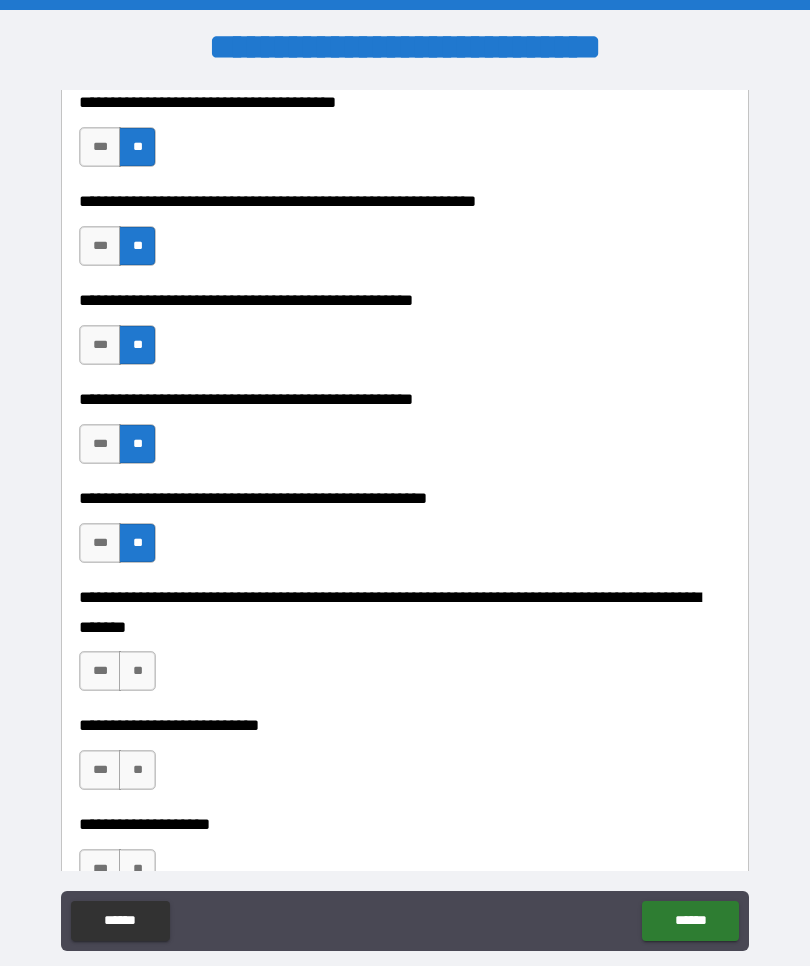click on "**" at bounding box center [137, 671] 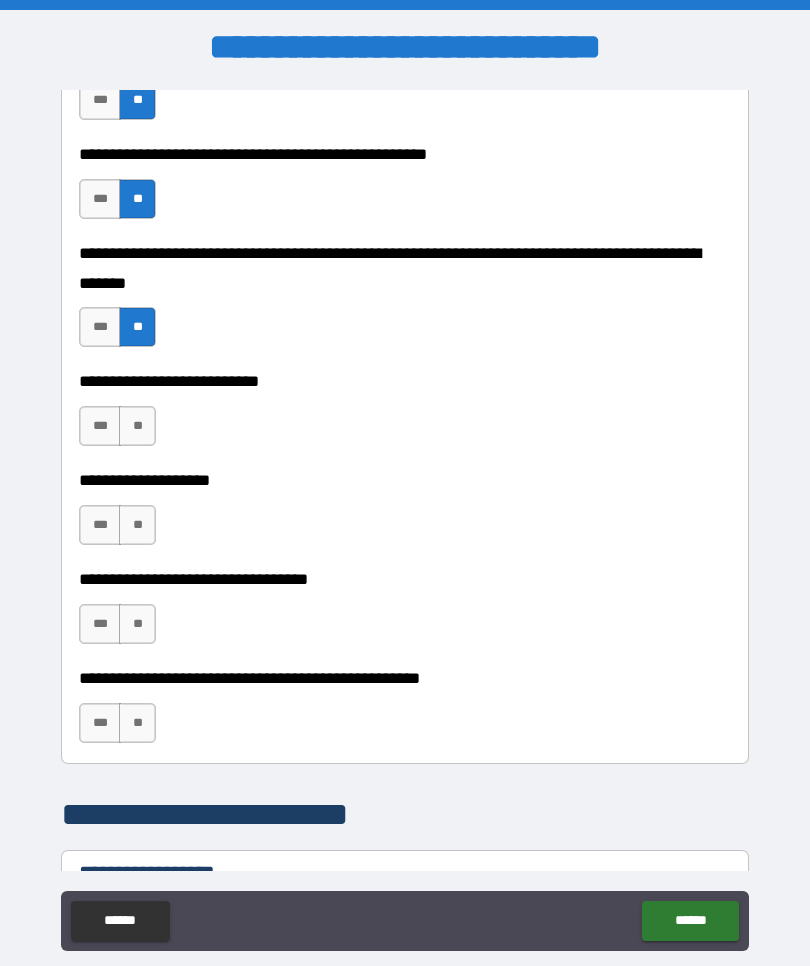 scroll, scrollTop: 843, scrollLeft: 0, axis: vertical 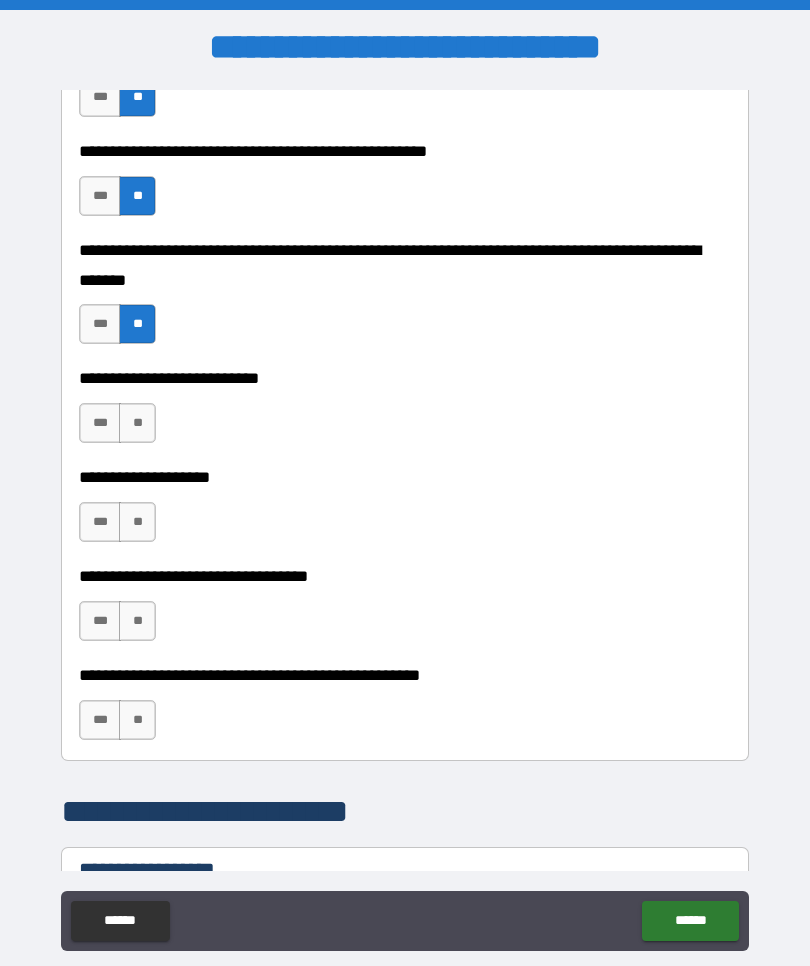 click on "**" at bounding box center [137, 423] 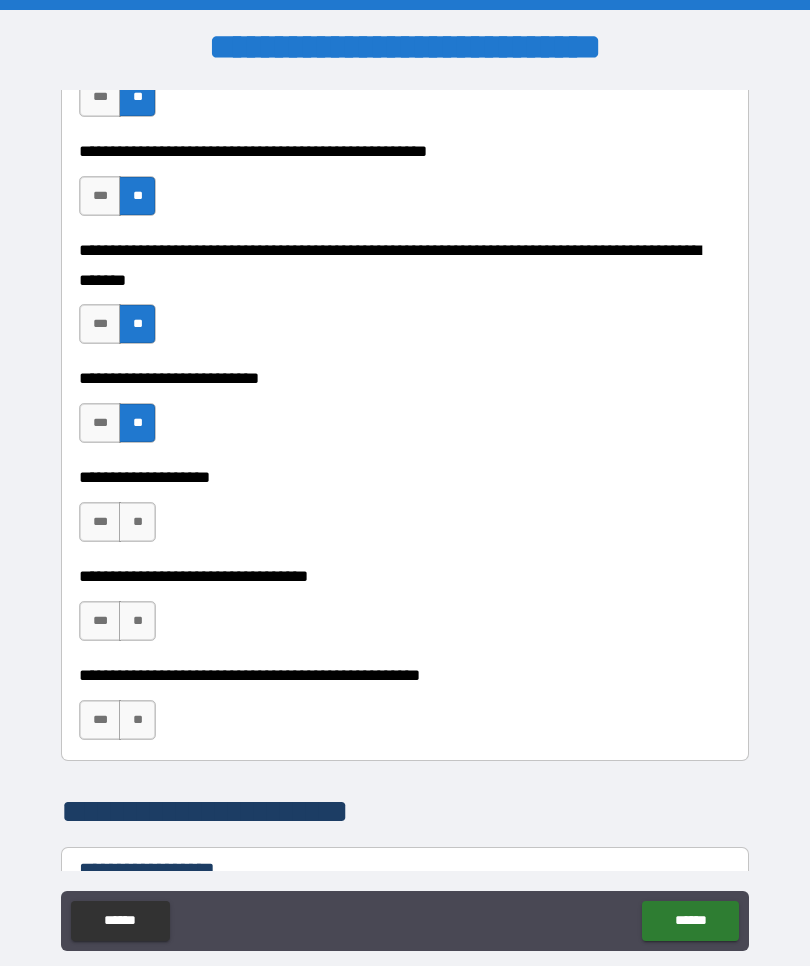 click on "**" at bounding box center [137, 621] 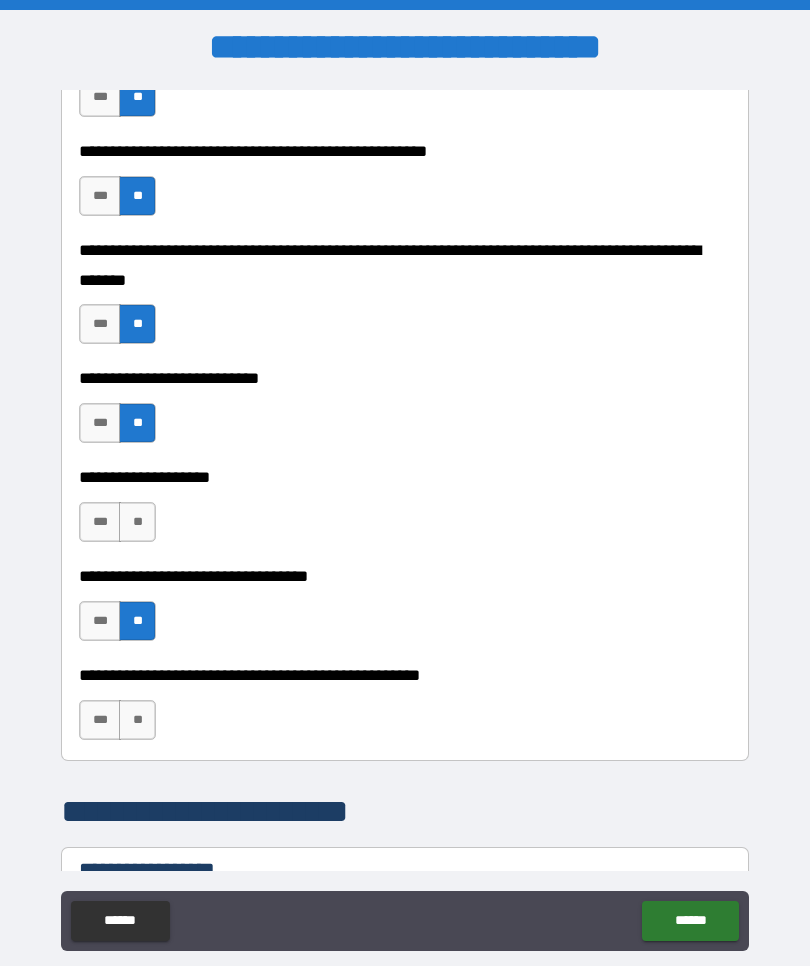 click on "**" at bounding box center [137, 522] 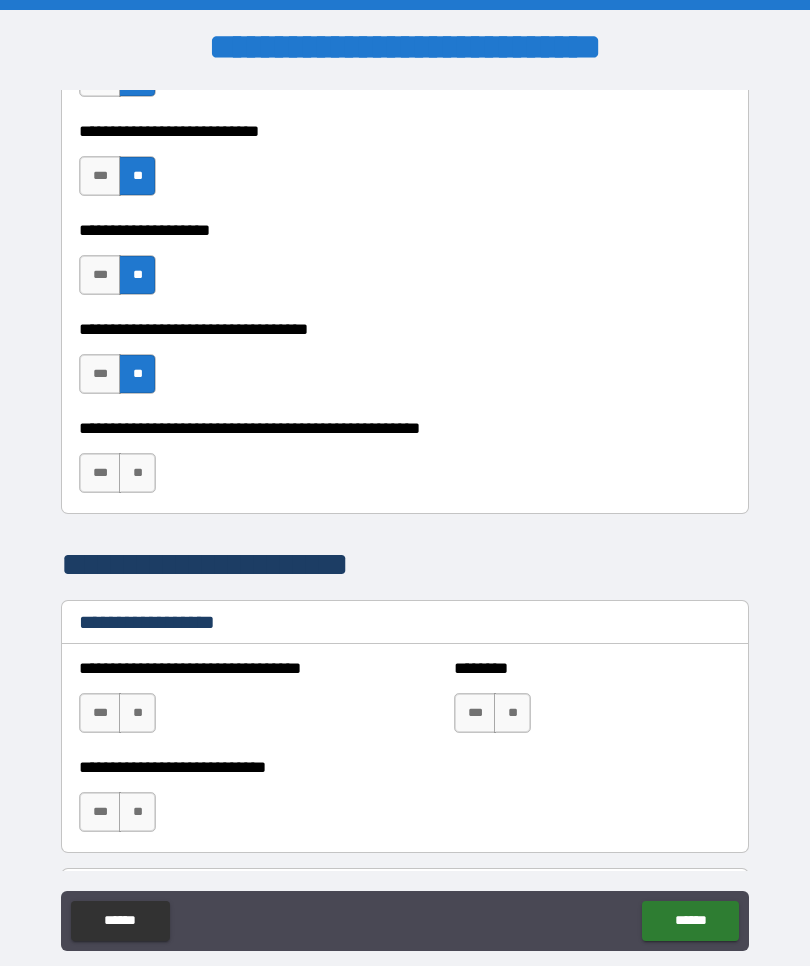 scroll, scrollTop: 1093, scrollLeft: 0, axis: vertical 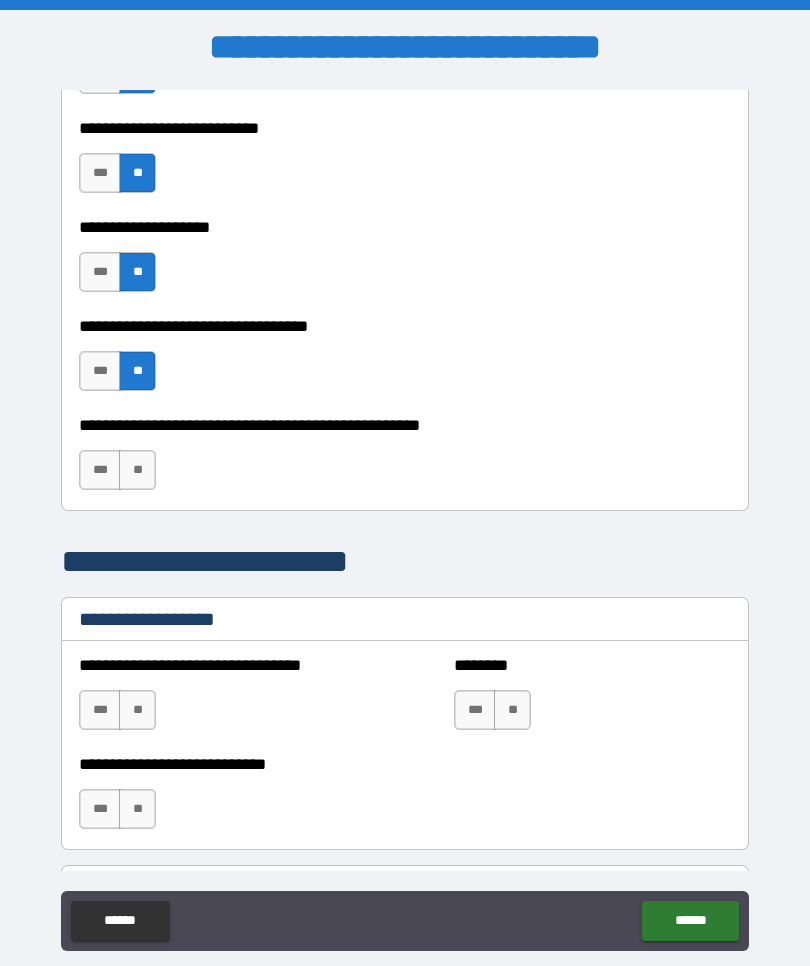click on "**" at bounding box center (137, 470) 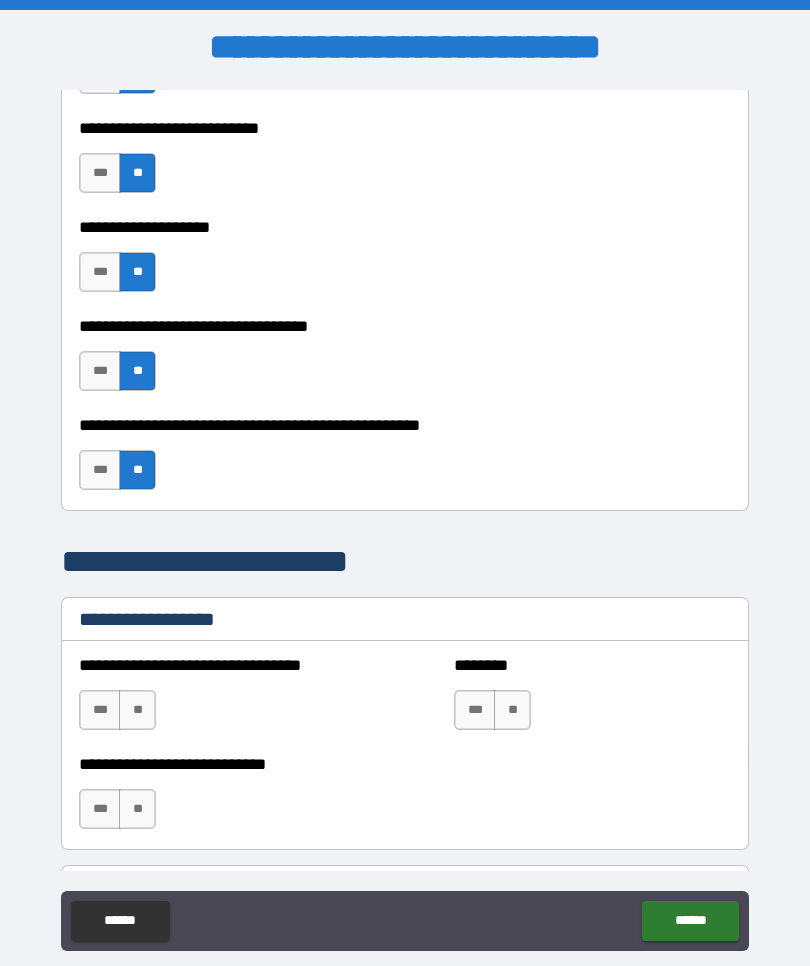 click on "**" at bounding box center [137, 710] 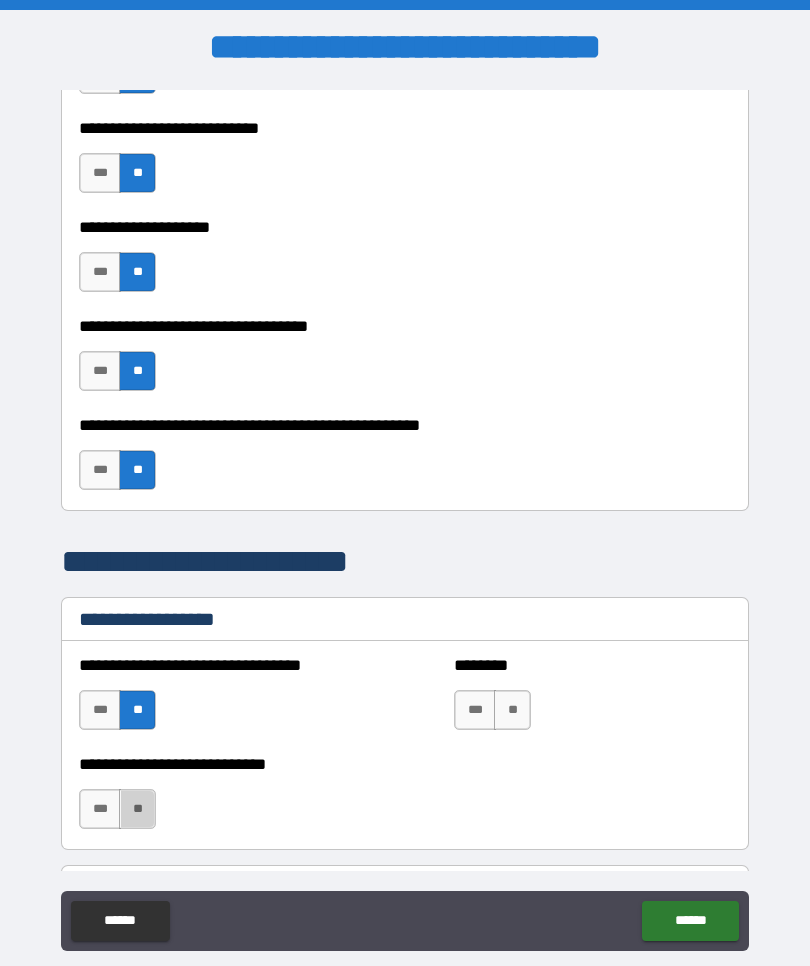 click on "**" at bounding box center (137, 809) 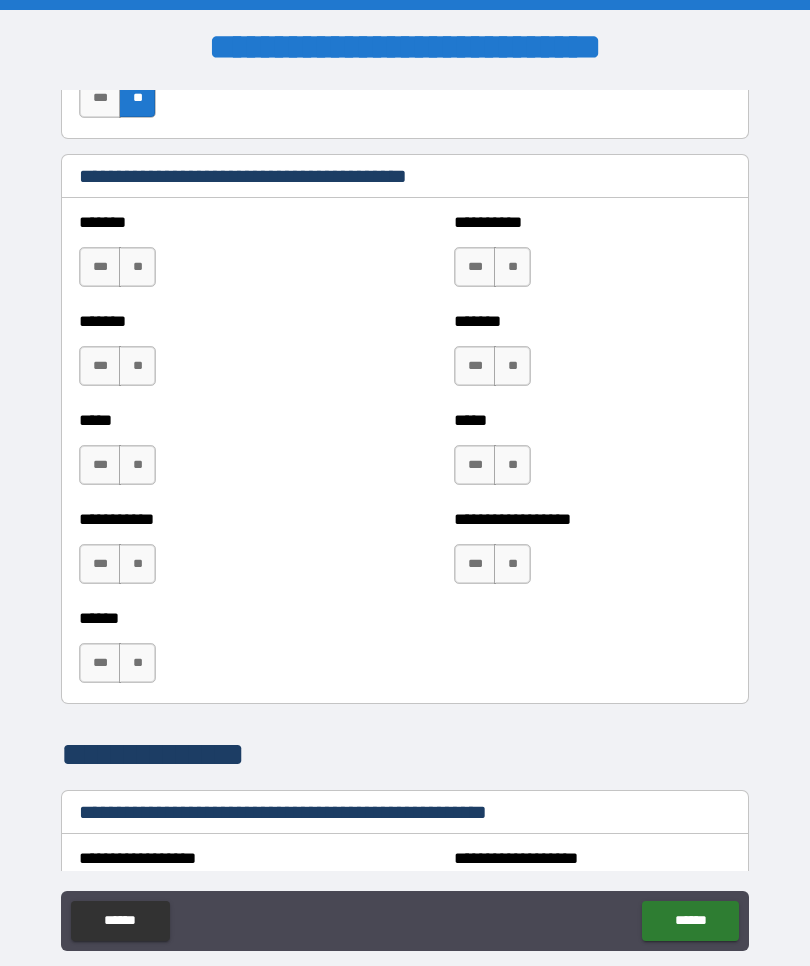 scroll, scrollTop: 1805, scrollLeft: 0, axis: vertical 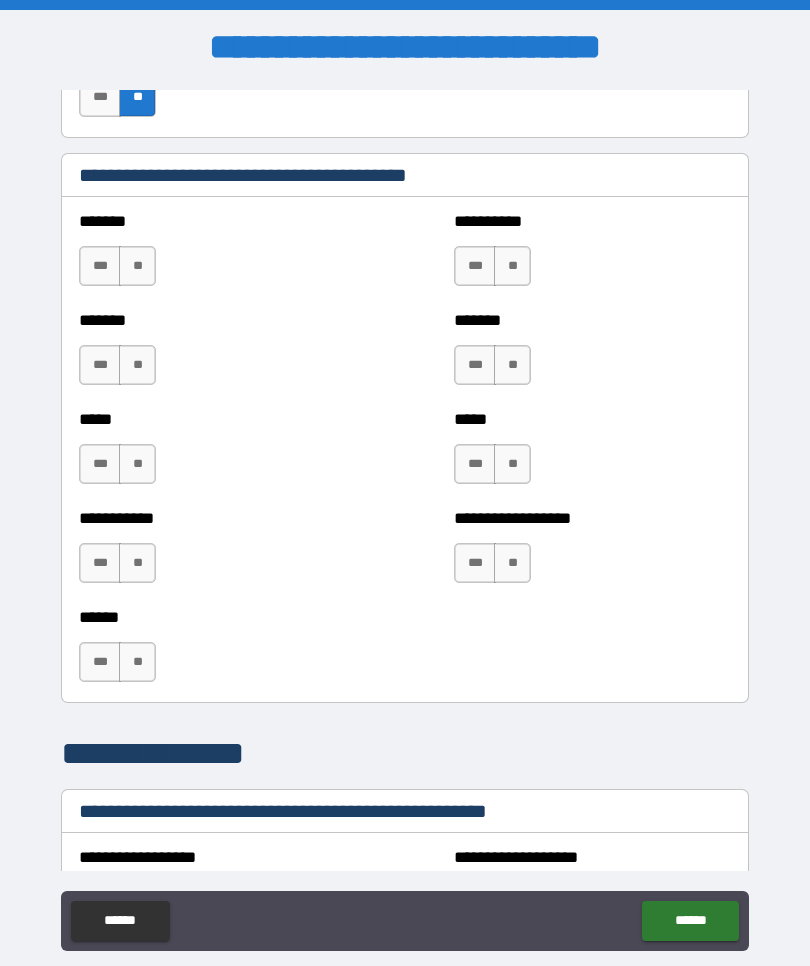 click on "**" at bounding box center (137, 266) 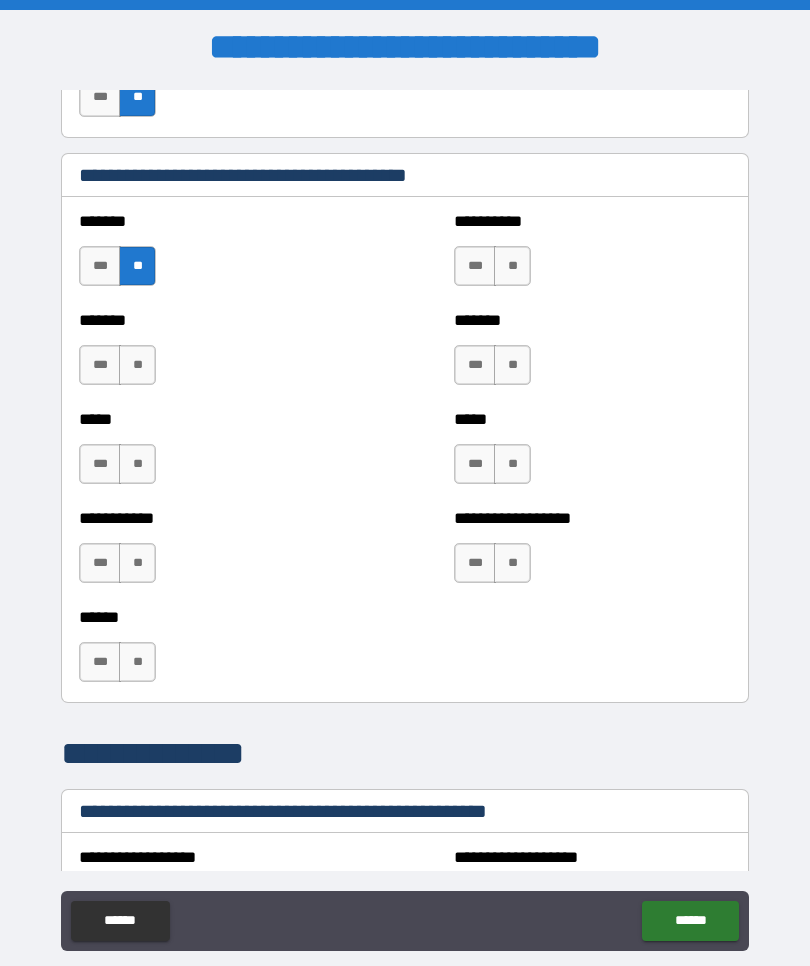 click on "**" at bounding box center [137, 365] 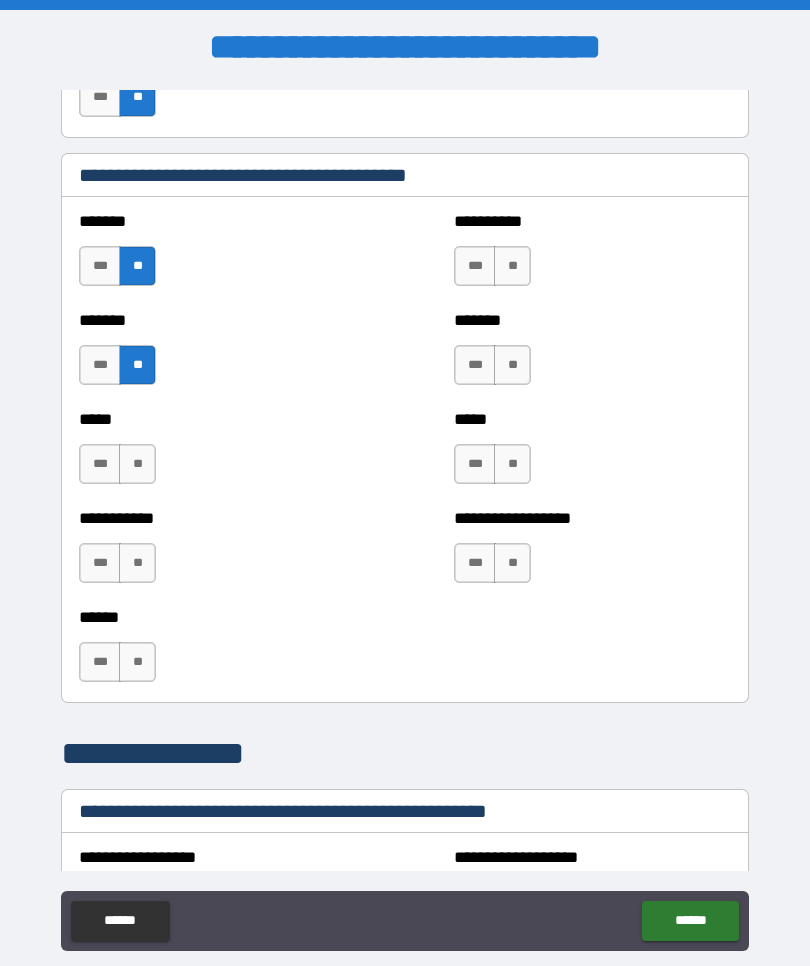 click on "**" at bounding box center (137, 464) 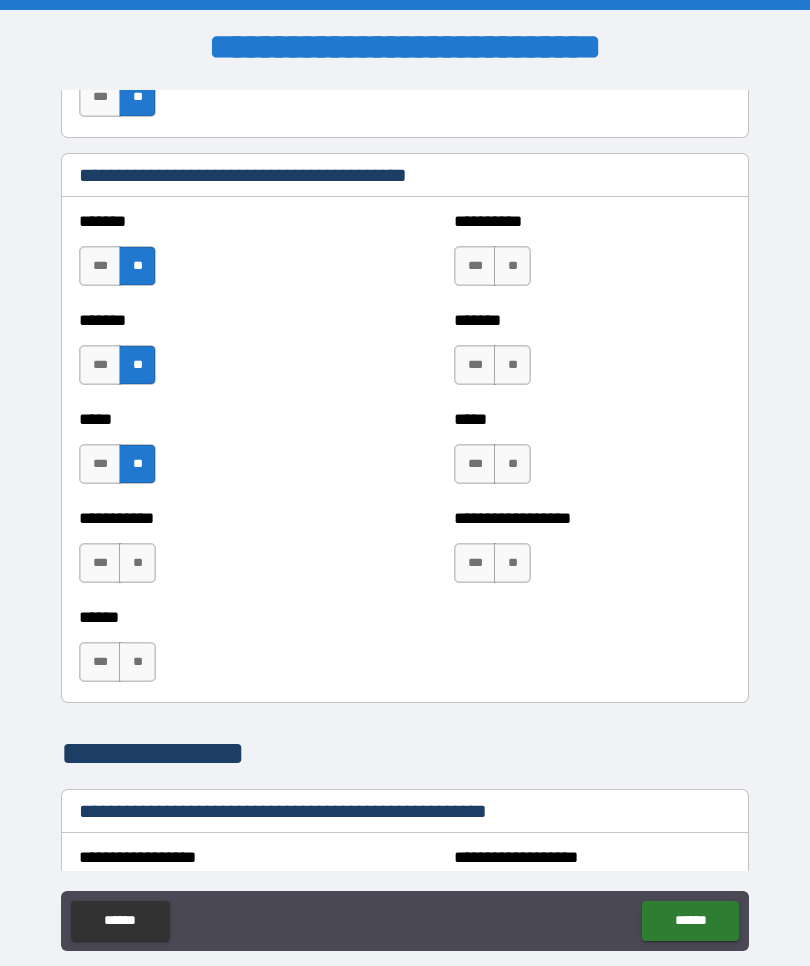 click on "**" at bounding box center [137, 563] 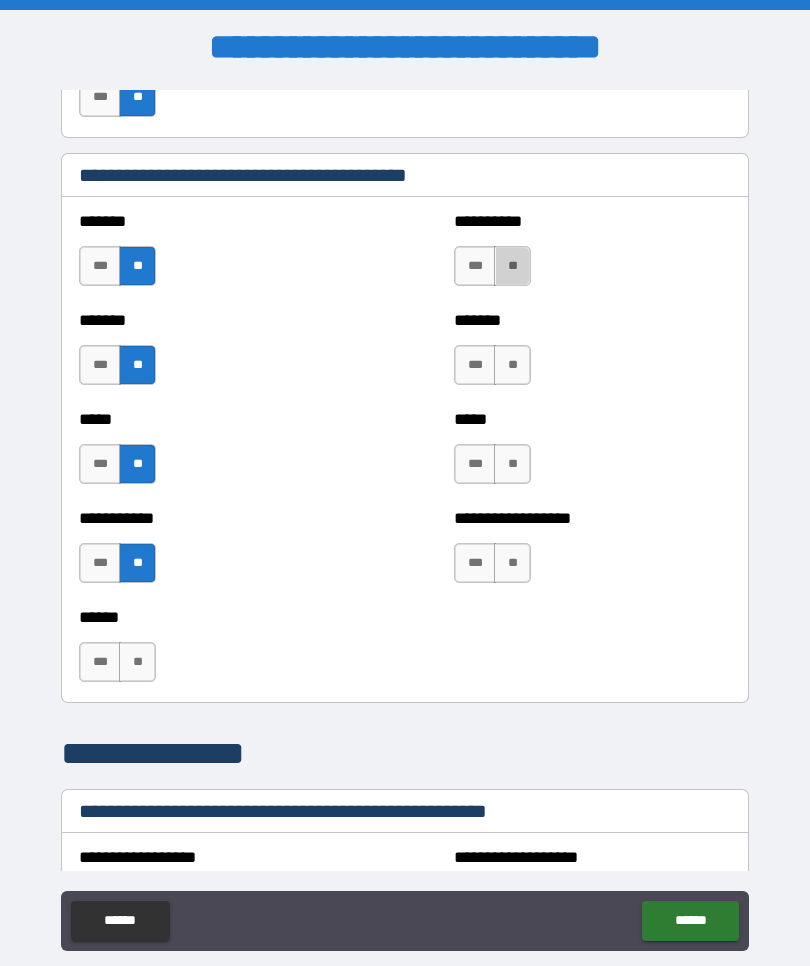 click on "**" at bounding box center (512, 266) 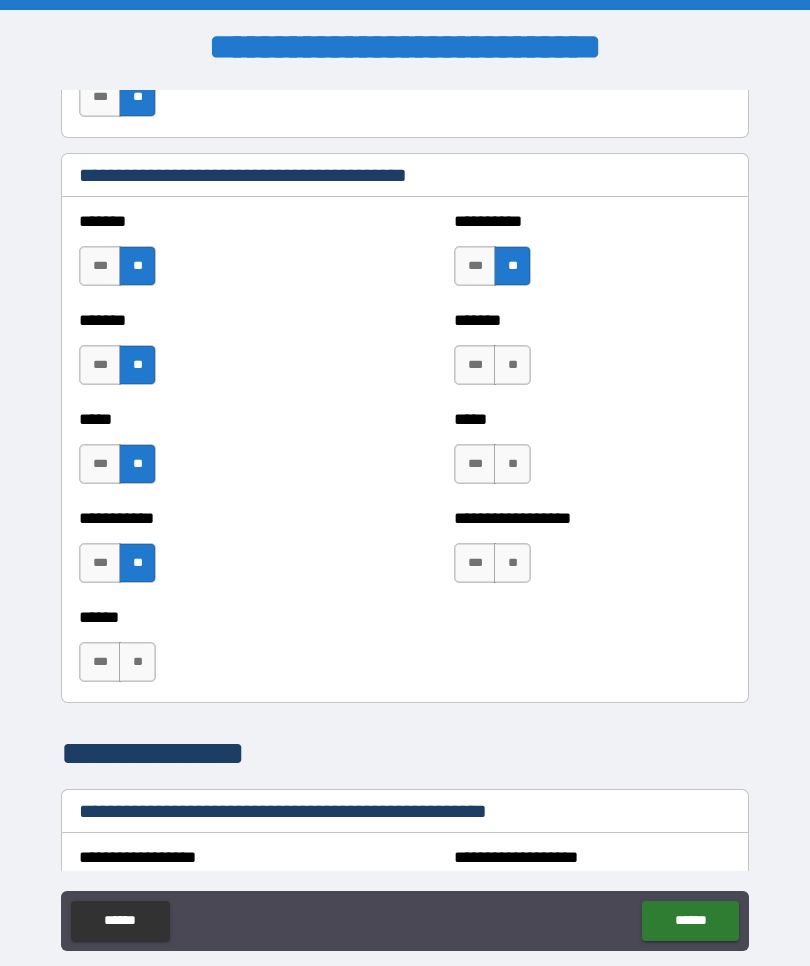 click on "**" at bounding box center [512, 365] 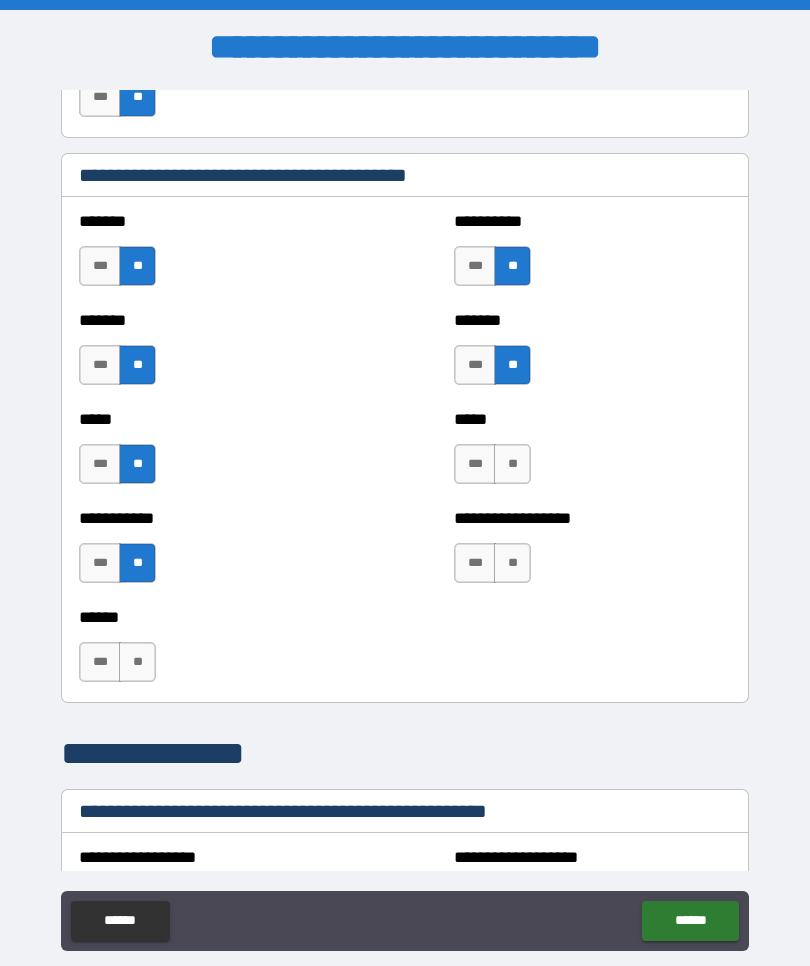 click on "**" at bounding box center (512, 464) 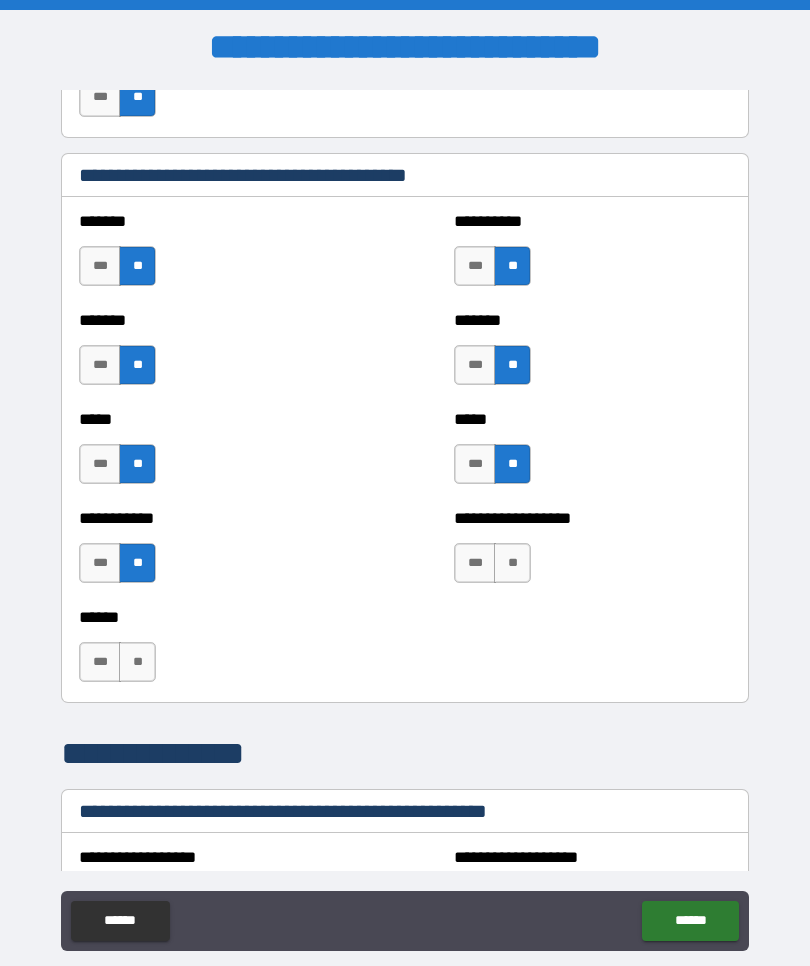 click on "**" at bounding box center (512, 563) 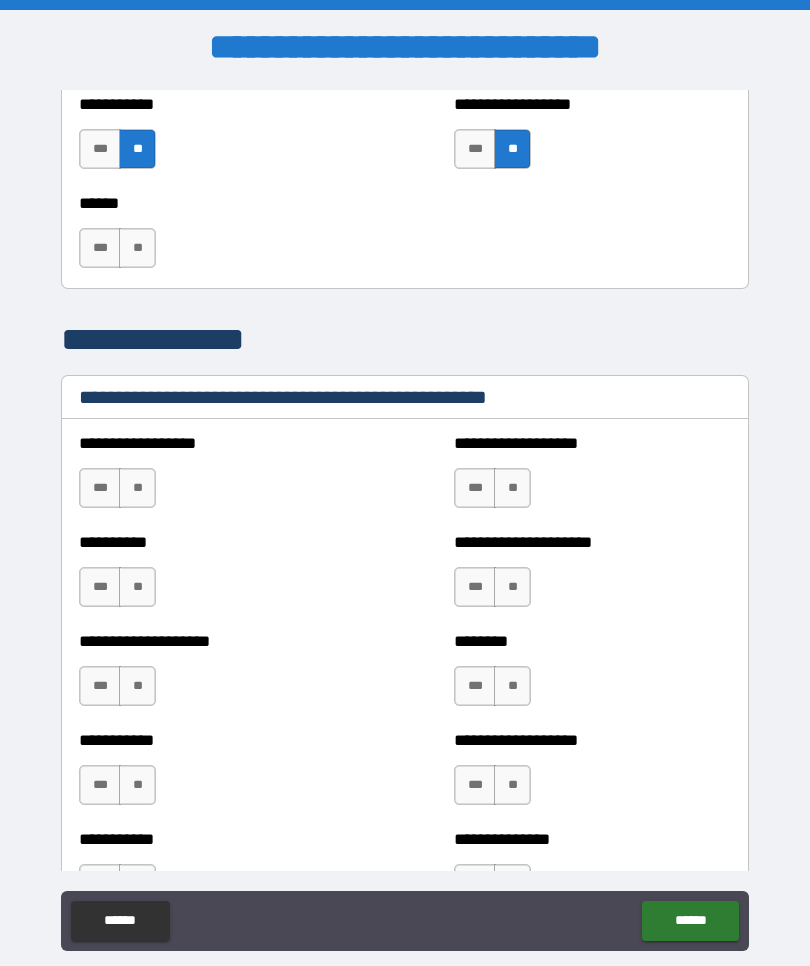 scroll, scrollTop: 2223, scrollLeft: 0, axis: vertical 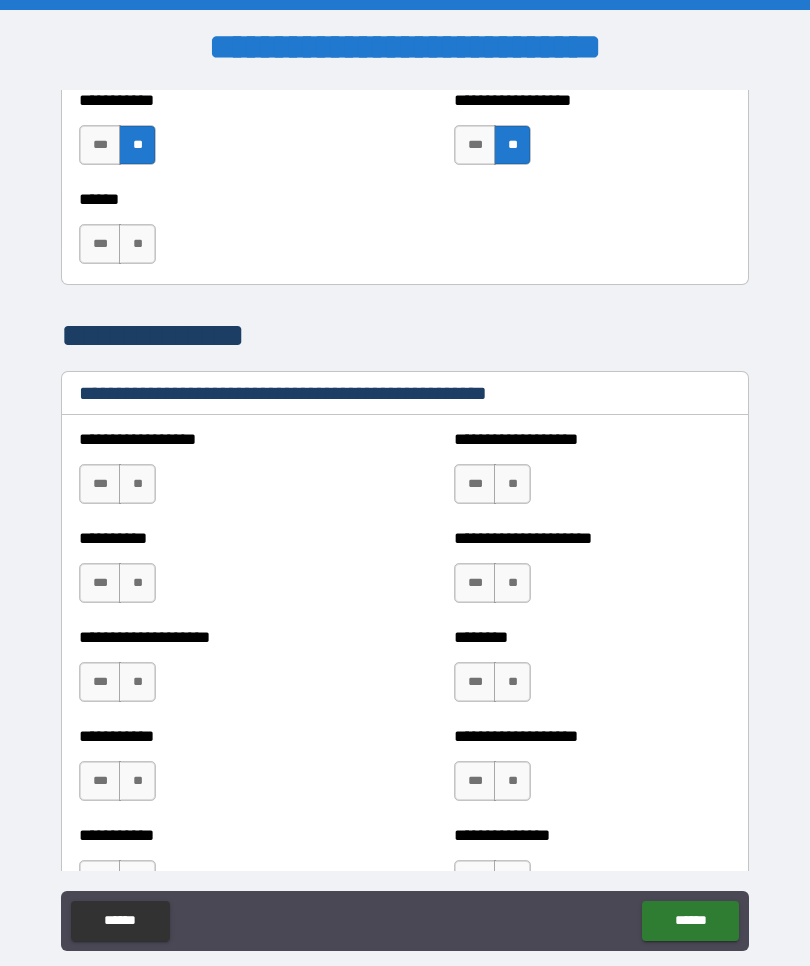 click on "**" at bounding box center [137, 484] 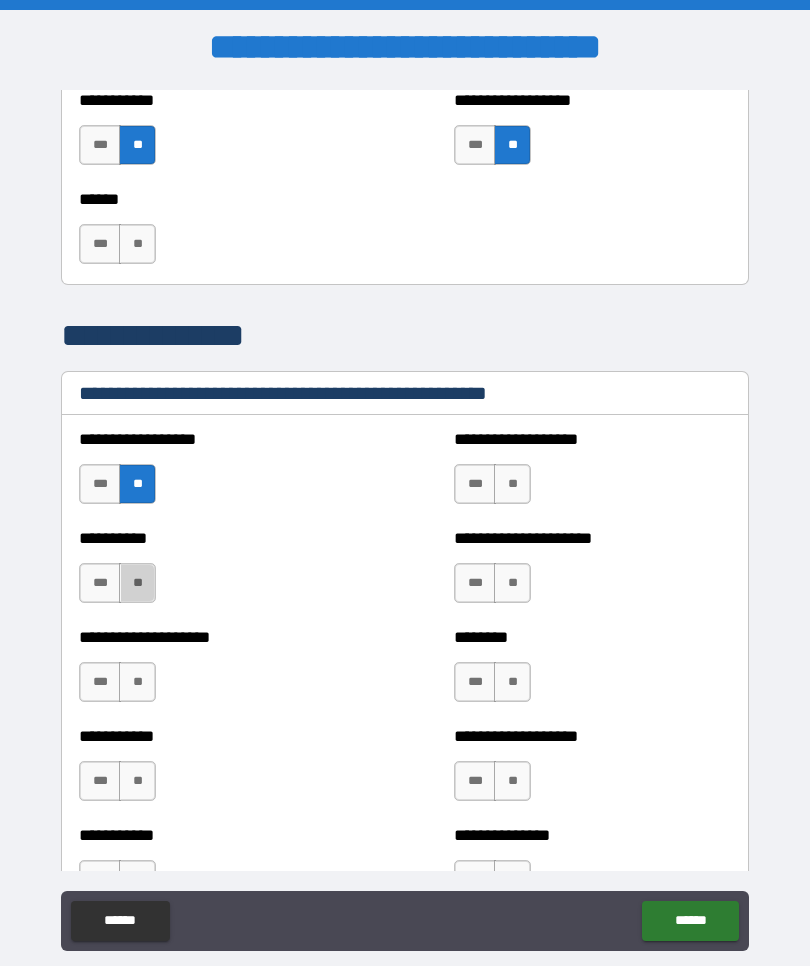 click on "**" at bounding box center (137, 583) 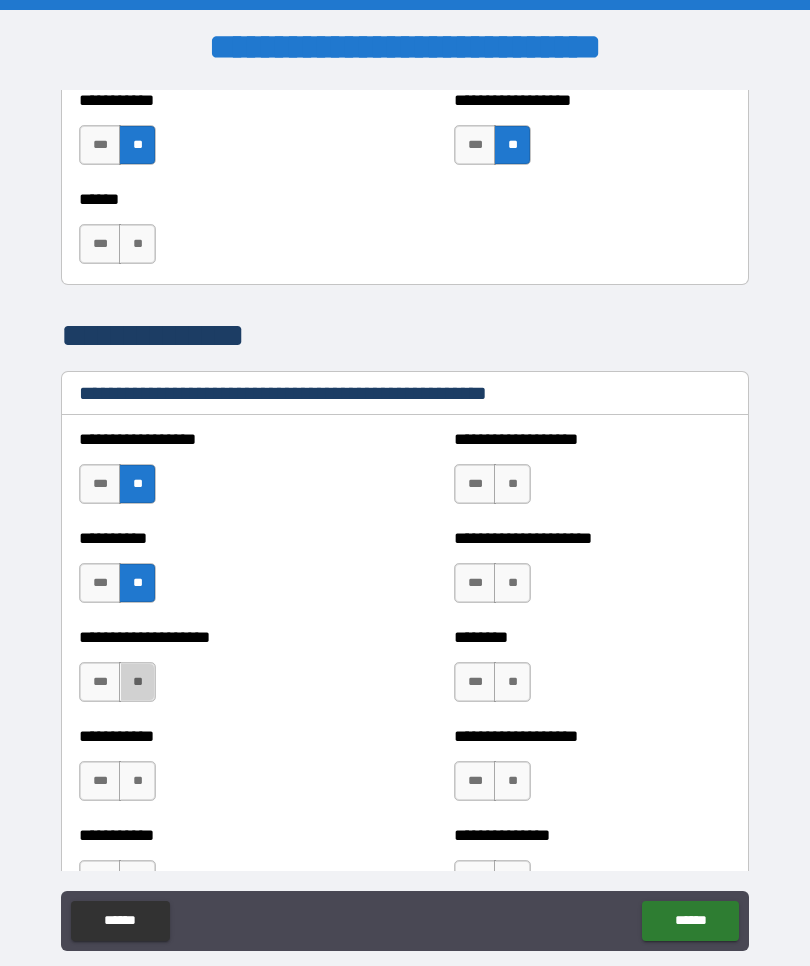 click on "**" at bounding box center (137, 682) 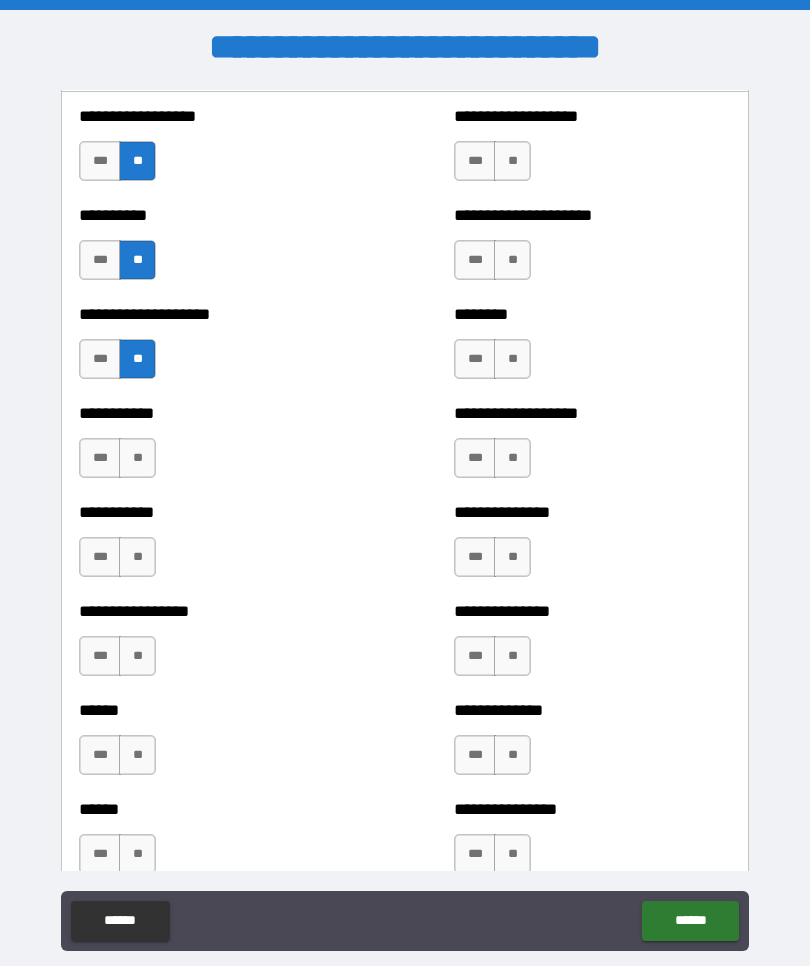 scroll, scrollTop: 2549, scrollLeft: 0, axis: vertical 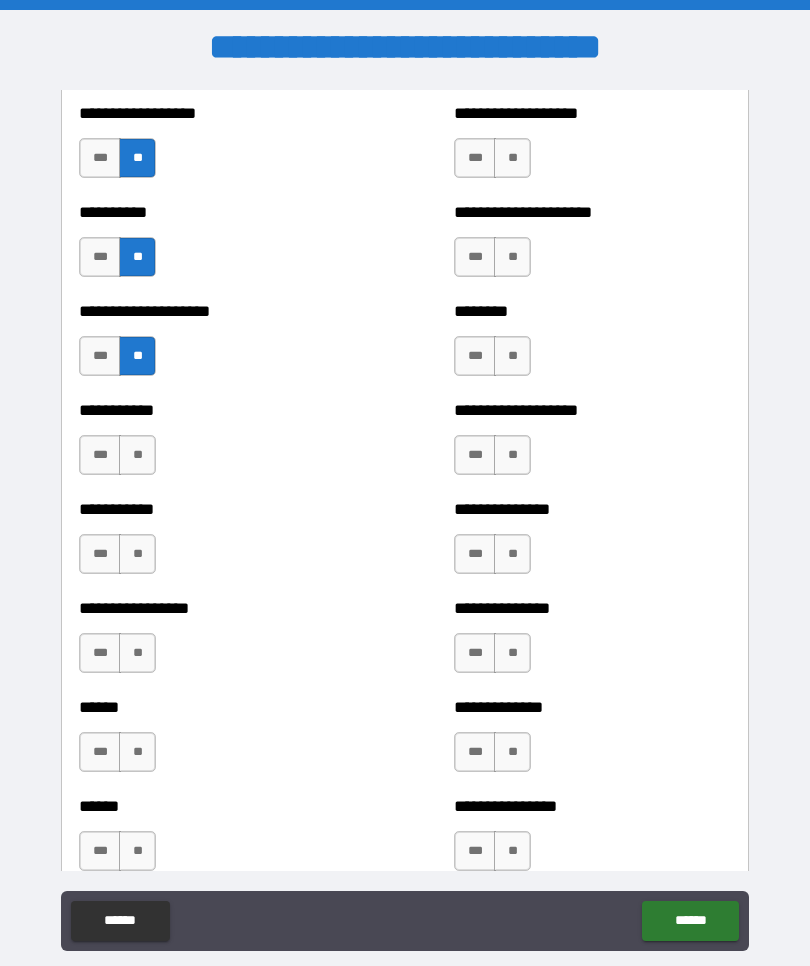 click on "**" at bounding box center (137, 455) 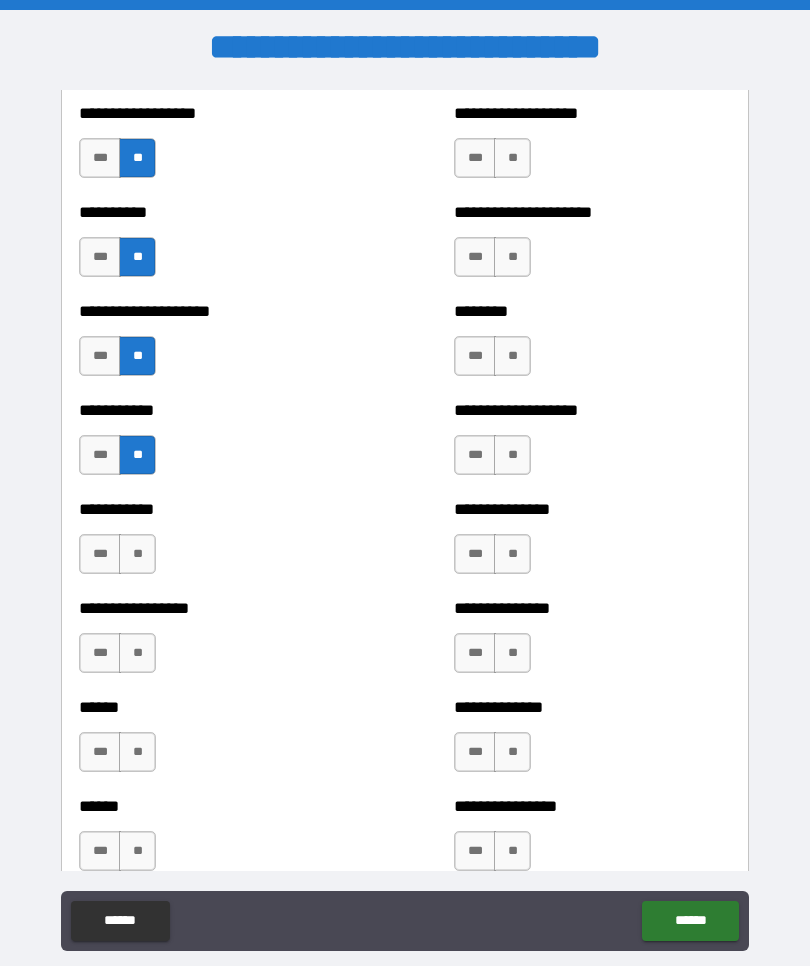 click on "**" at bounding box center [137, 554] 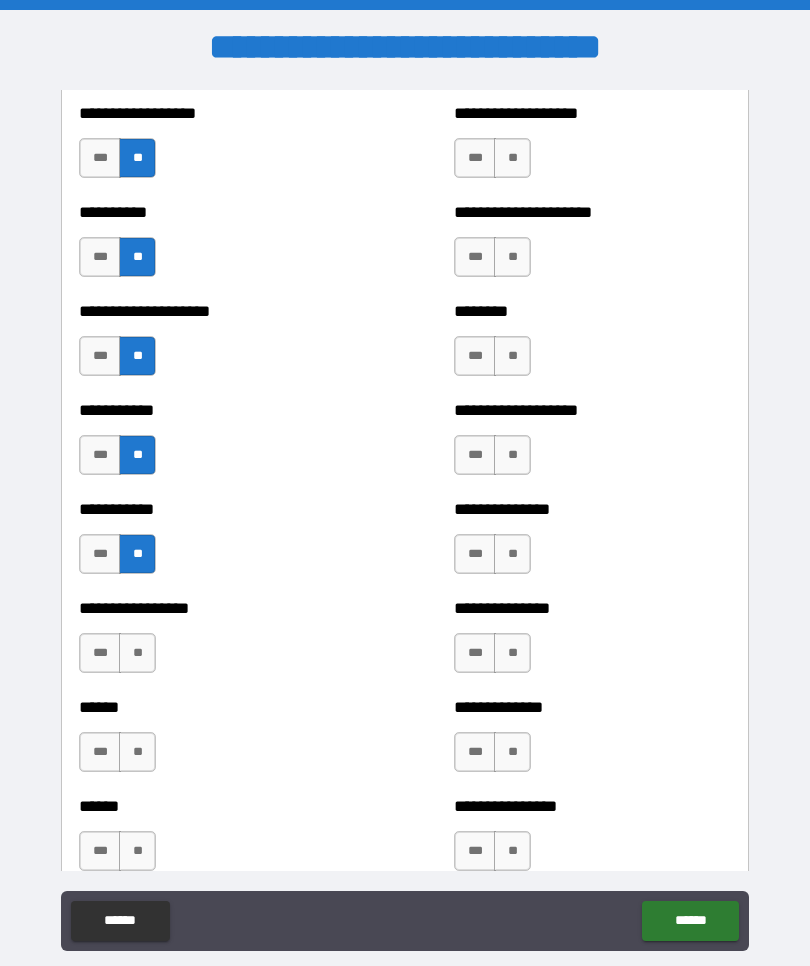 click on "**" at bounding box center [137, 653] 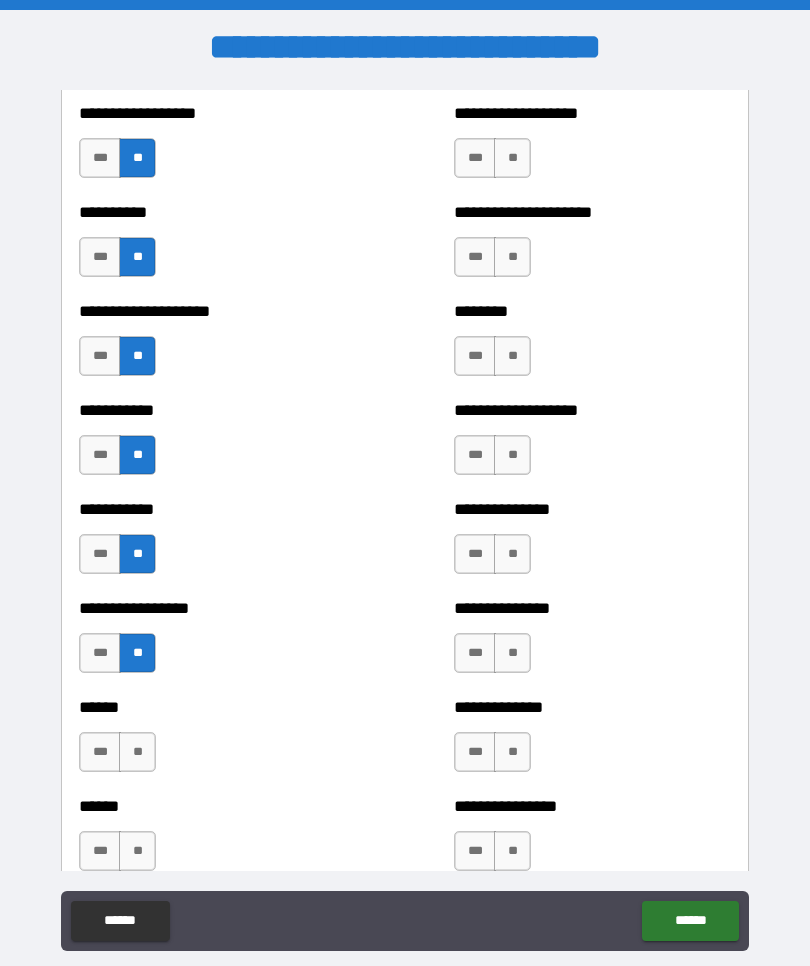 click on "**" at bounding box center [137, 752] 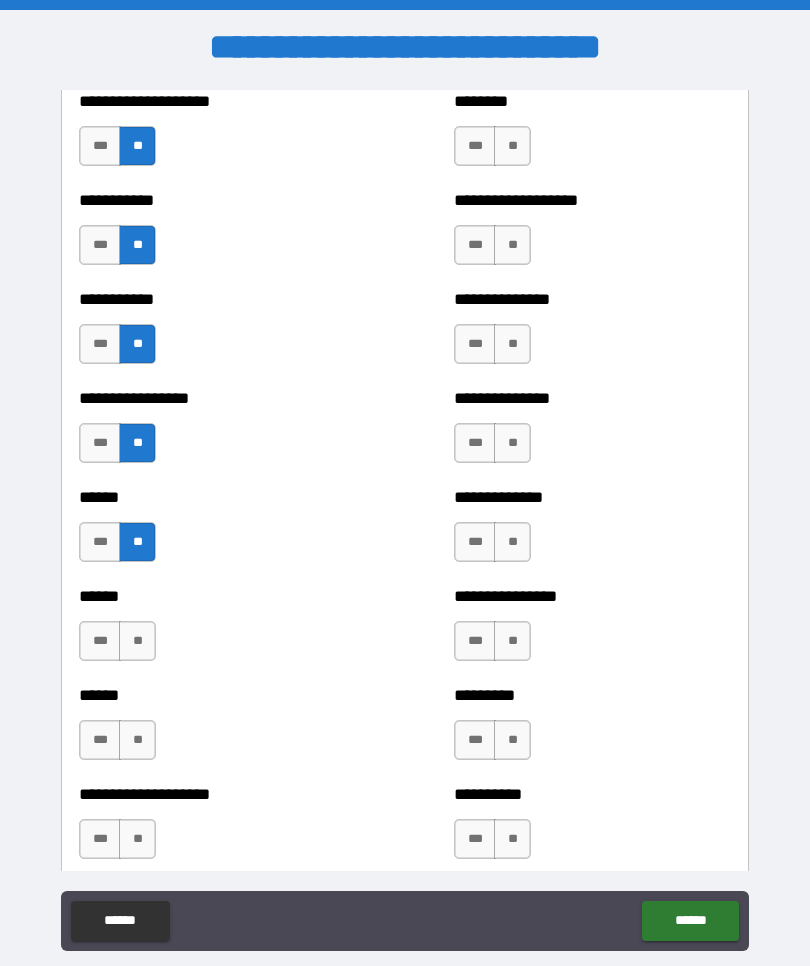 scroll, scrollTop: 2769, scrollLeft: 0, axis: vertical 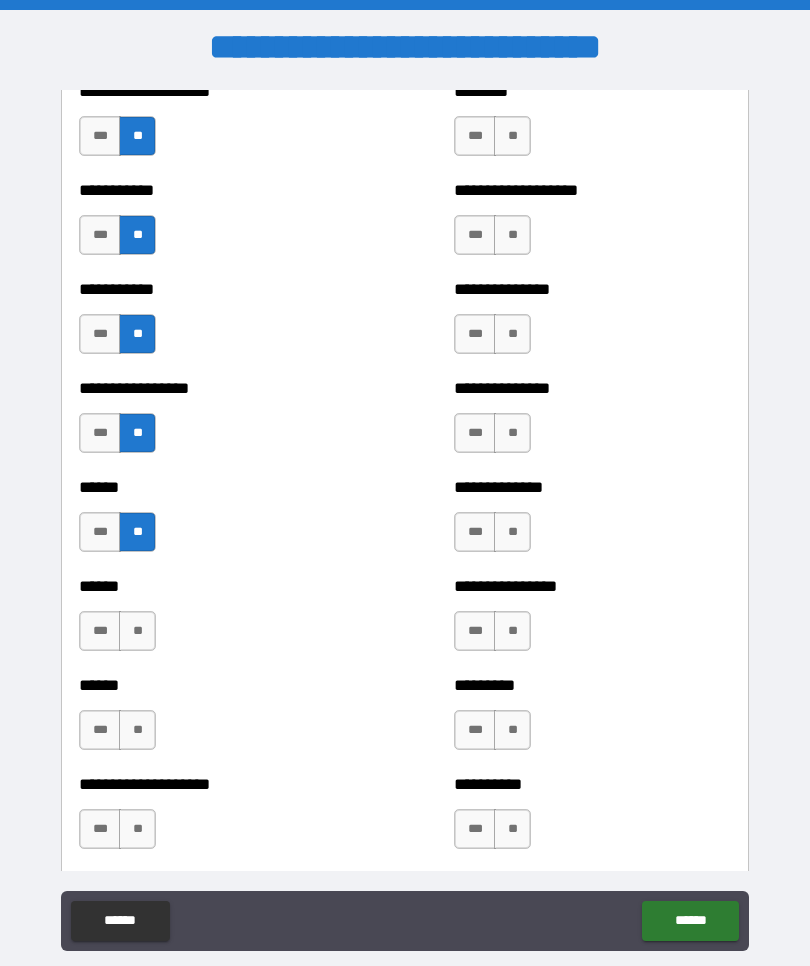 click on "**" at bounding box center [137, 631] 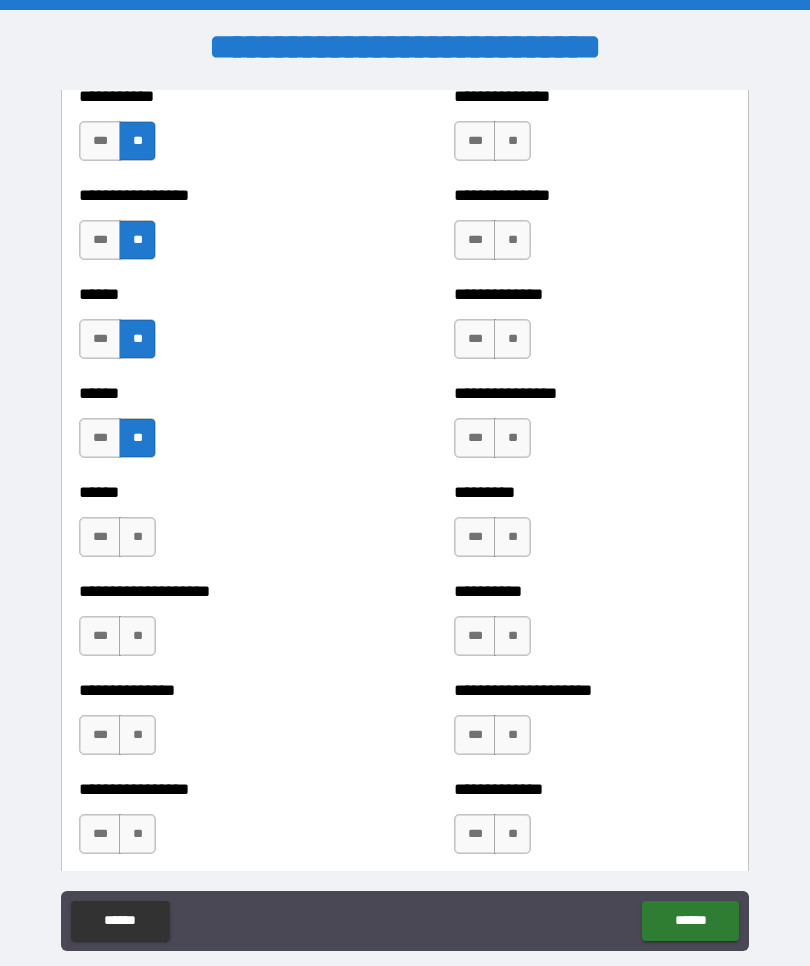 scroll, scrollTop: 2964, scrollLeft: 0, axis: vertical 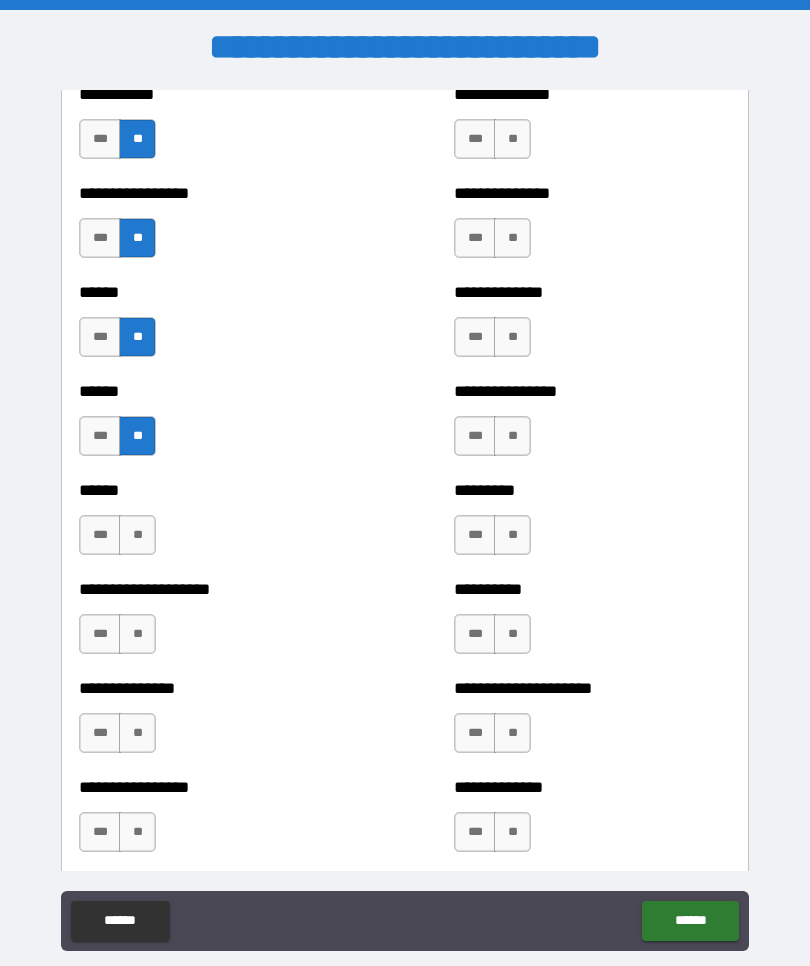 click on "**" at bounding box center (137, 535) 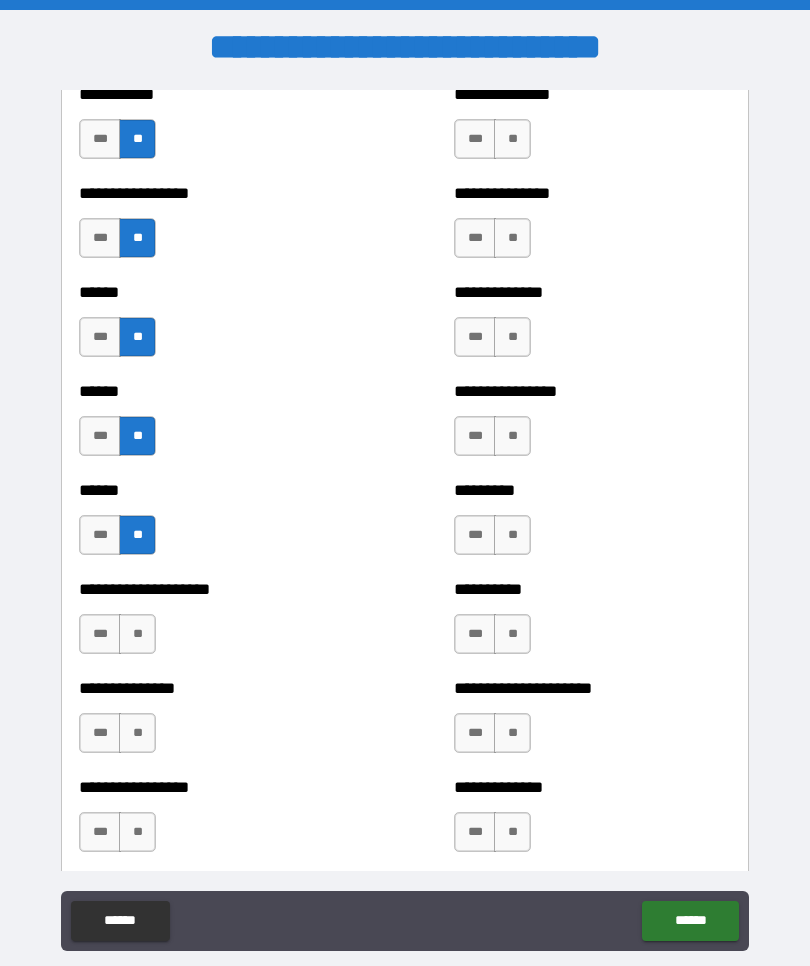 click on "**" at bounding box center (137, 634) 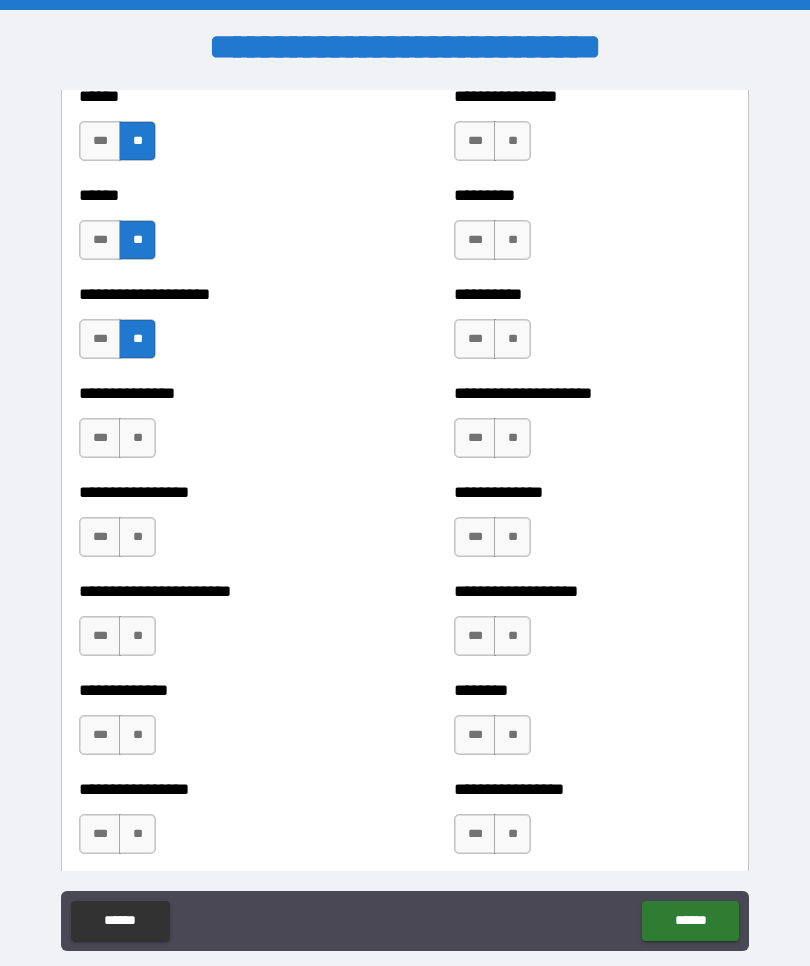 scroll, scrollTop: 3261, scrollLeft: 0, axis: vertical 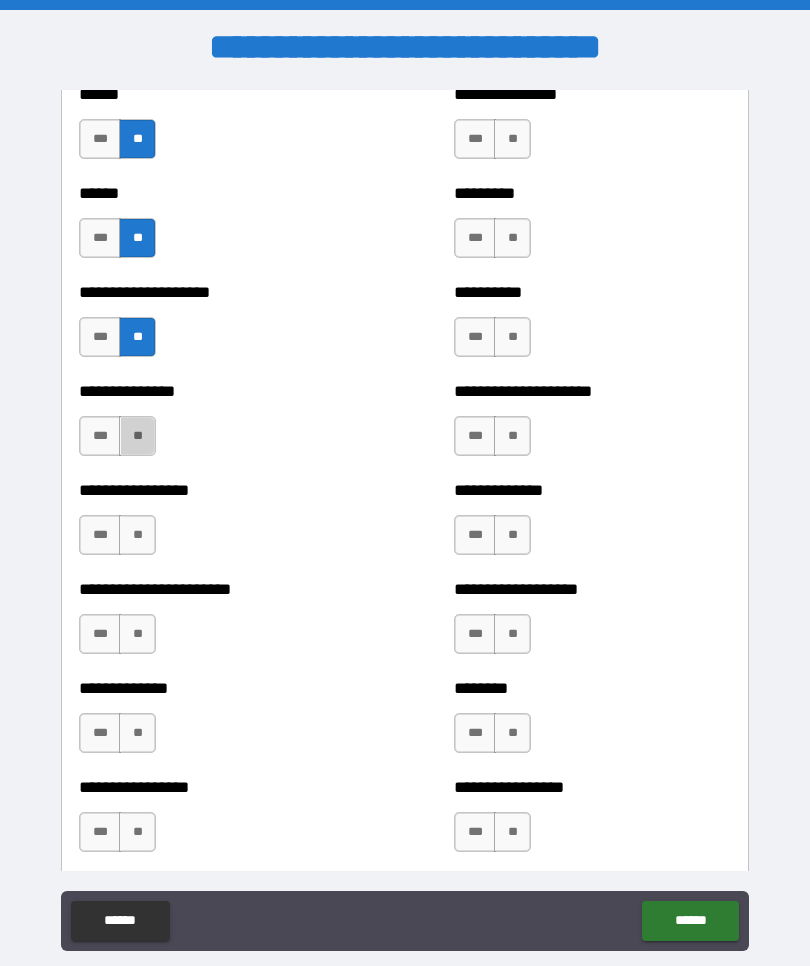 click on "**" at bounding box center (137, 436) 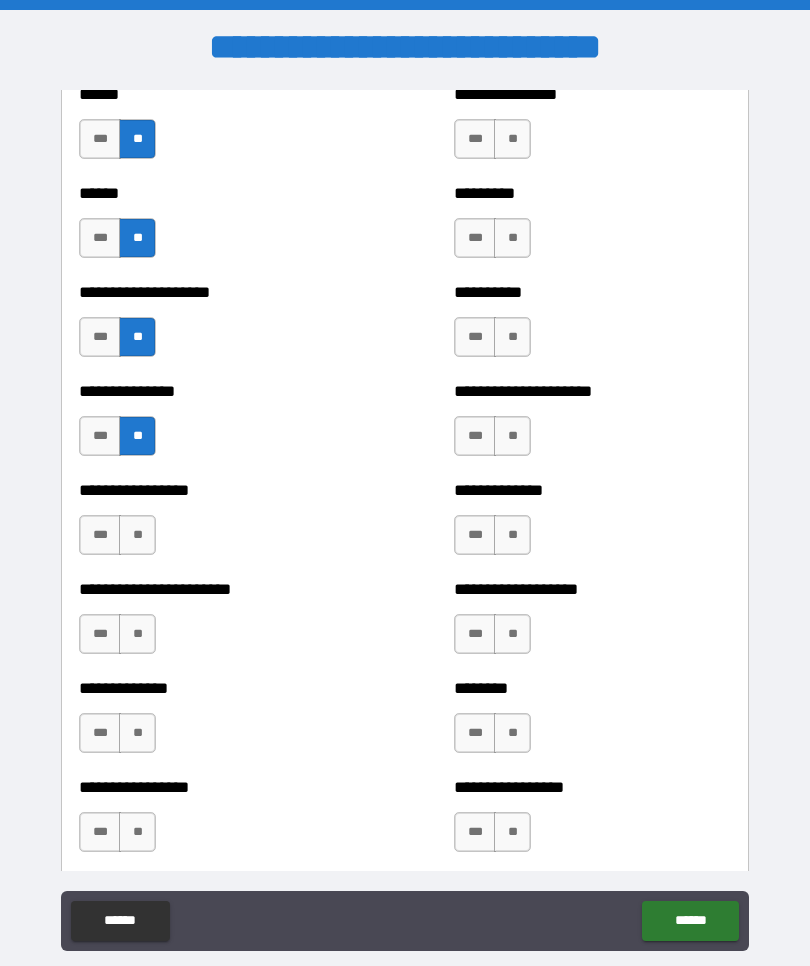 click on "**" at bounding box center (137, 535) 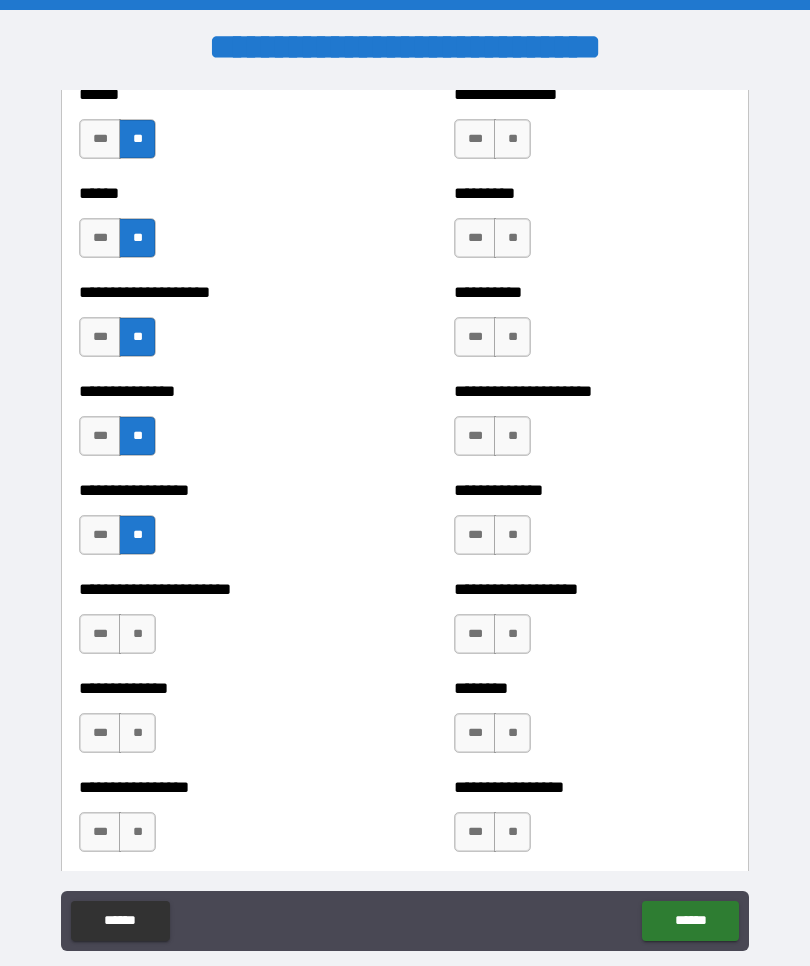 click on "**" at bounding box center (137, 634) 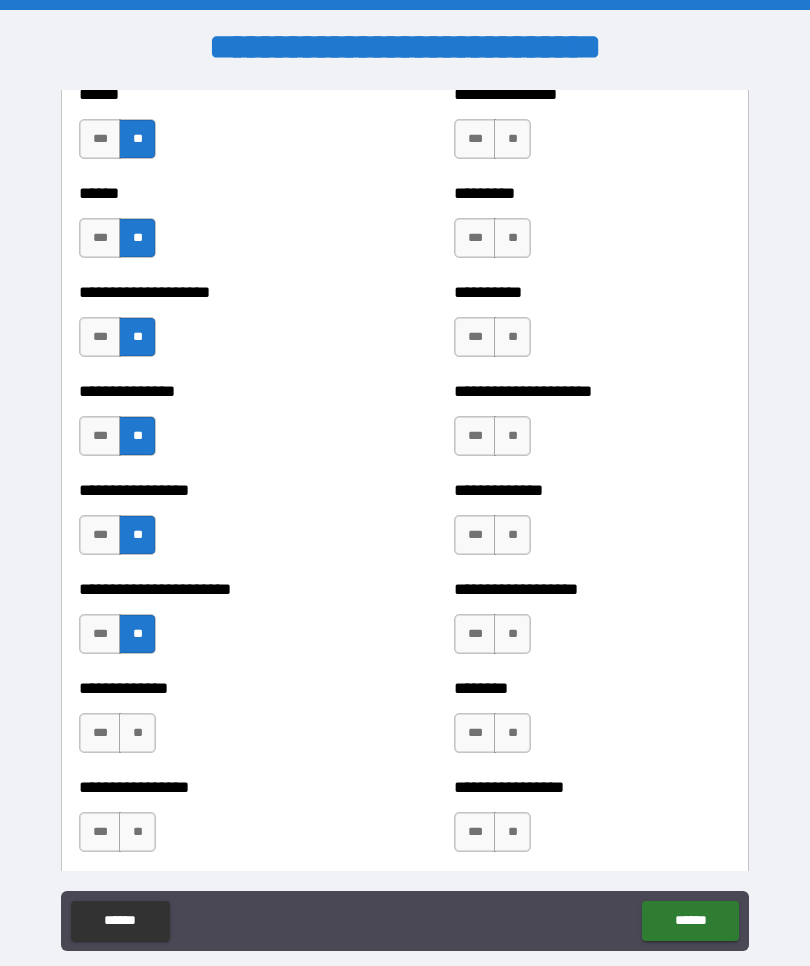 click on "**" at bounding box center (137, 733) 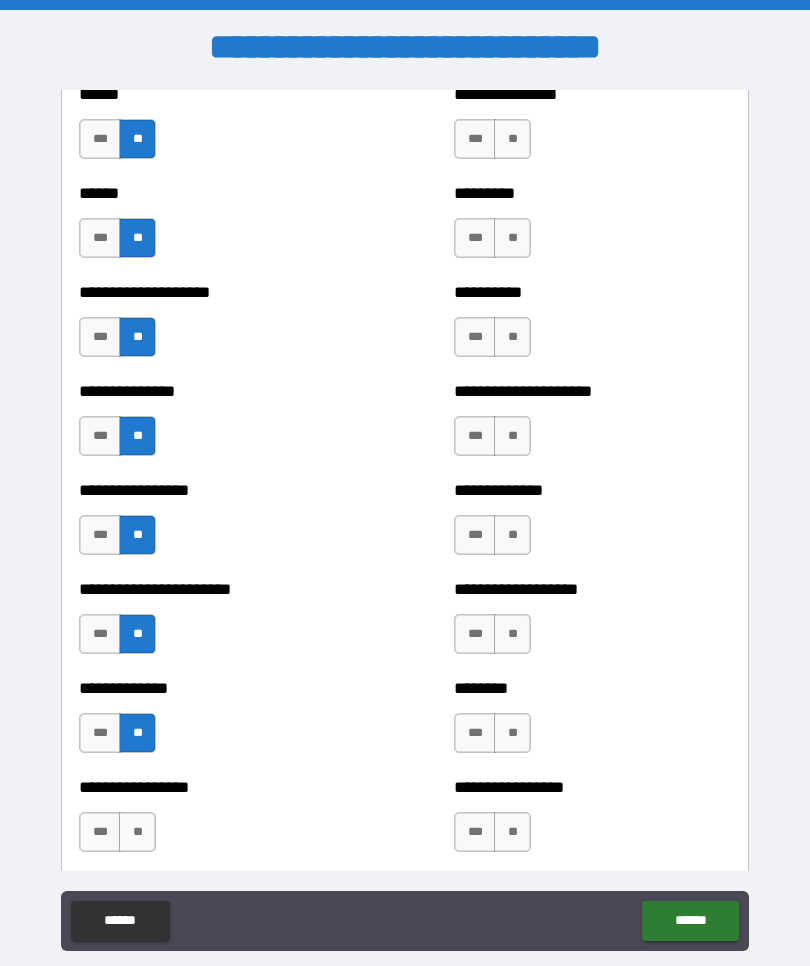 click on "**" at bounding box center [137, 832] 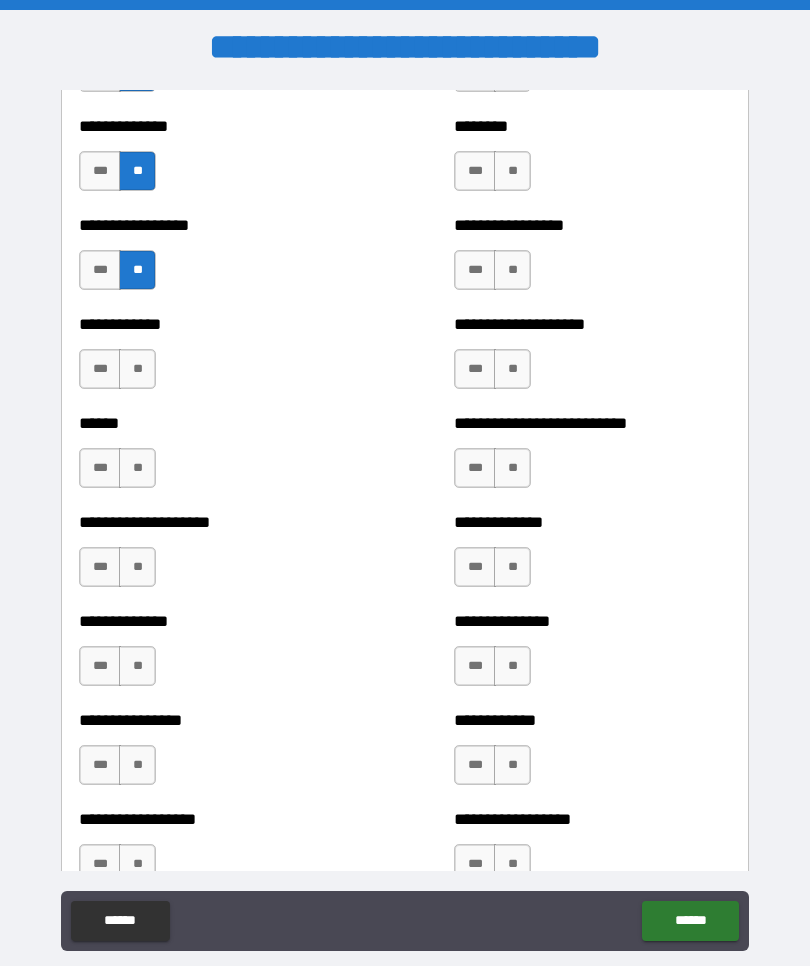 scroll, scrollTop: 3837, scrollLeft: 0, axis: vertical 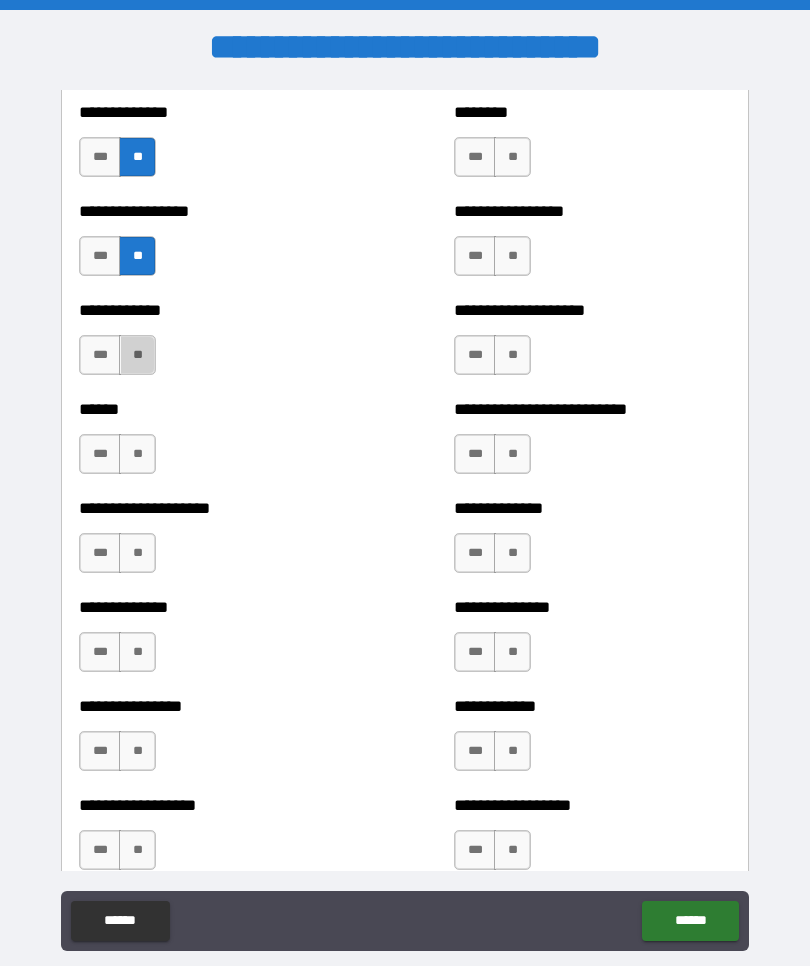 click on "**" at bounding box center (137, 355) 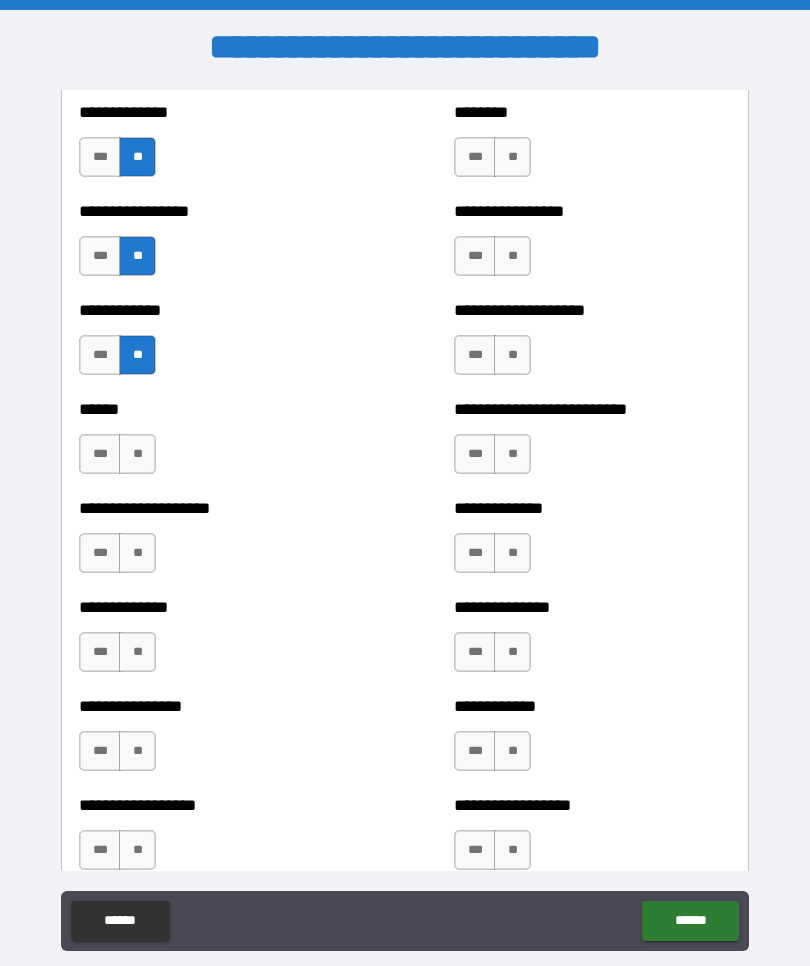click on "**" at bounding box center [137, 454] 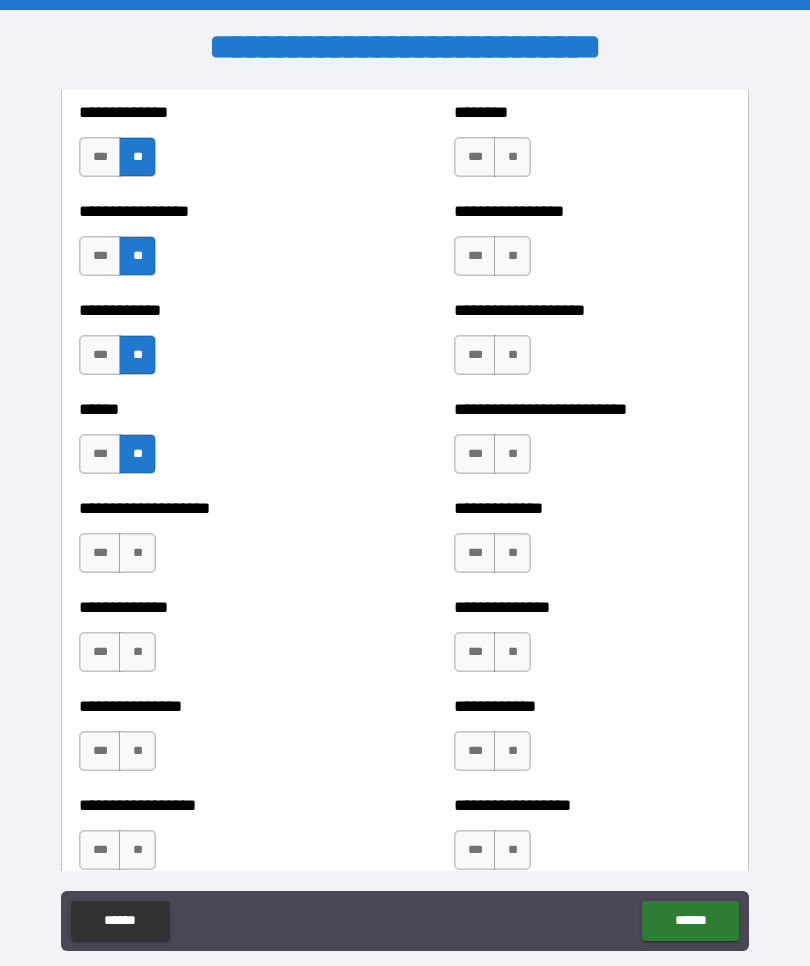 click on "**" at bounding box center [137, 553] 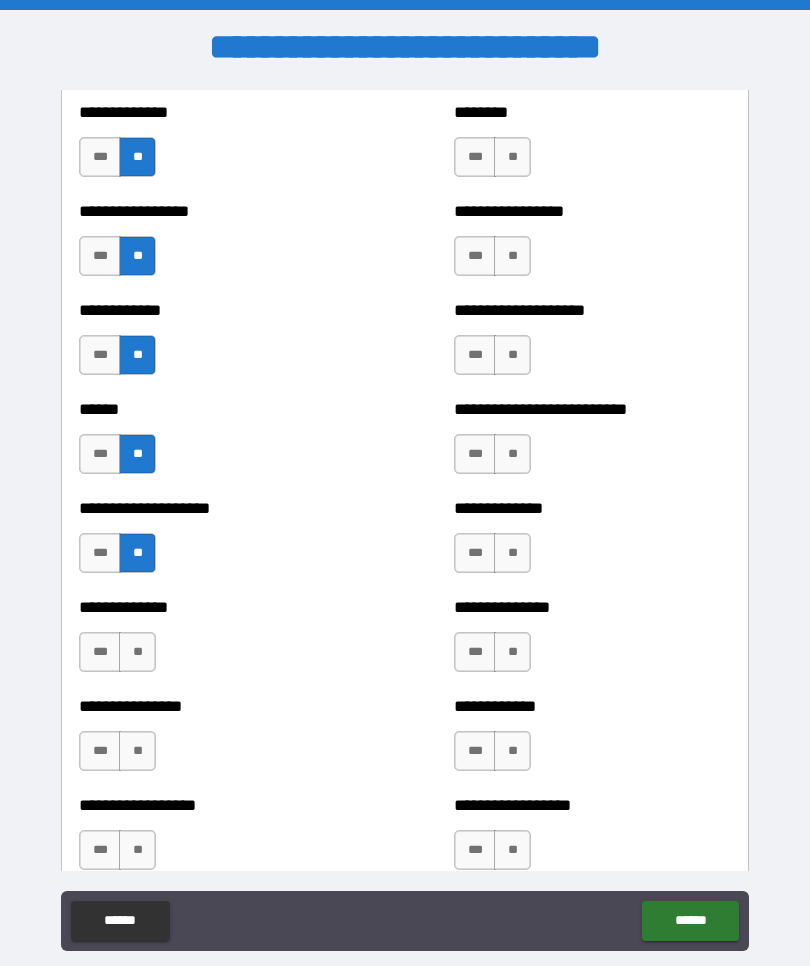 click on "**" at bounding box center (137, 652) 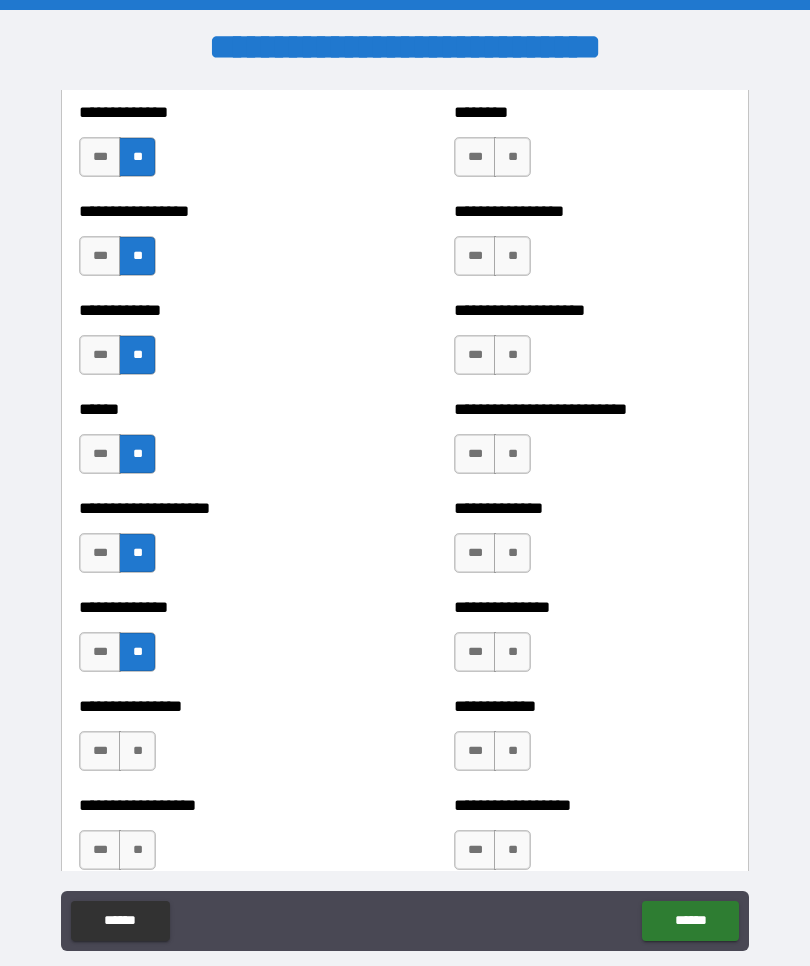 click on "**" at bounding box center (137, 751) 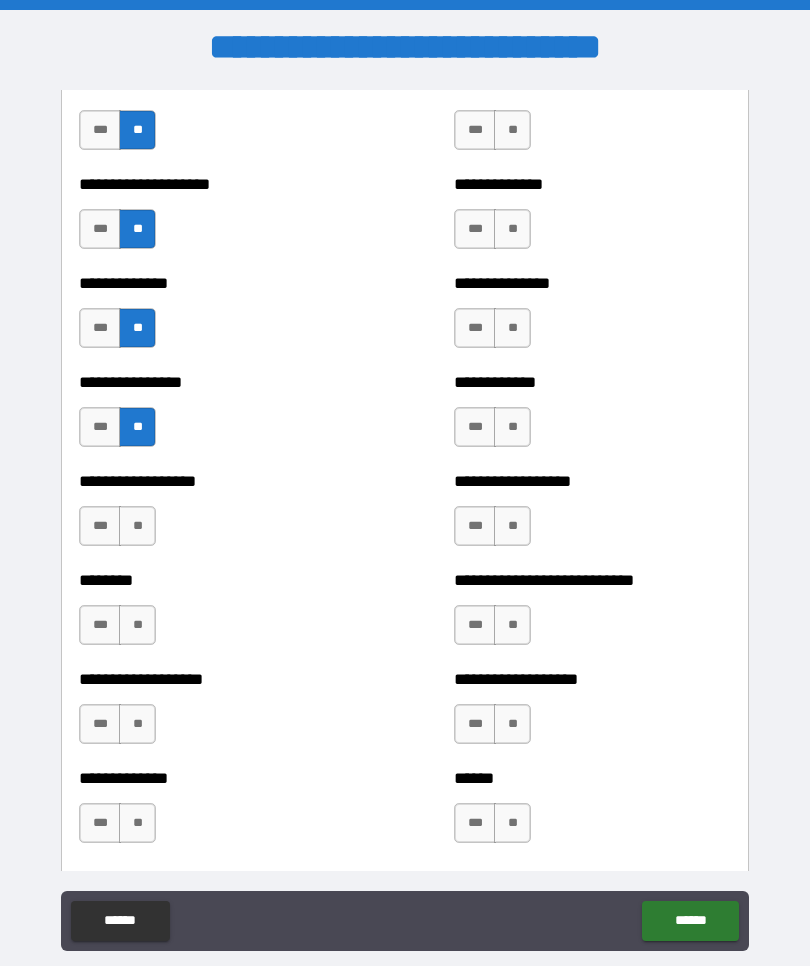 scroll, scrollTop: 4162, scrollLeft: 0, axis: vertical 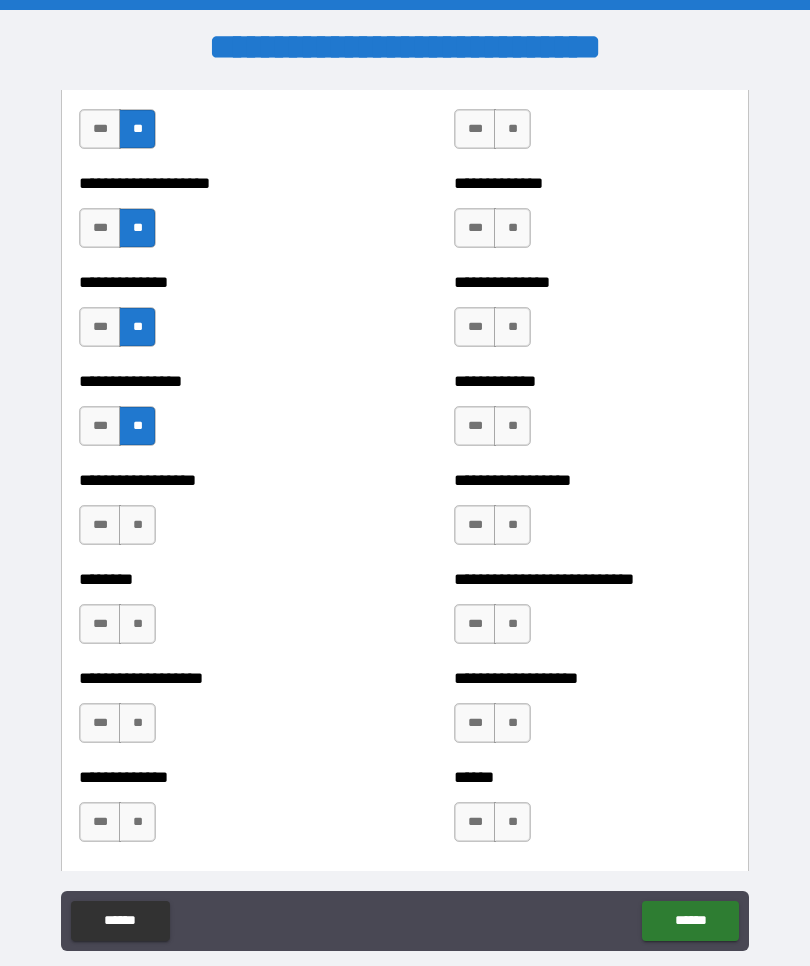 click on "**" at bounding box center [137, 525] 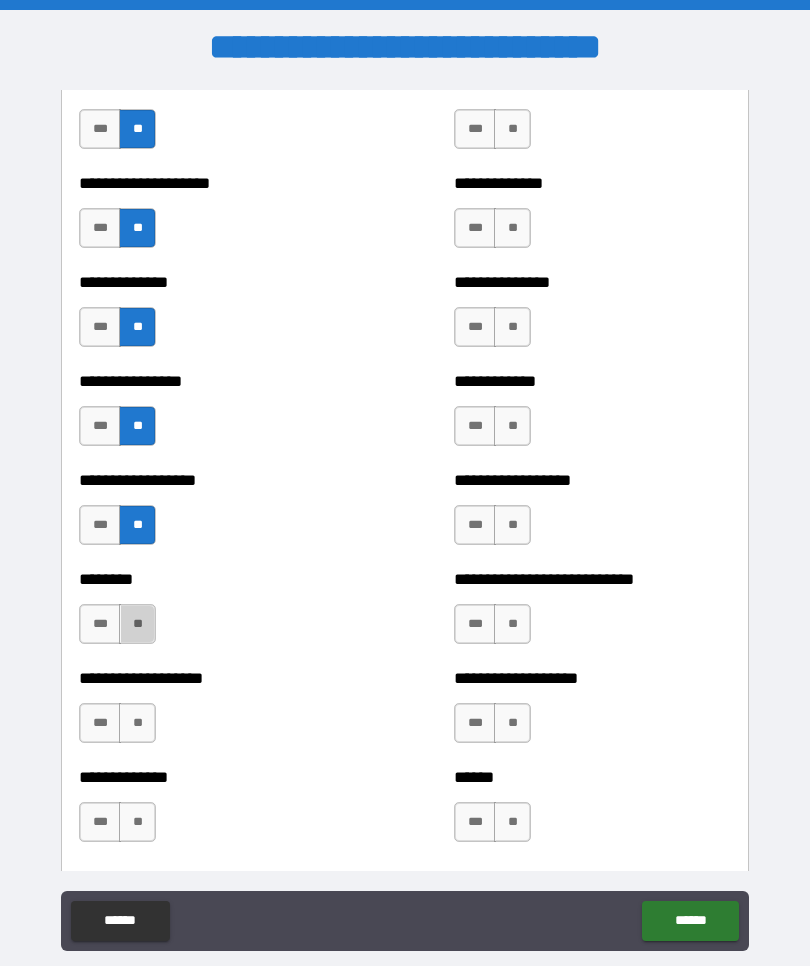 click on "**" at bounding box center (137, 624) 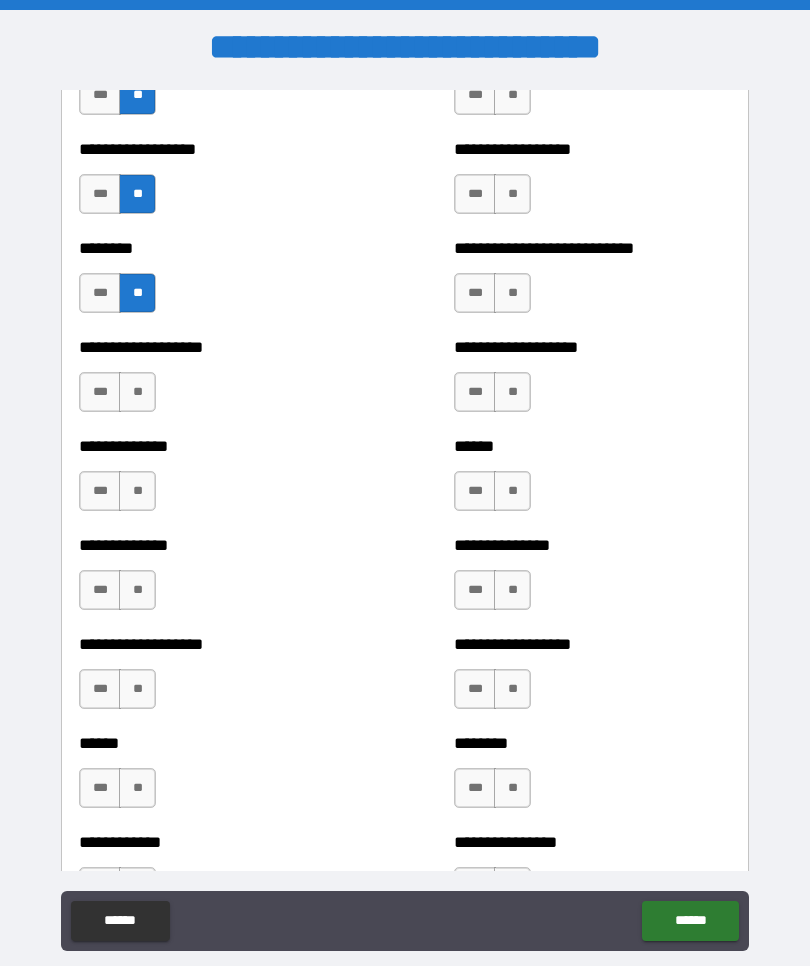 scroll, scrollTop: 4493, scrollLeft: 0, axis: vertical 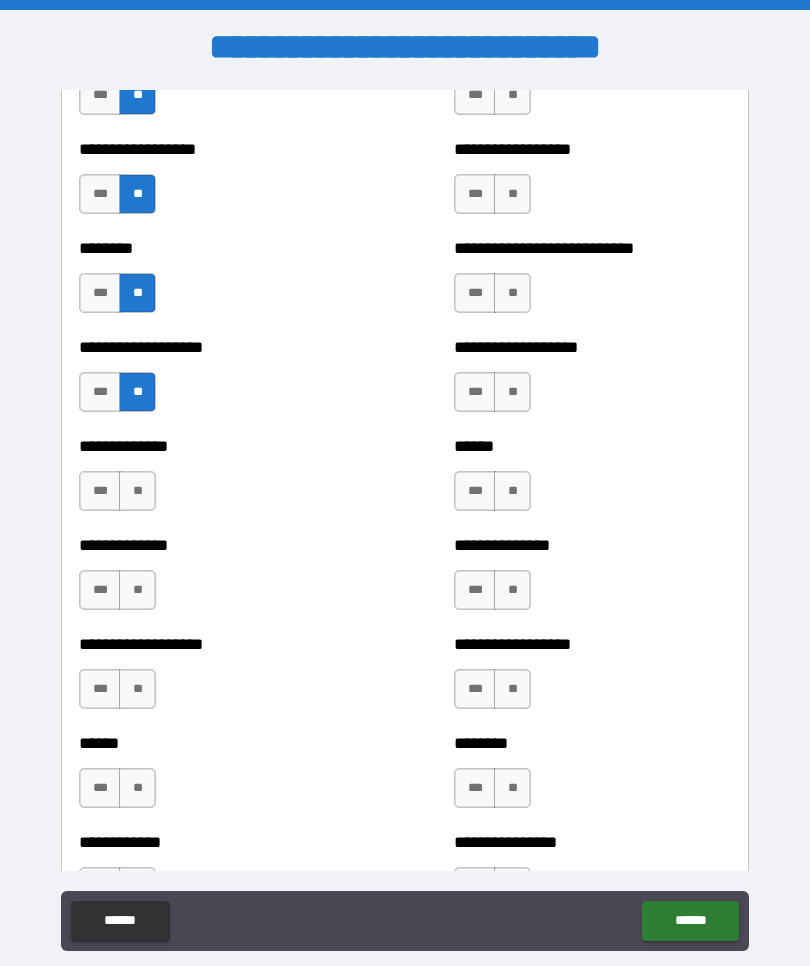 click on "**" at bounding box center (137, 491) 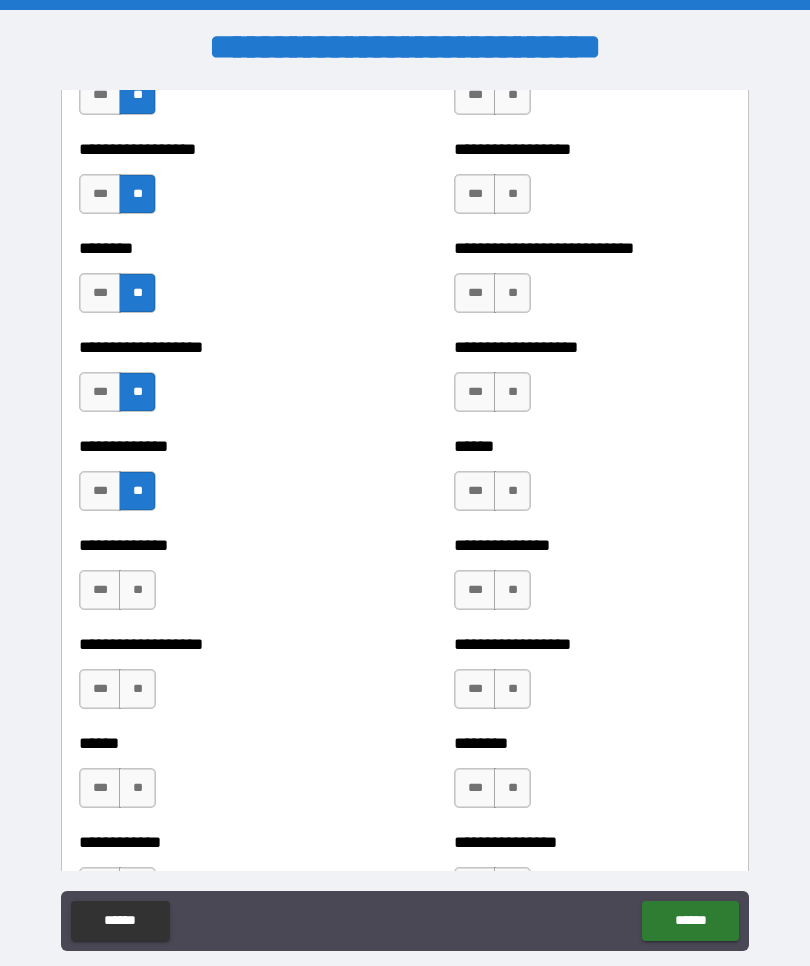 click on "*** **" at bounding box center (120, 694) 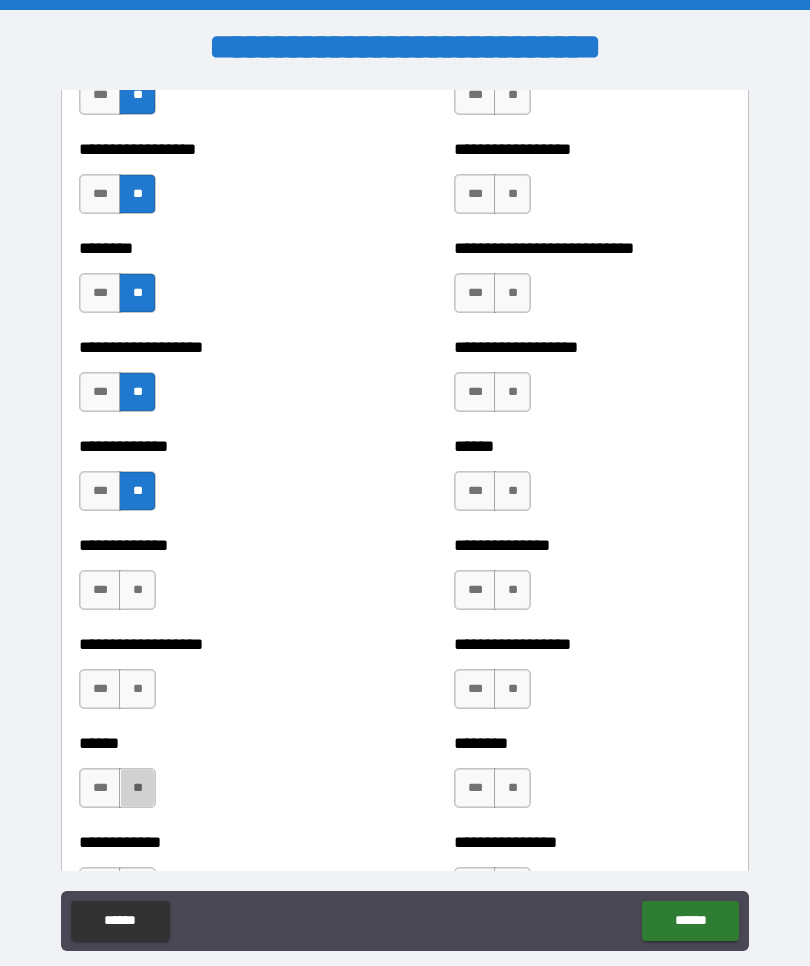 click on "**" at bounding box center [137, 788] 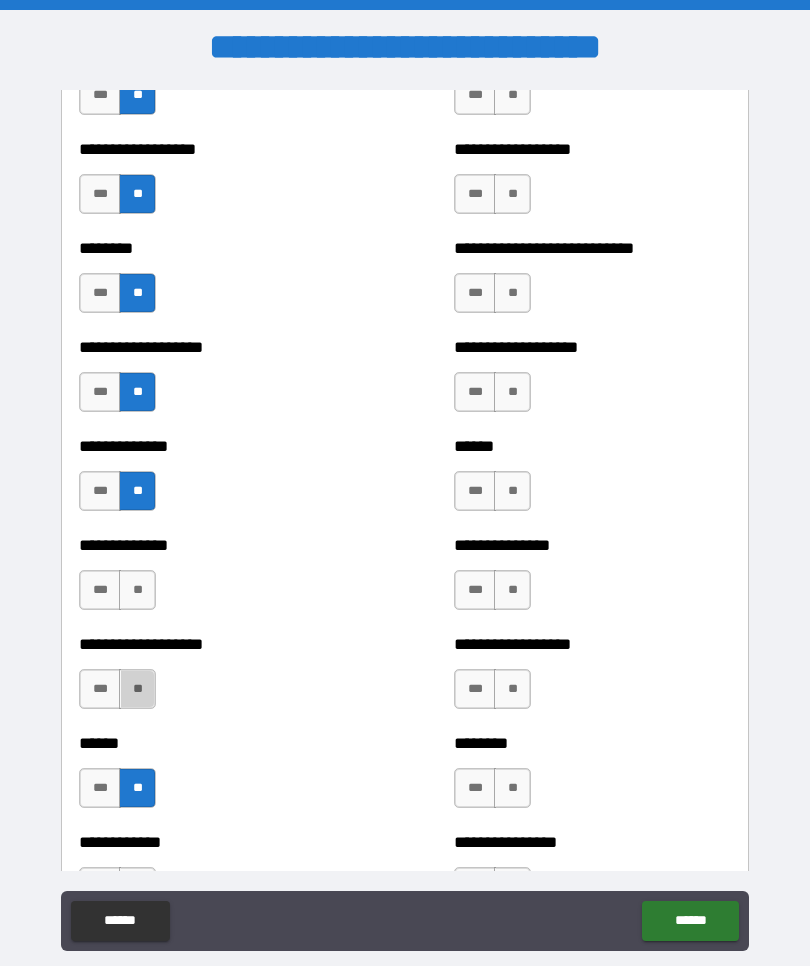 click on "**" at bounding box center (137, 689) 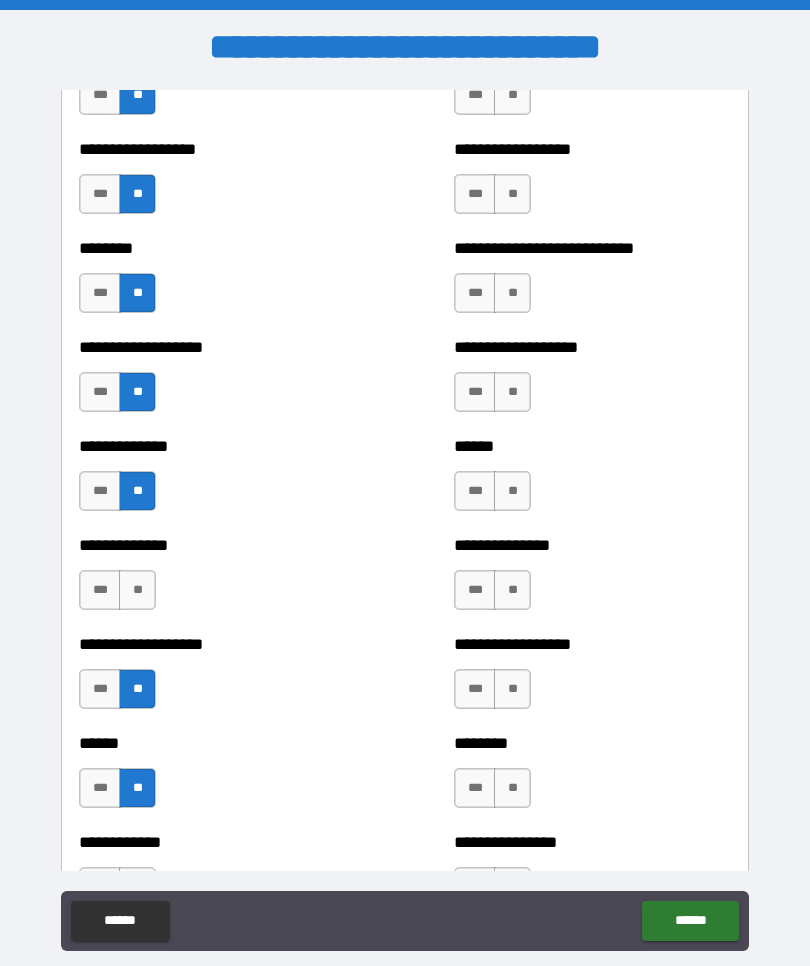 click on "**" at bounding box center (137, 590) 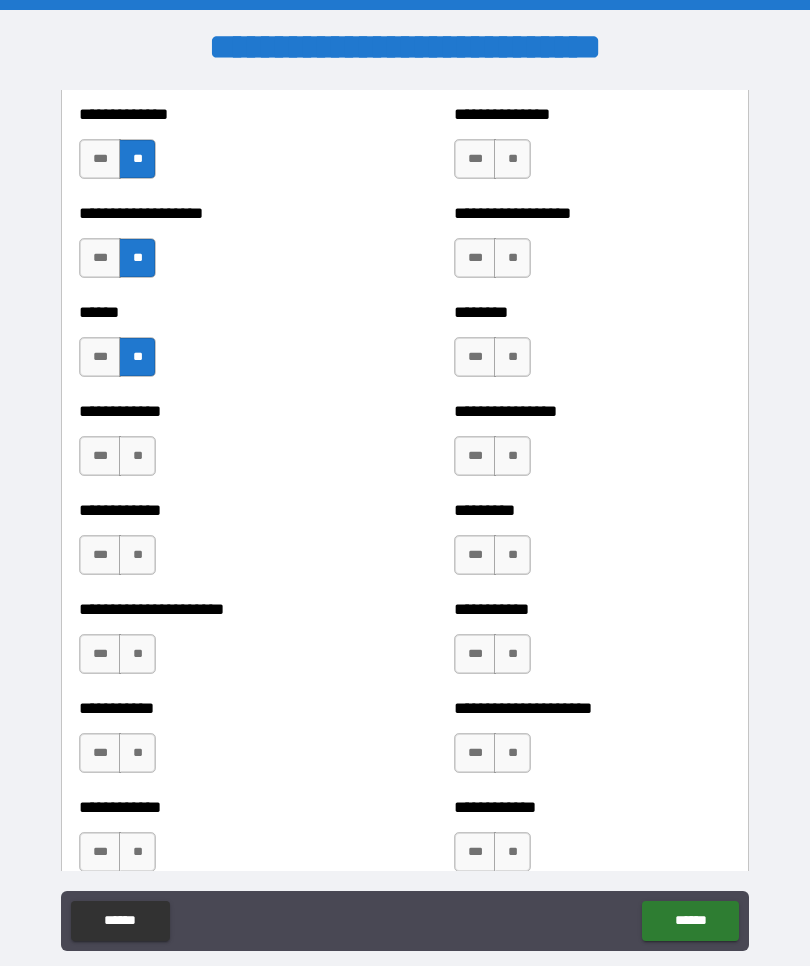 scroll, scrollTop: 4926, scrollLeft: 0, axis: vertical 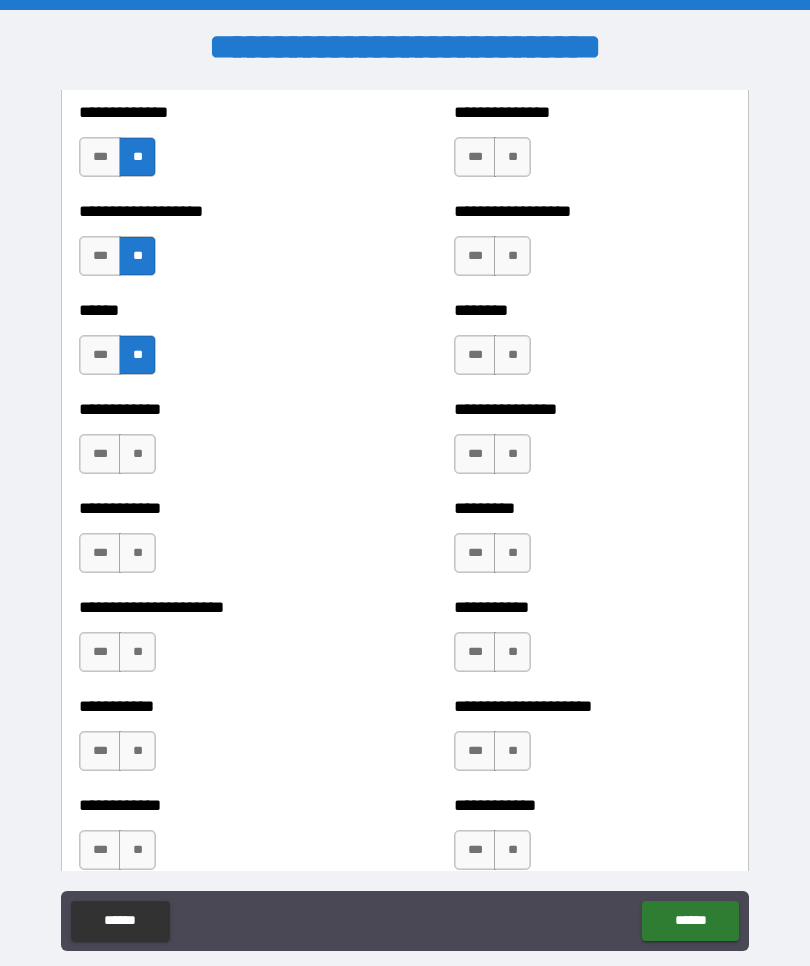 click on "**" at bounding box center [137, 454] 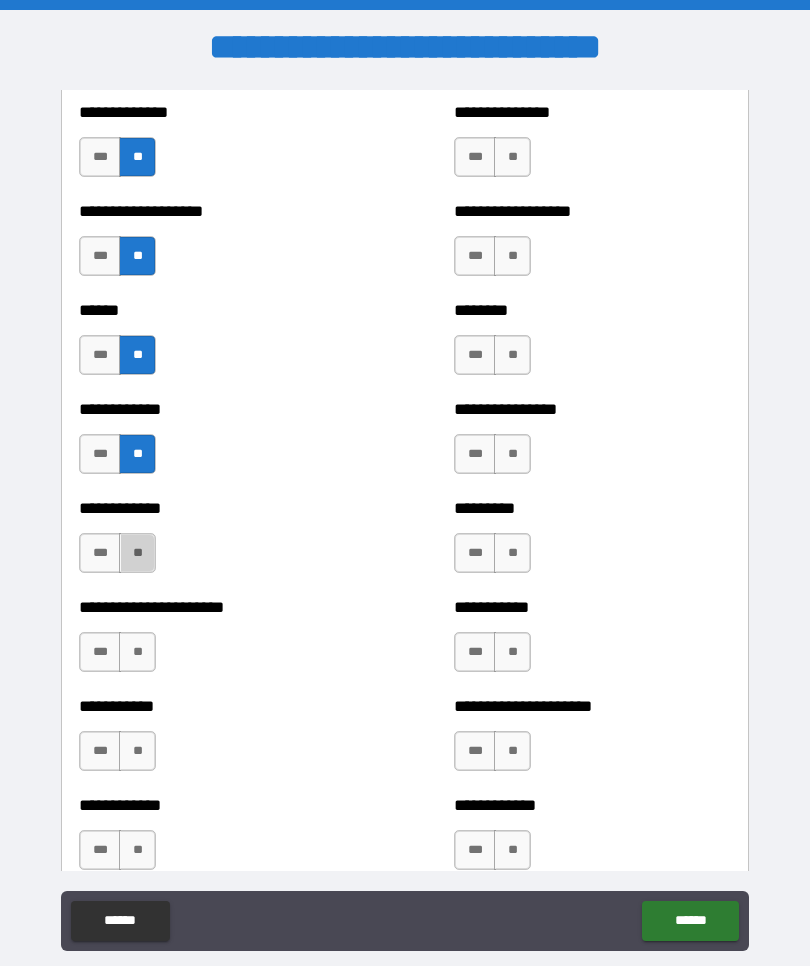 click on "**" at bounding box center [137, 553] 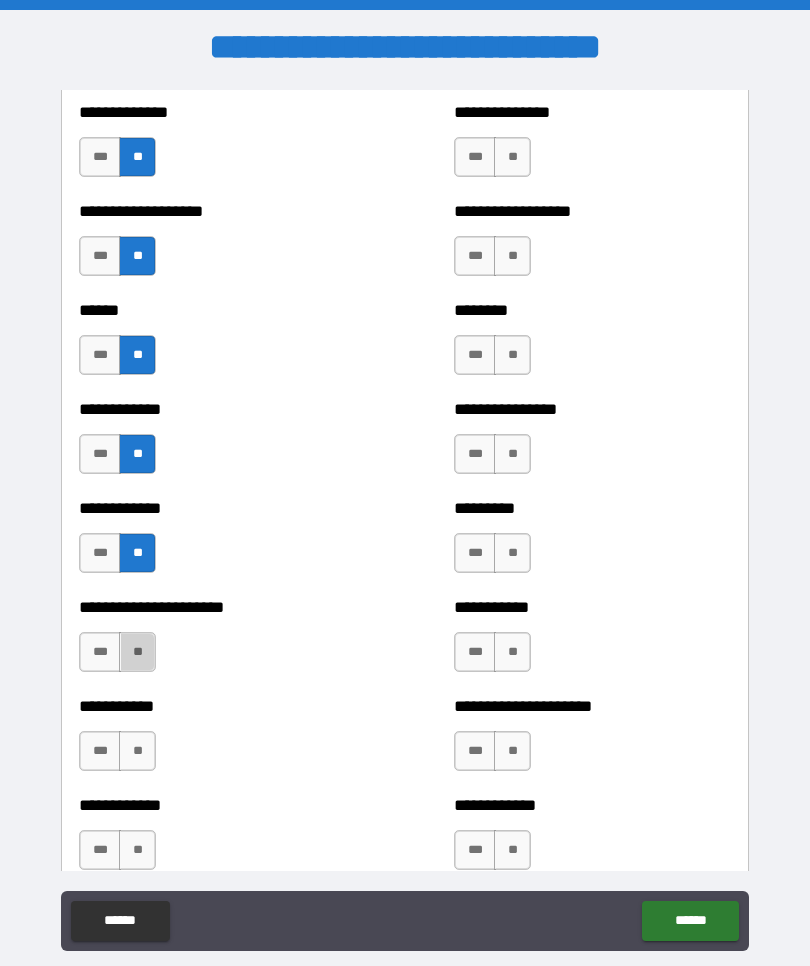 click on "**" at bounding box center [137, 652] 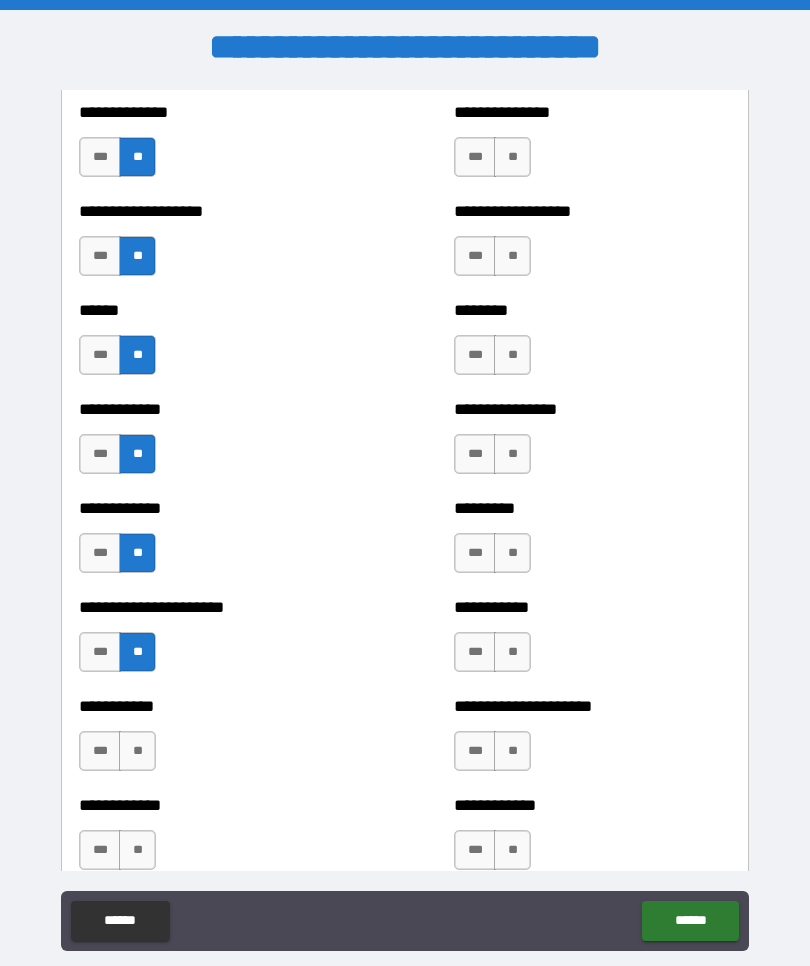 click on "*** **" at bounding box center [120, 756] 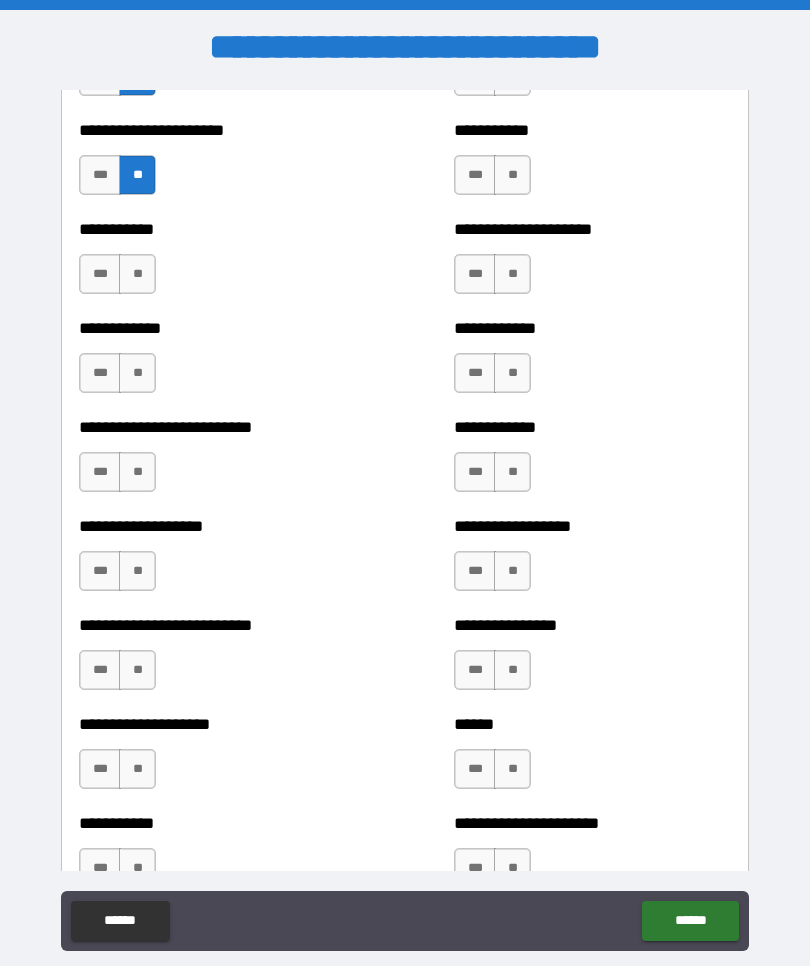 scroll, scrollTop: 5406, scrollLeft: 0, axis: vertical 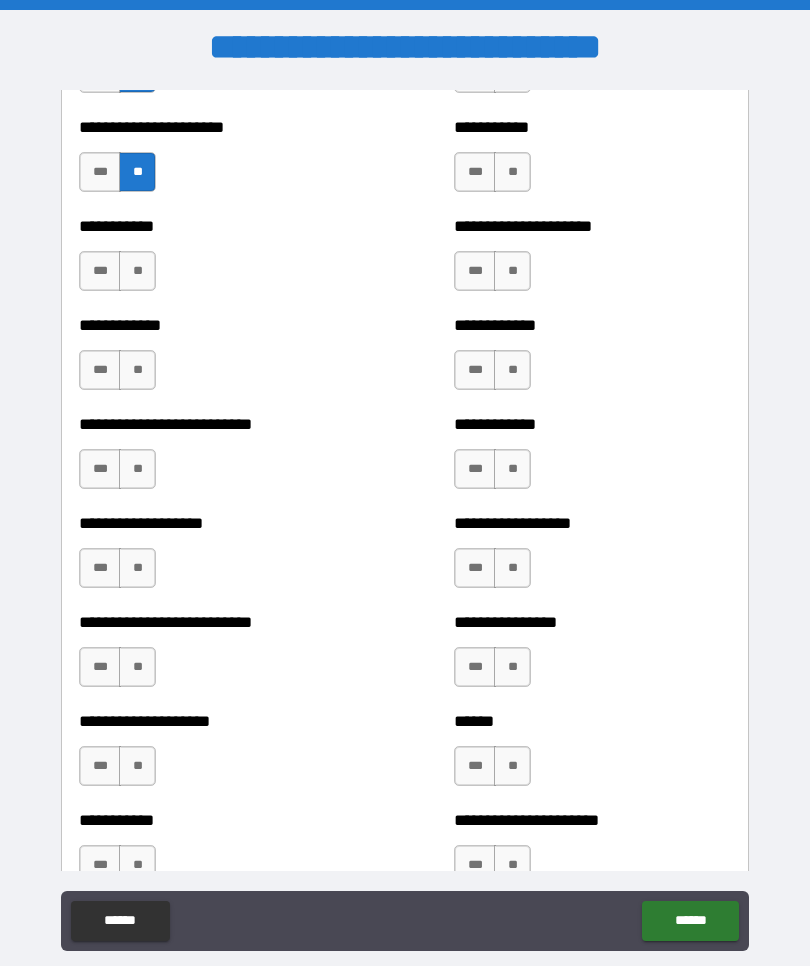 click on "**" at bounding box center [137, 271] 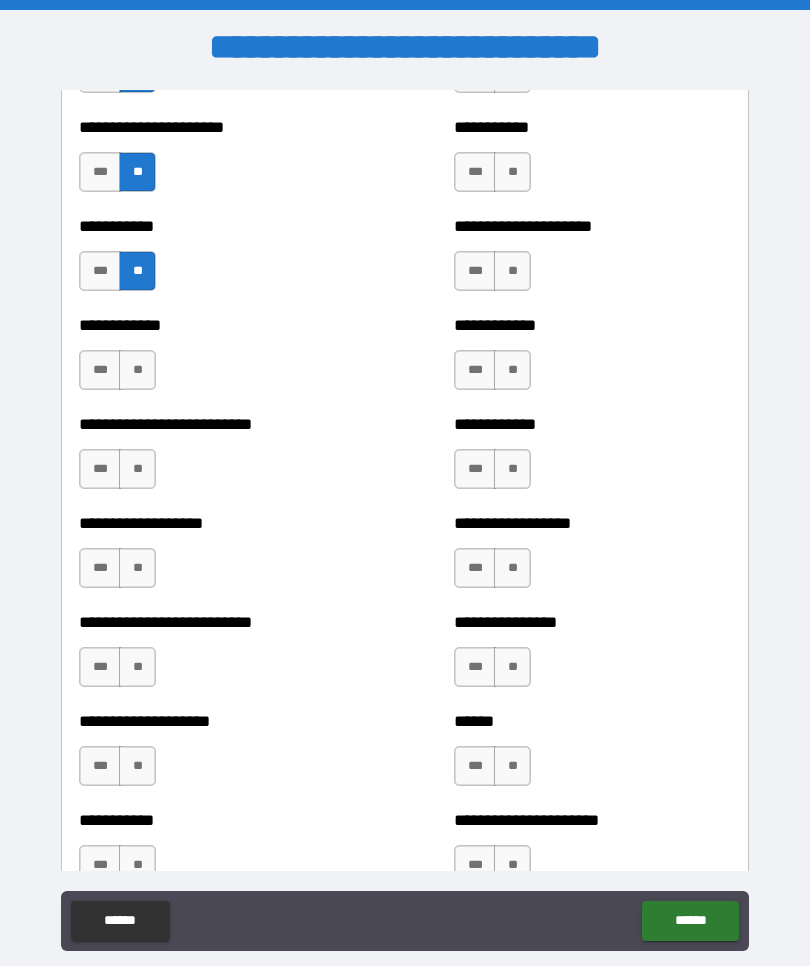 click on "**" at bounding box center [137, 370] 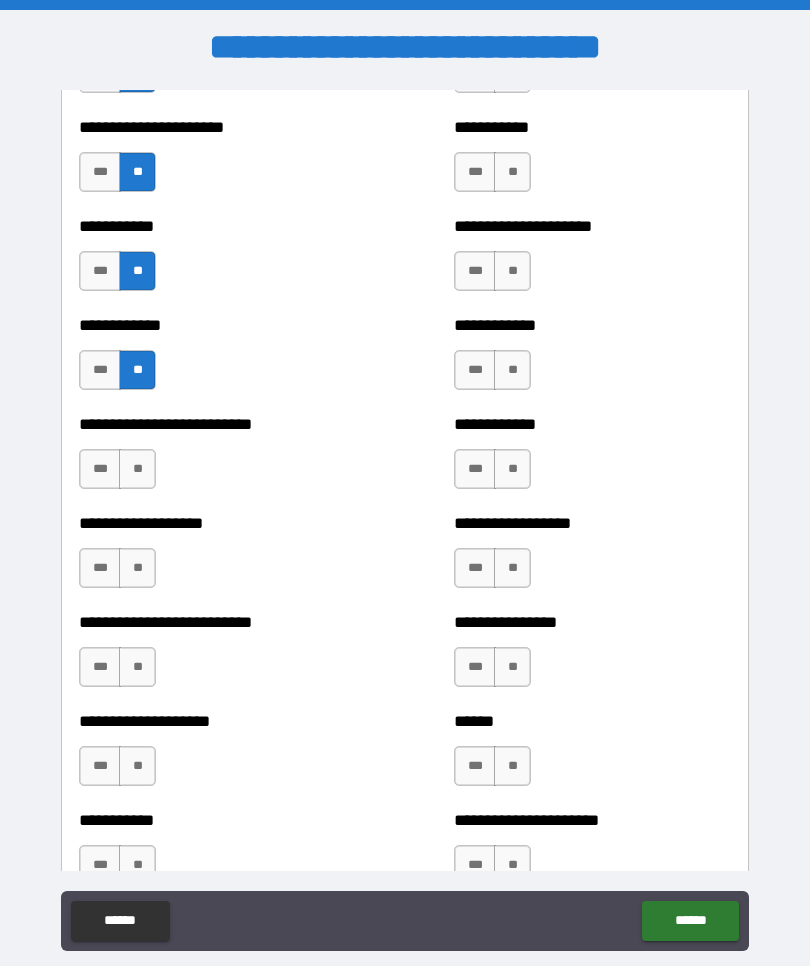 click on "**" at bounding box center [137, 469] 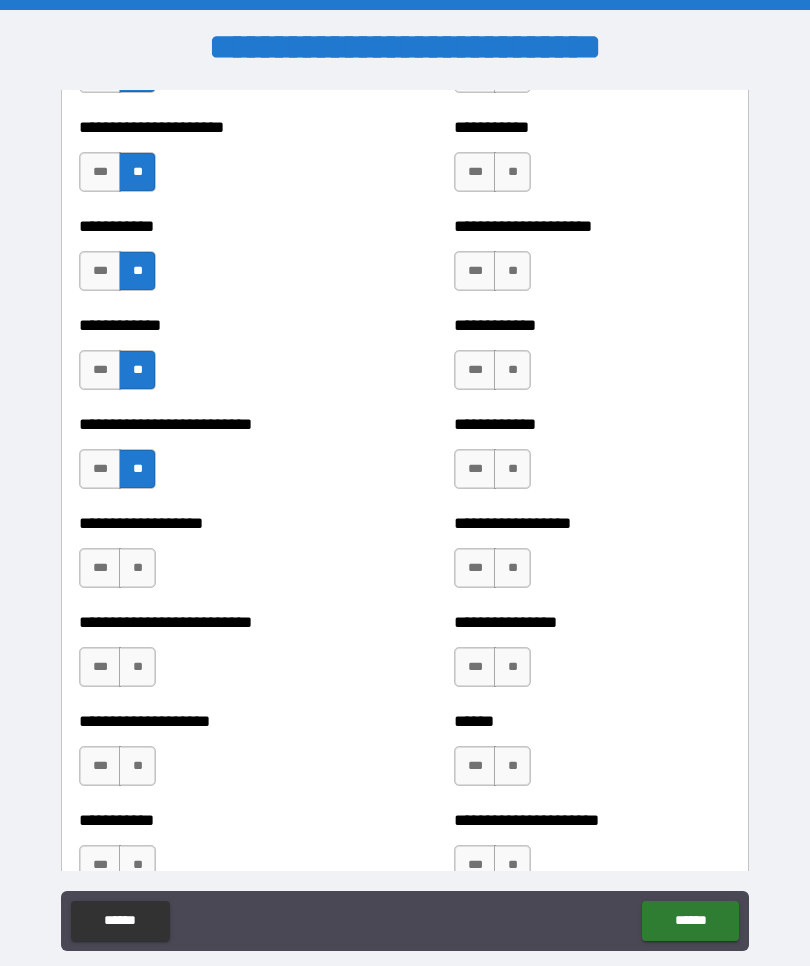 click on "**" at bounding box center (137, 568) 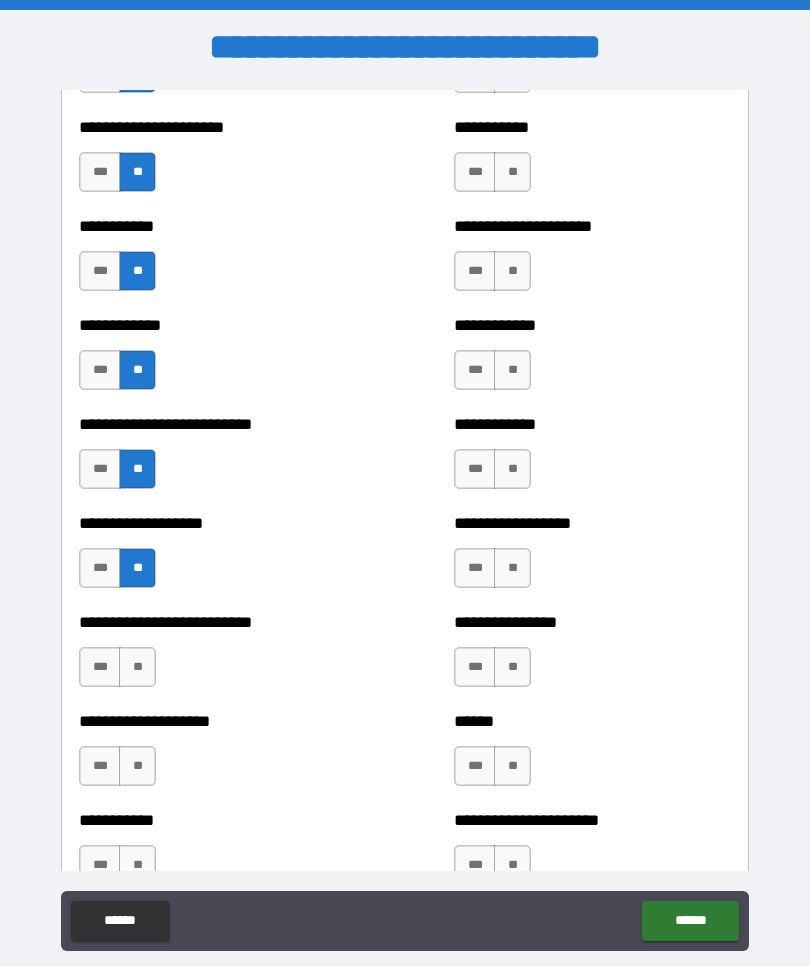 click on "**" at bounding box center [137, 667] 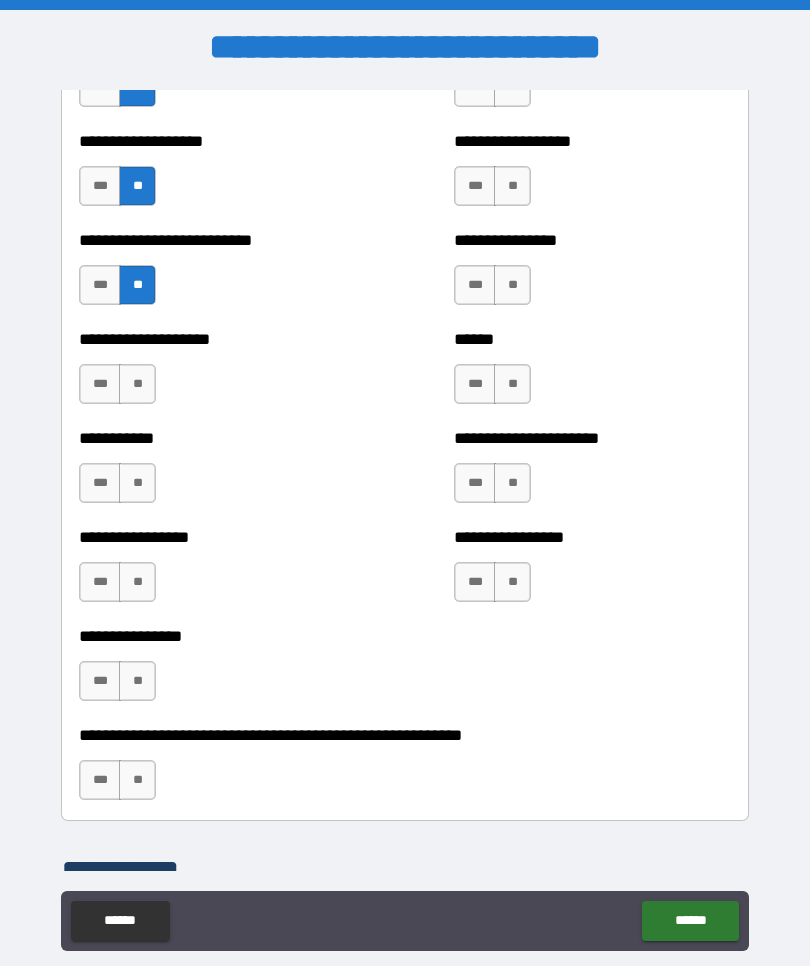 scroll, scrollTop: 5792, scrollLeft: 0, axis: vertical 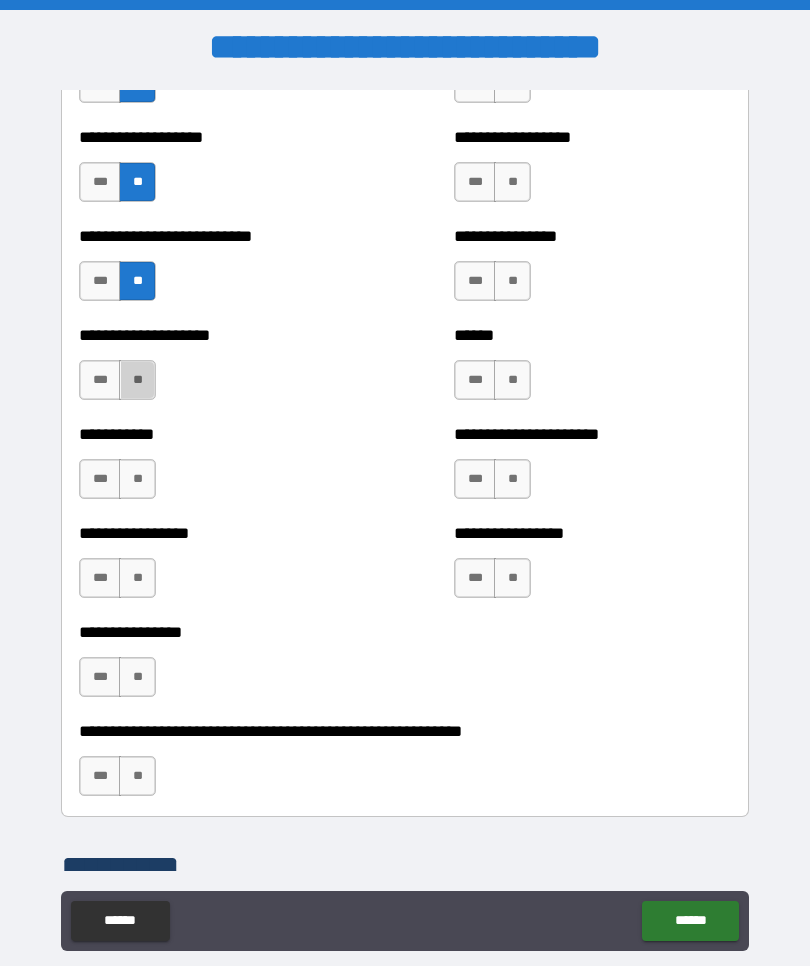 click on "**" at bounding box center (137, 380) 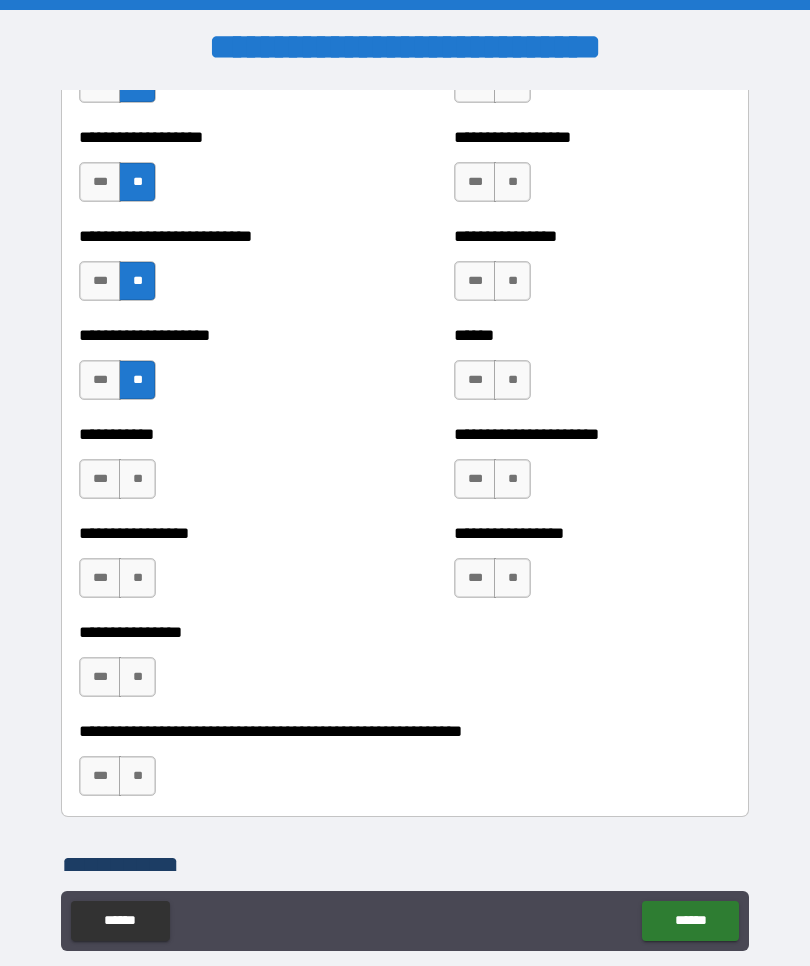 click on "**" at bounding box center [137, 479] 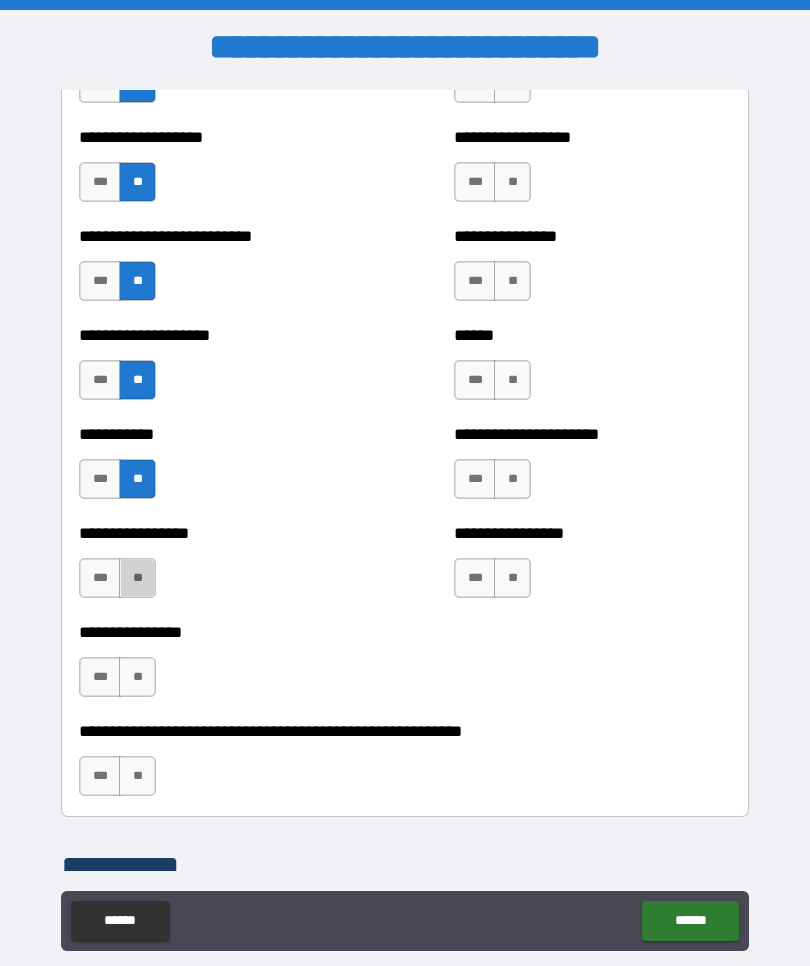 click on "**" at bounding box center [137, 578] 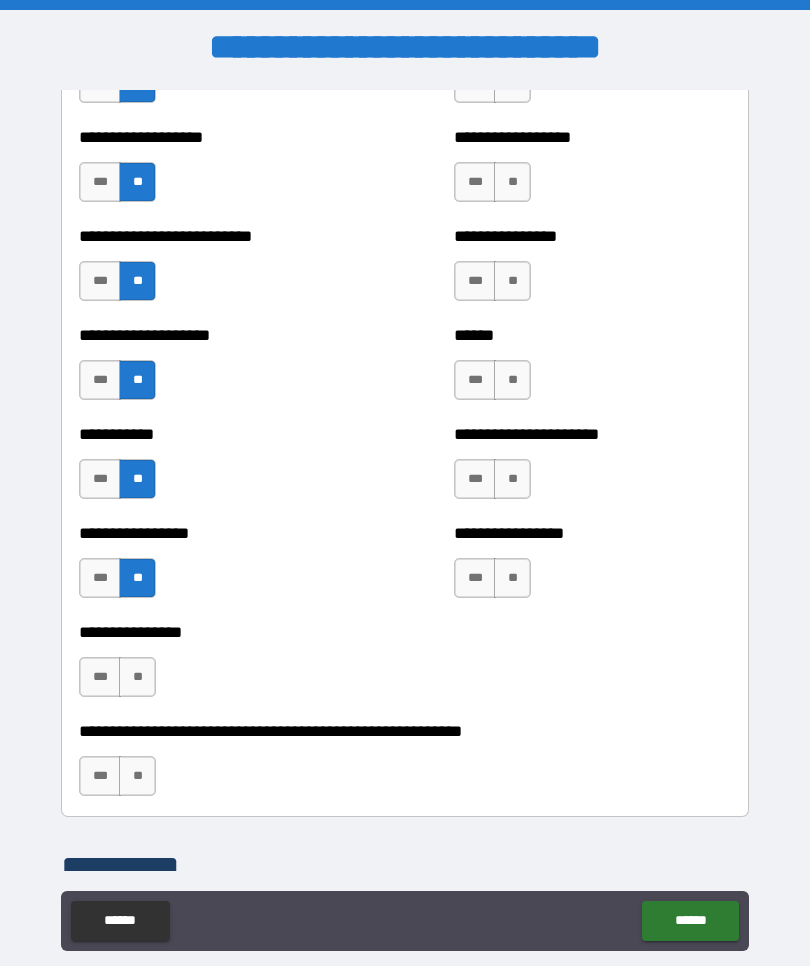 click on "**" at bounding box center [137, 677] 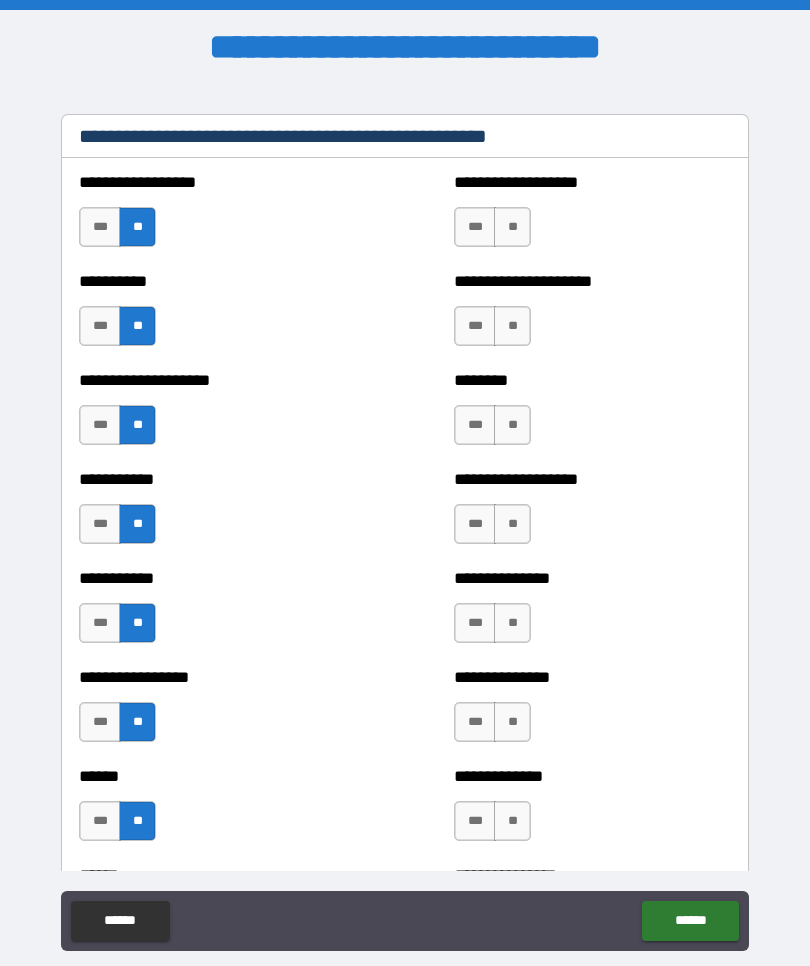 scroll, scrollTop: 2501, scrollLeft: 0, axis: vertical 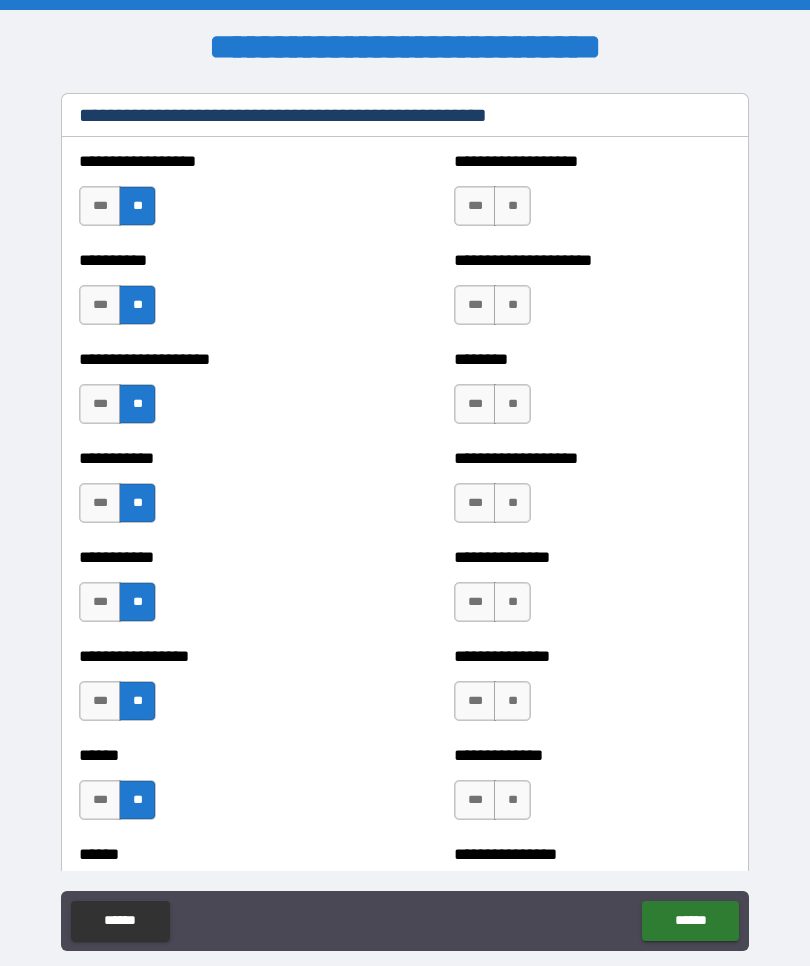 click on "**" at bounding box center [512, 206] 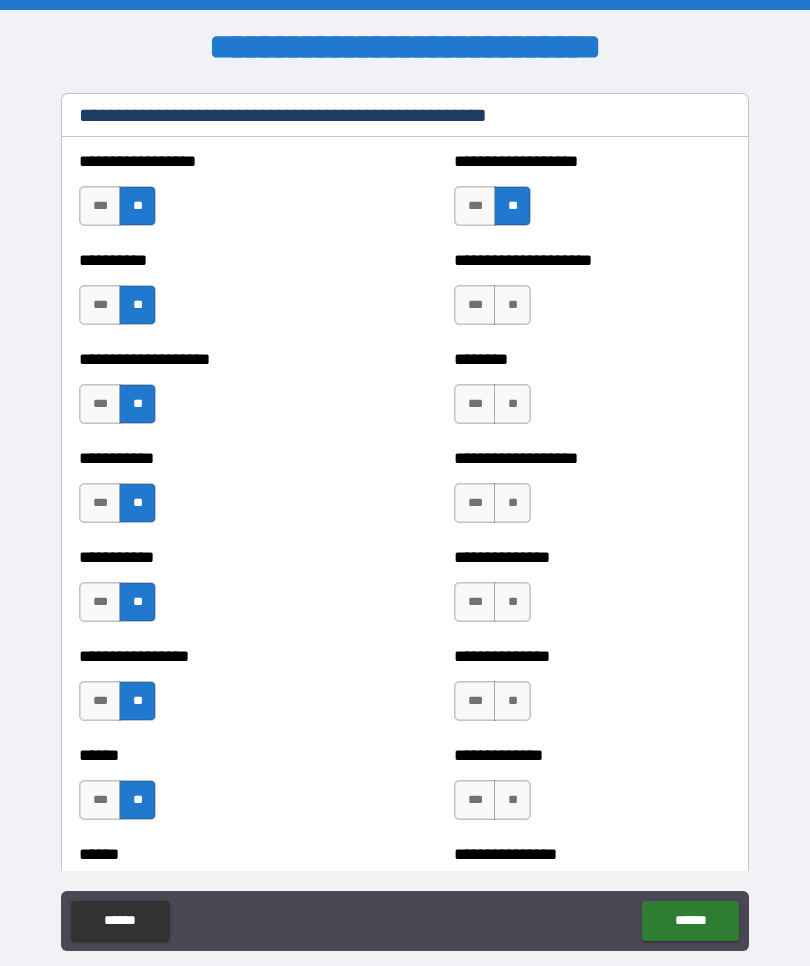 click on "**" at bounding box center [512, 305] 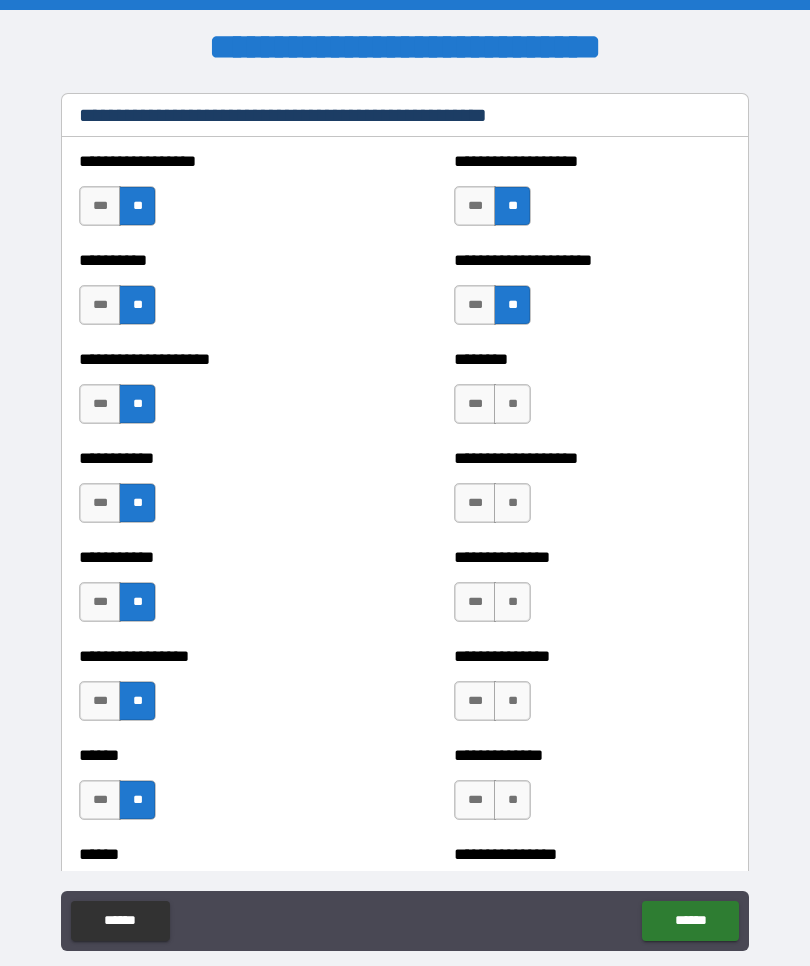 click on "**" at bounding box center (512, 404) 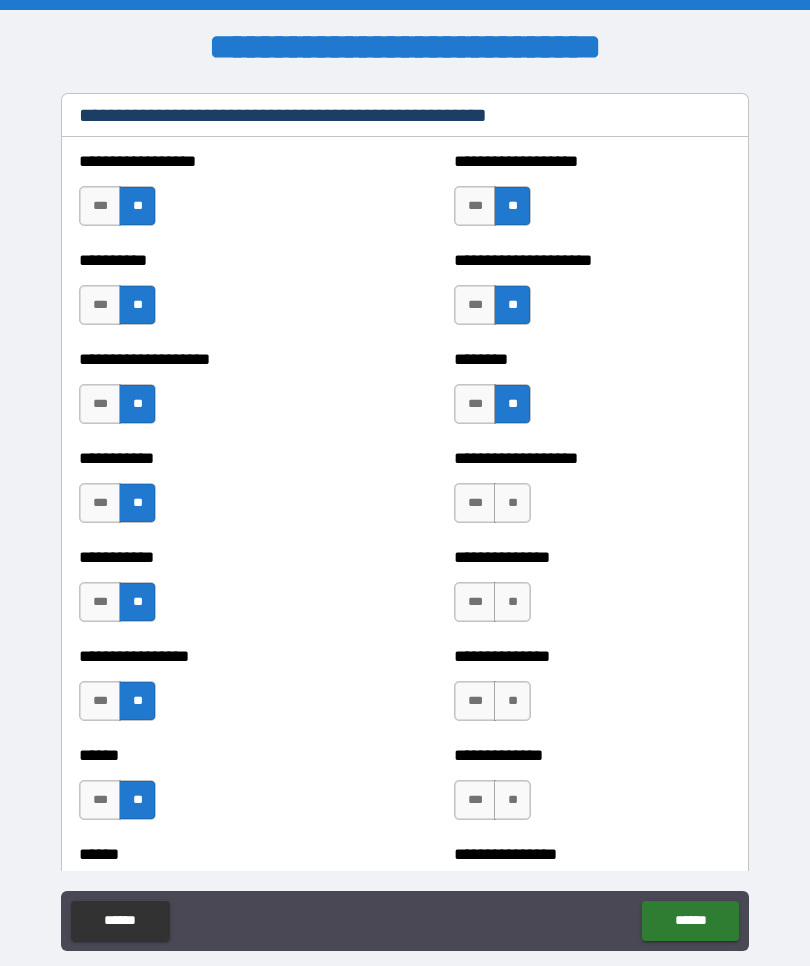 click on "**" at bounding box center (512, 503) 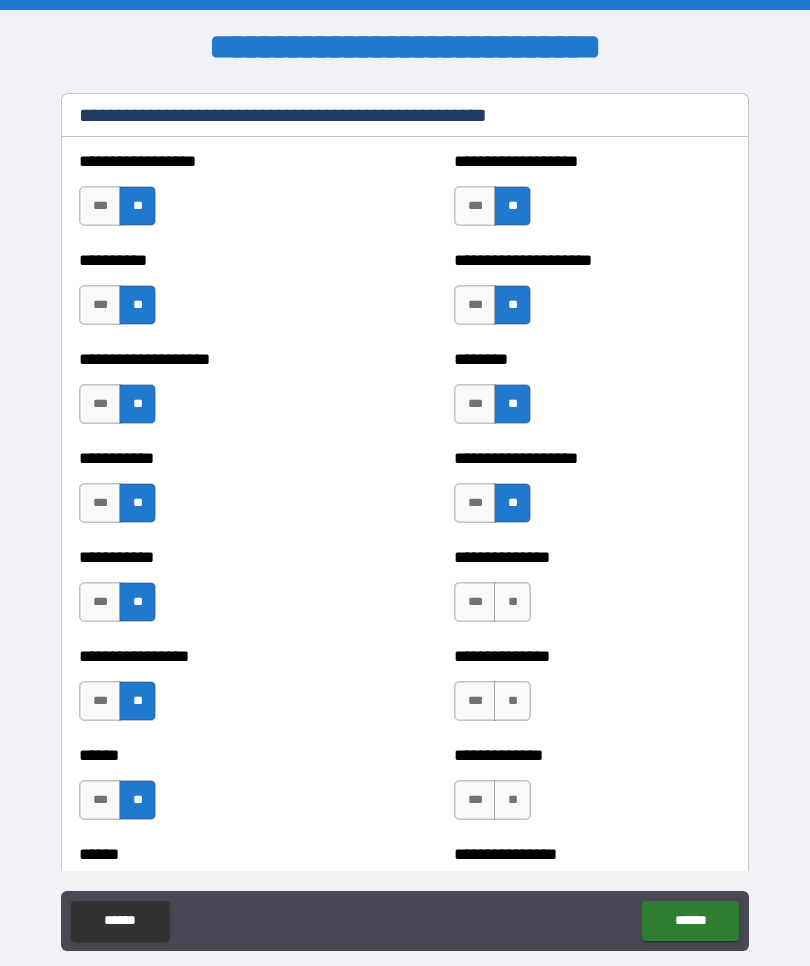 click on "**" at bounding box center (512, 602) 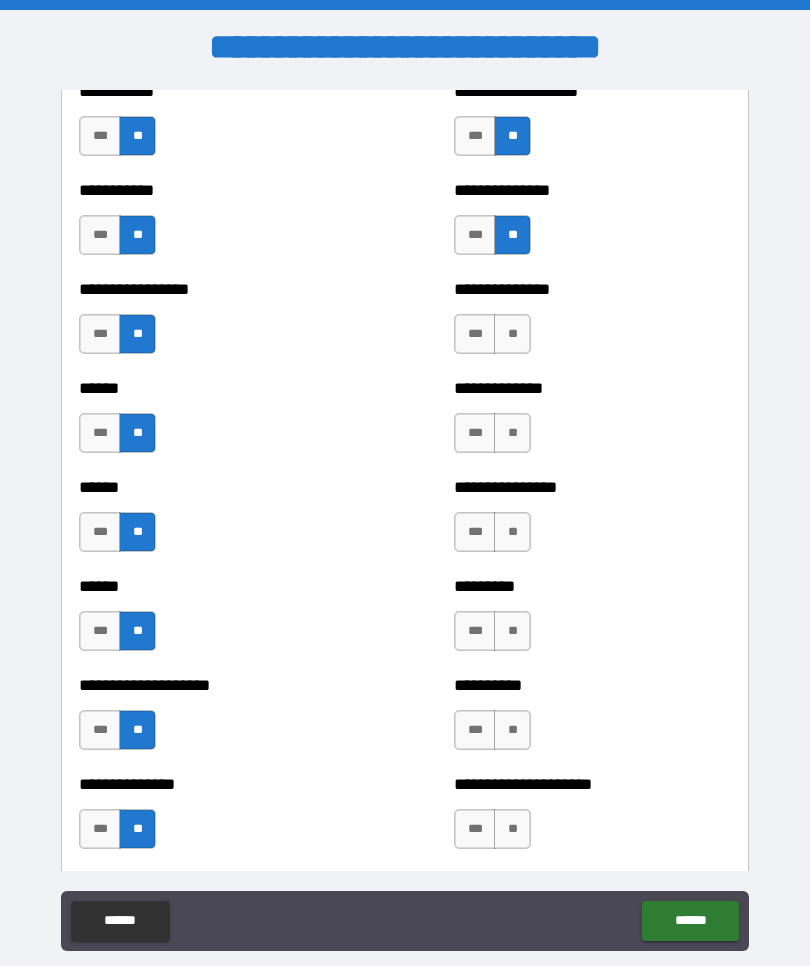 scroll, scrollTop: 2892, scrollLeft: 0, axis: vertical 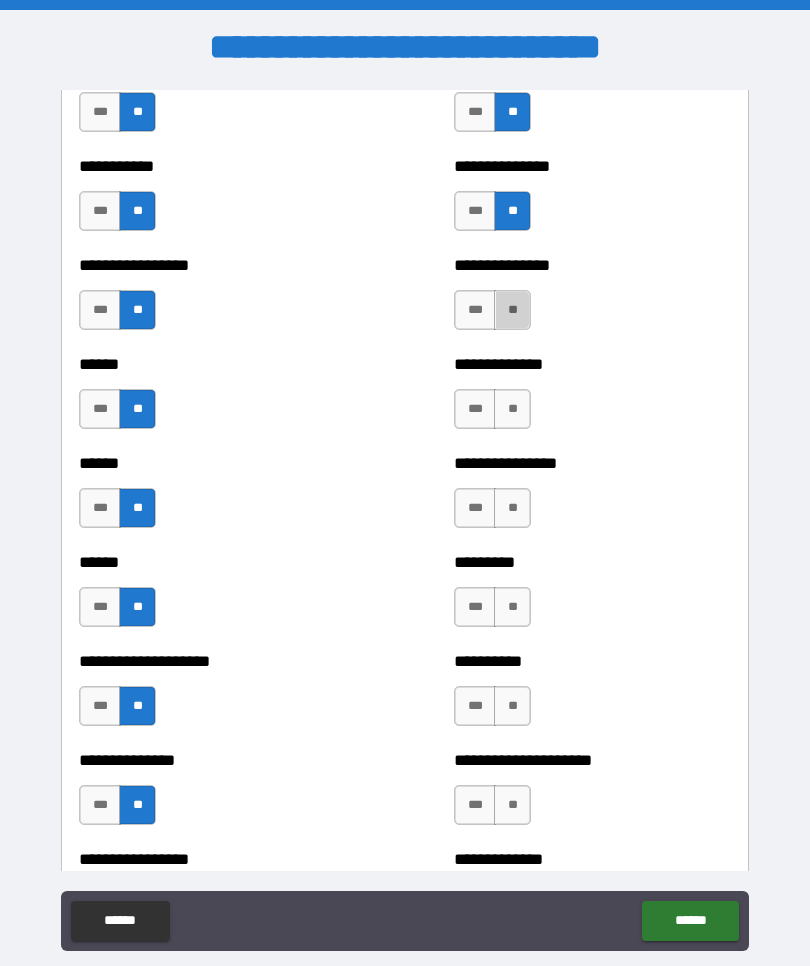 click on "**" at bounding box center (512, 310) 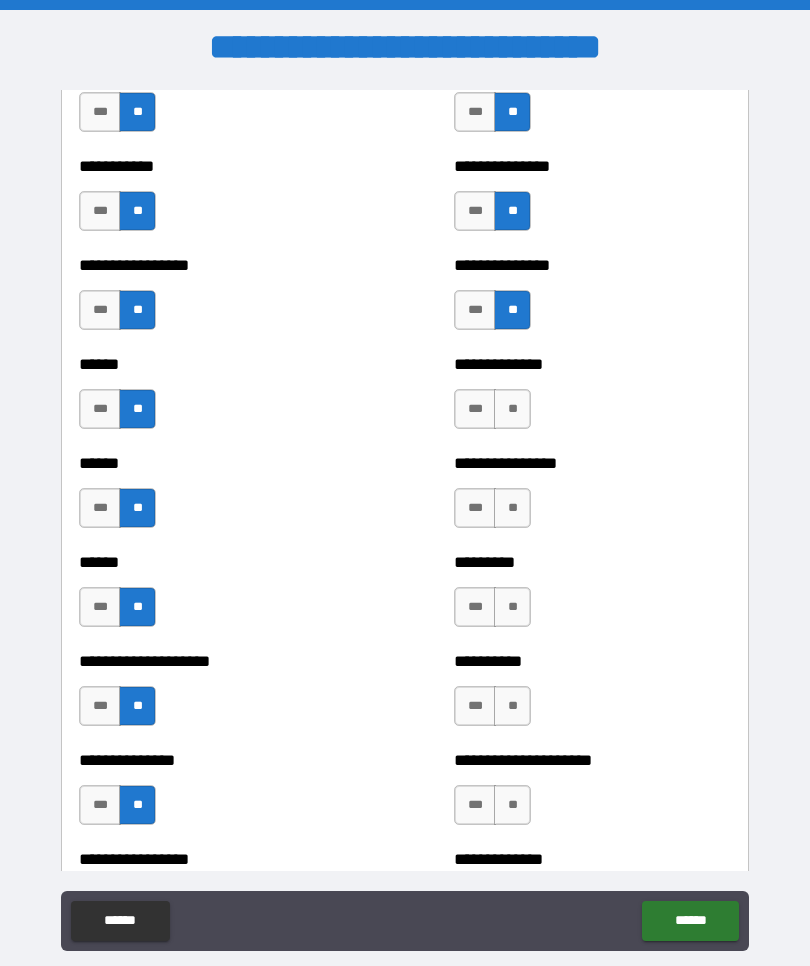 click on "**" at bounding box center (512, 409) 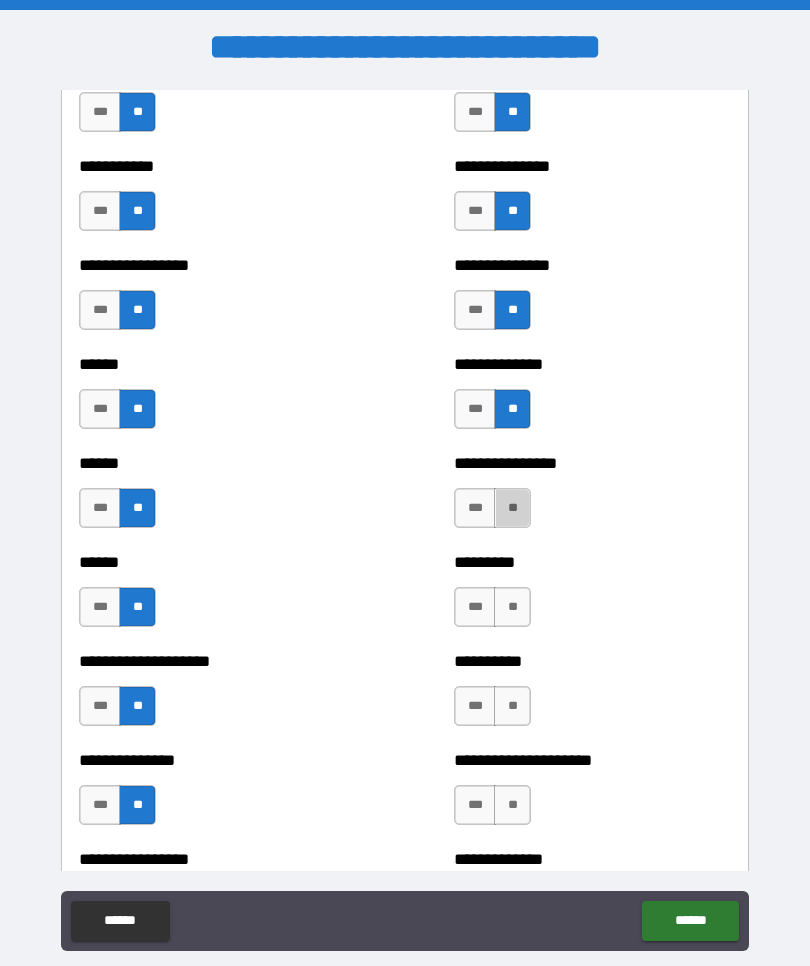 click on "**" at bounding box center (512, 508) 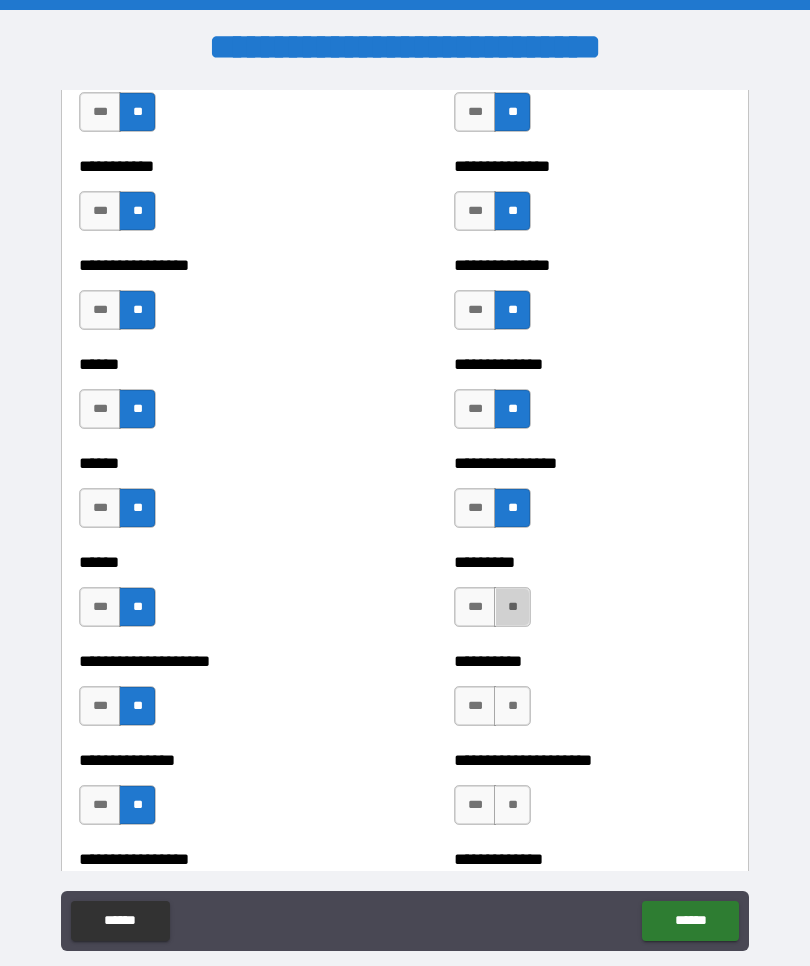click on "**" at bounding box center [512, 607] 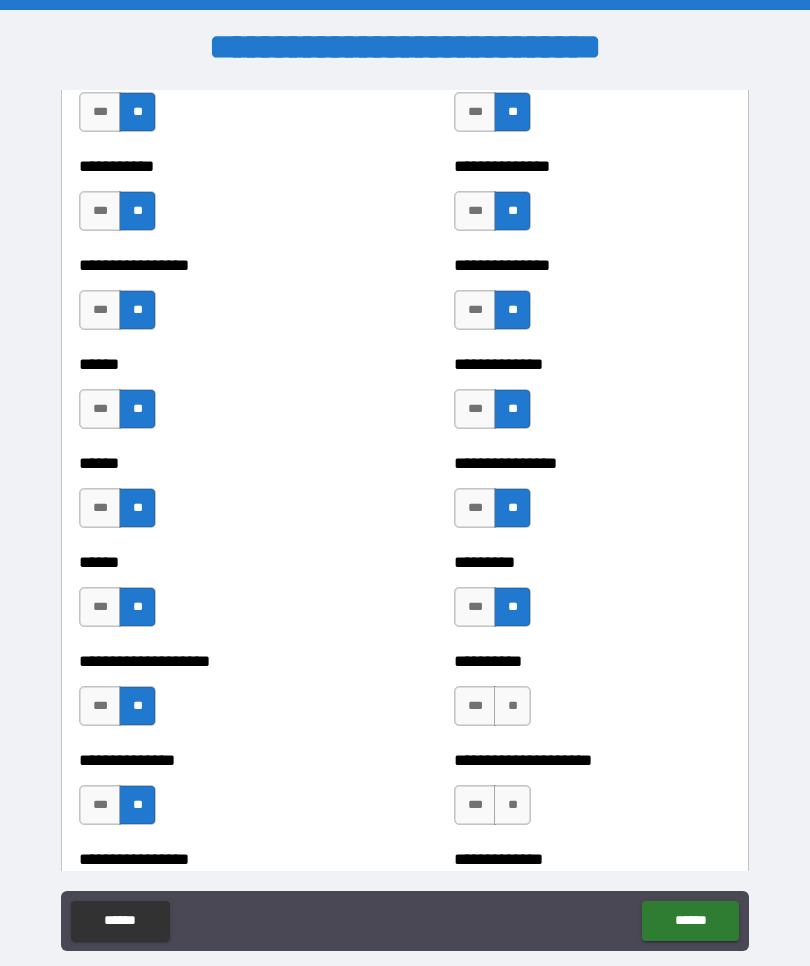 click on "**" at bounding box center (512, 706) 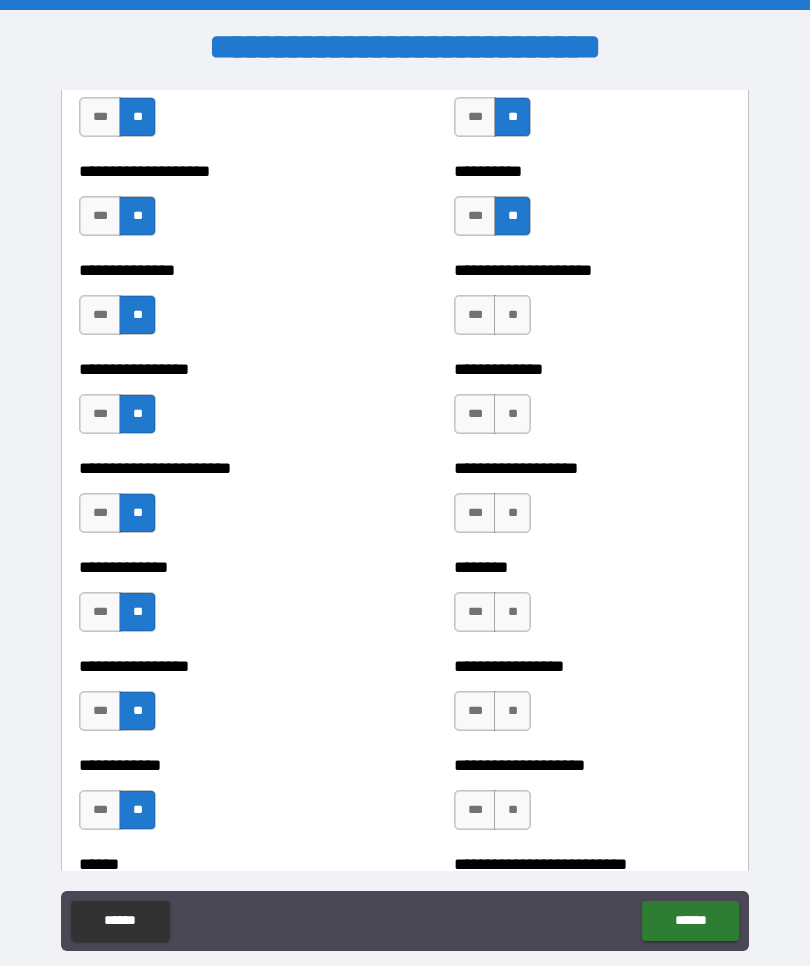 scroll, scrollTop: 3390, scrollLeft: 0, axis: vertical 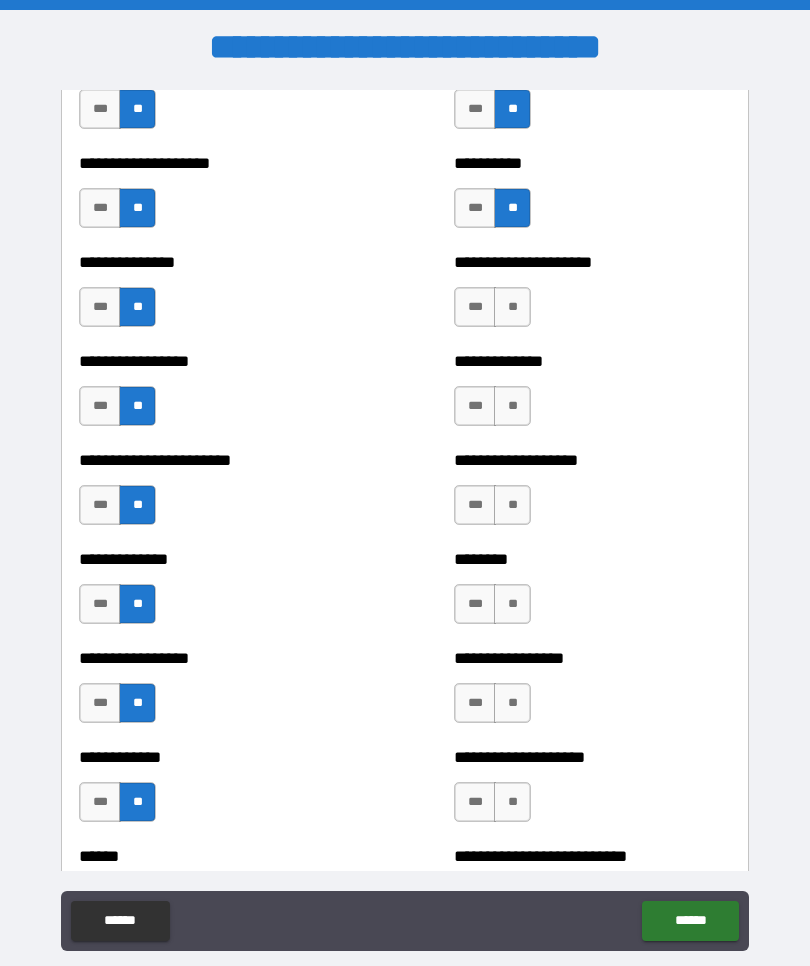 click on "**" at bounding box center (512, 307) 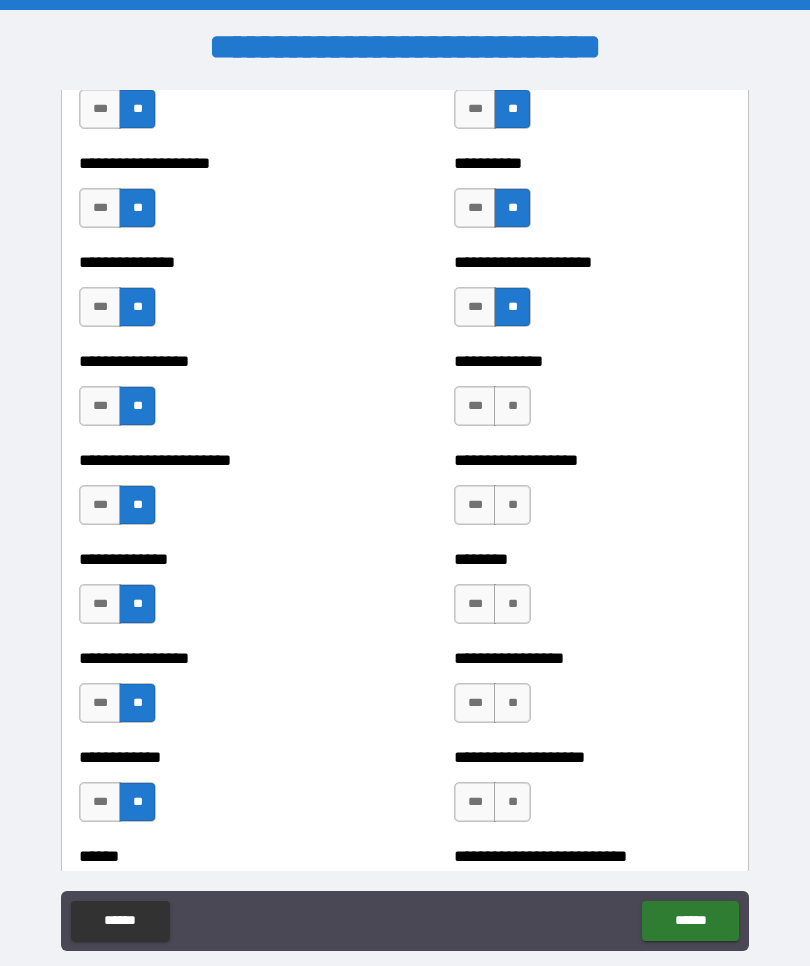 click on "**" at bounding box center (512, 406) 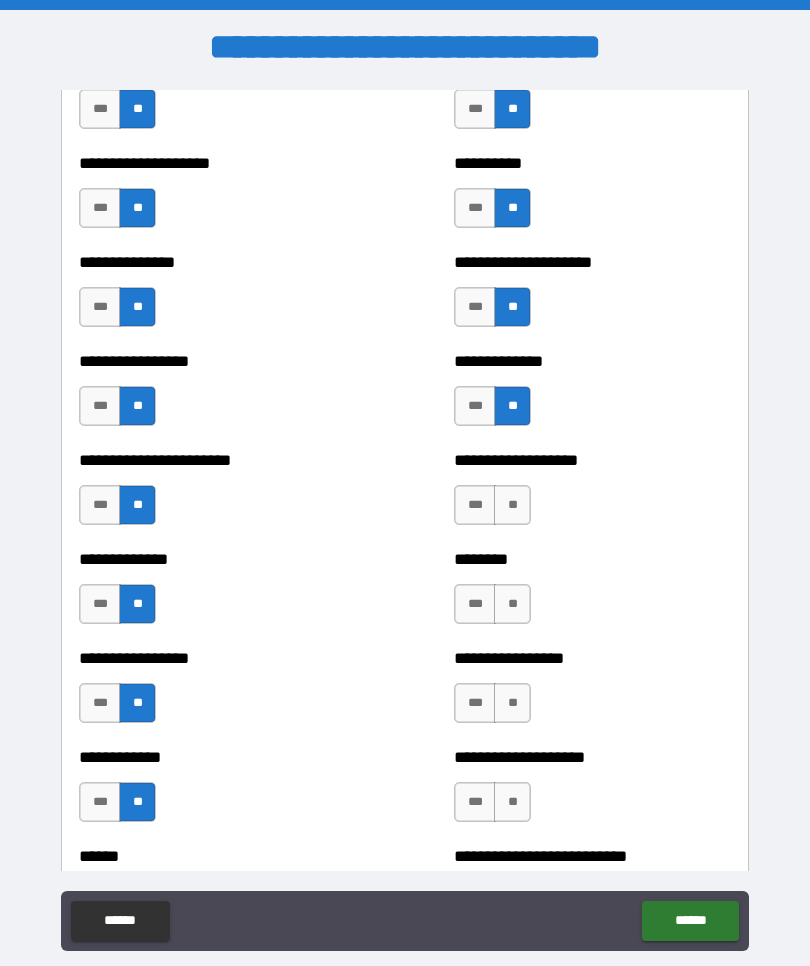 click on "**" at bounding box center [512, 505] 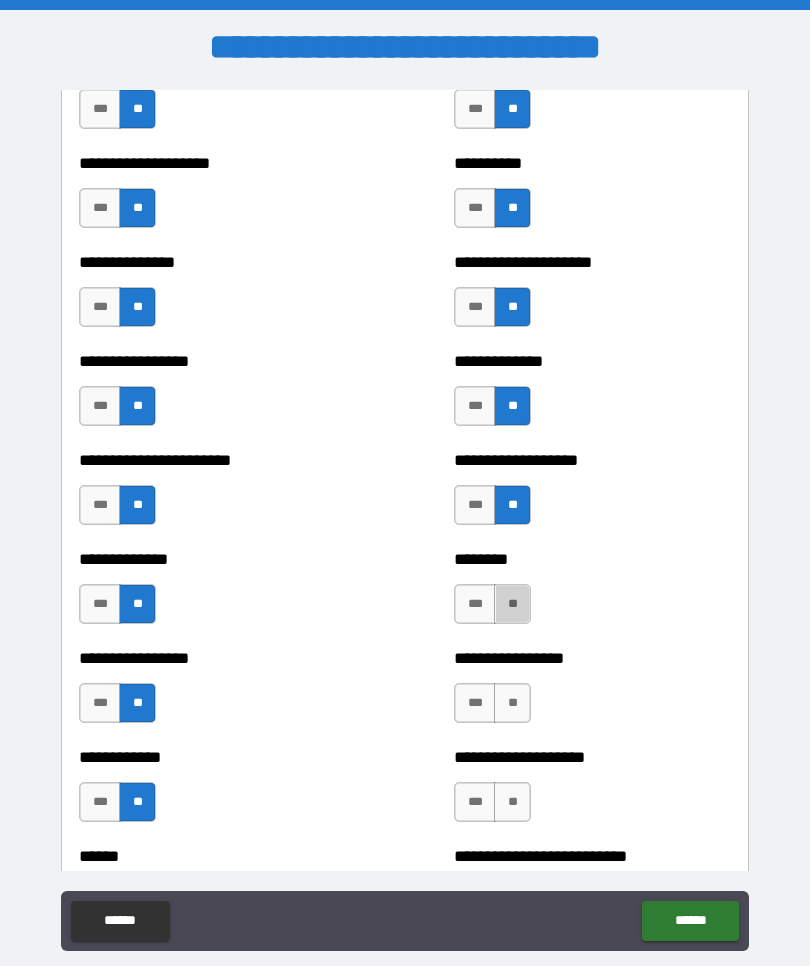 click on "**" at bounding box center (512, 604) 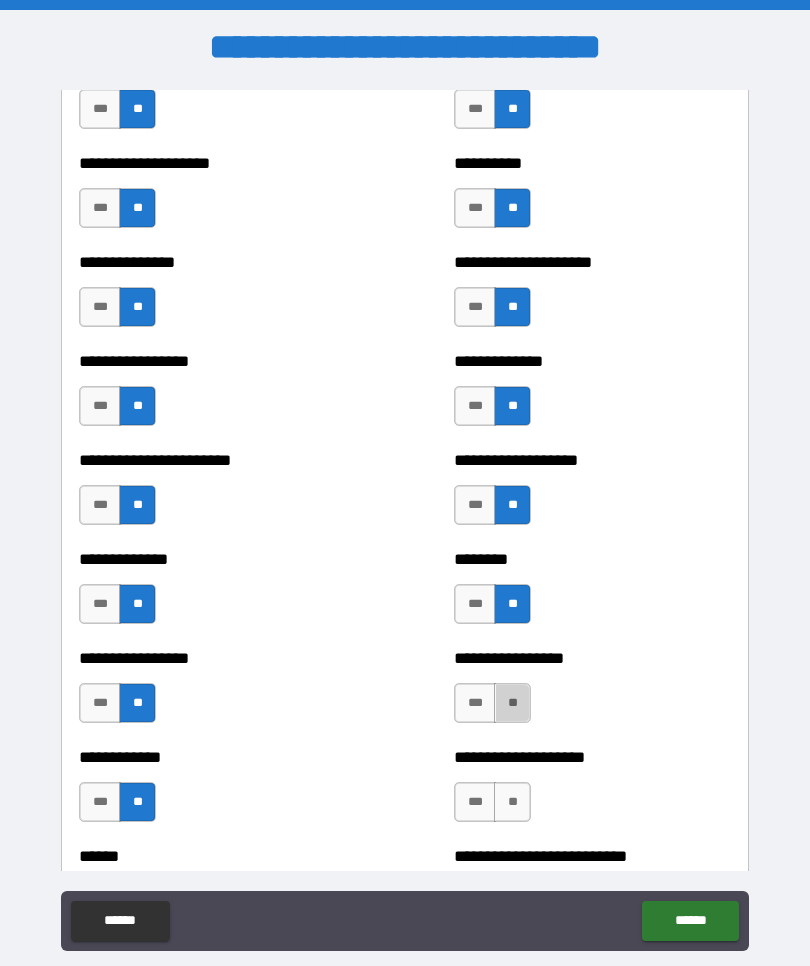 click on "**" at bounding box center [512, 703] 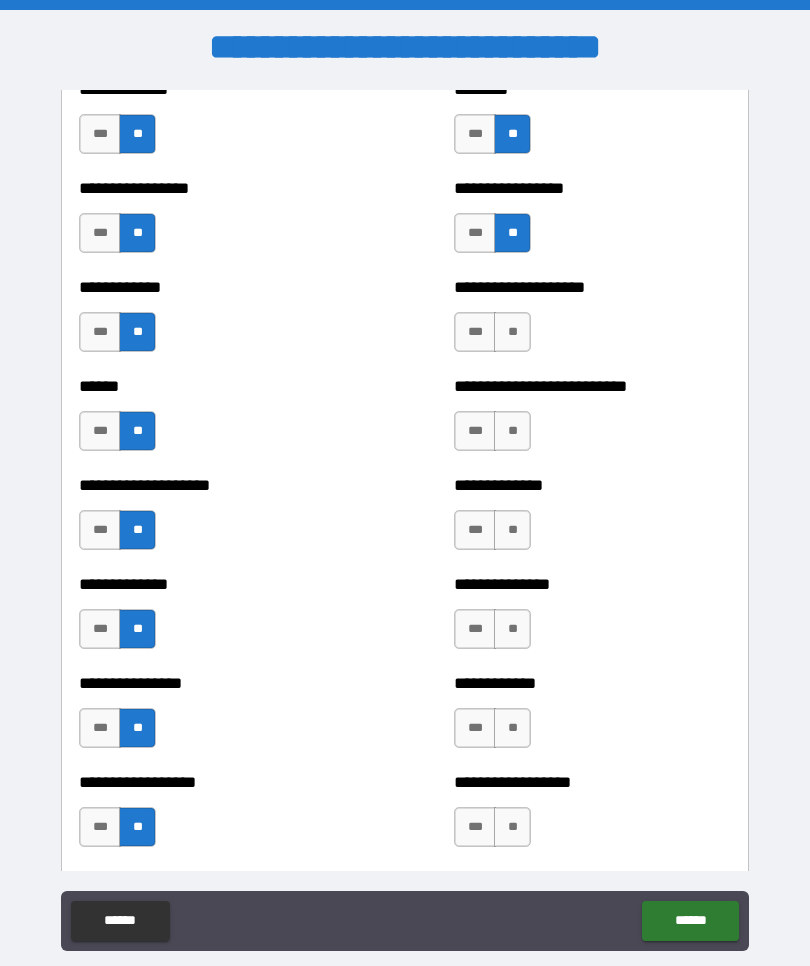 scroll, scrollTop: 3866, scrollLeft: 0, axis: vertical 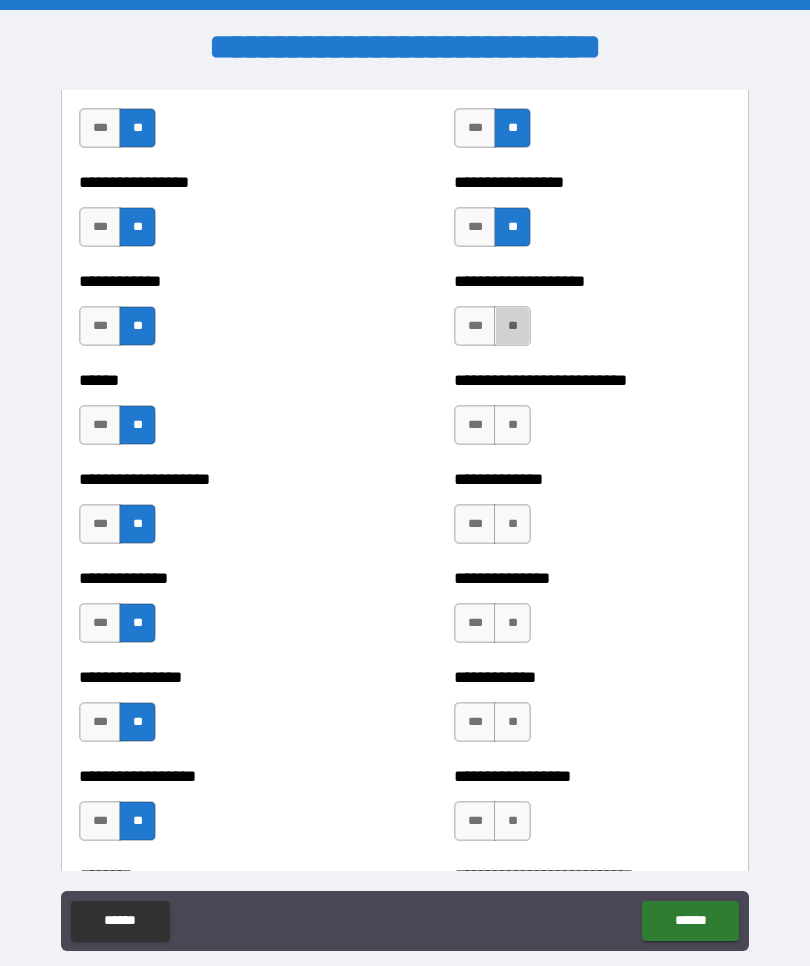click on "**" at bounding box center (512, 326) 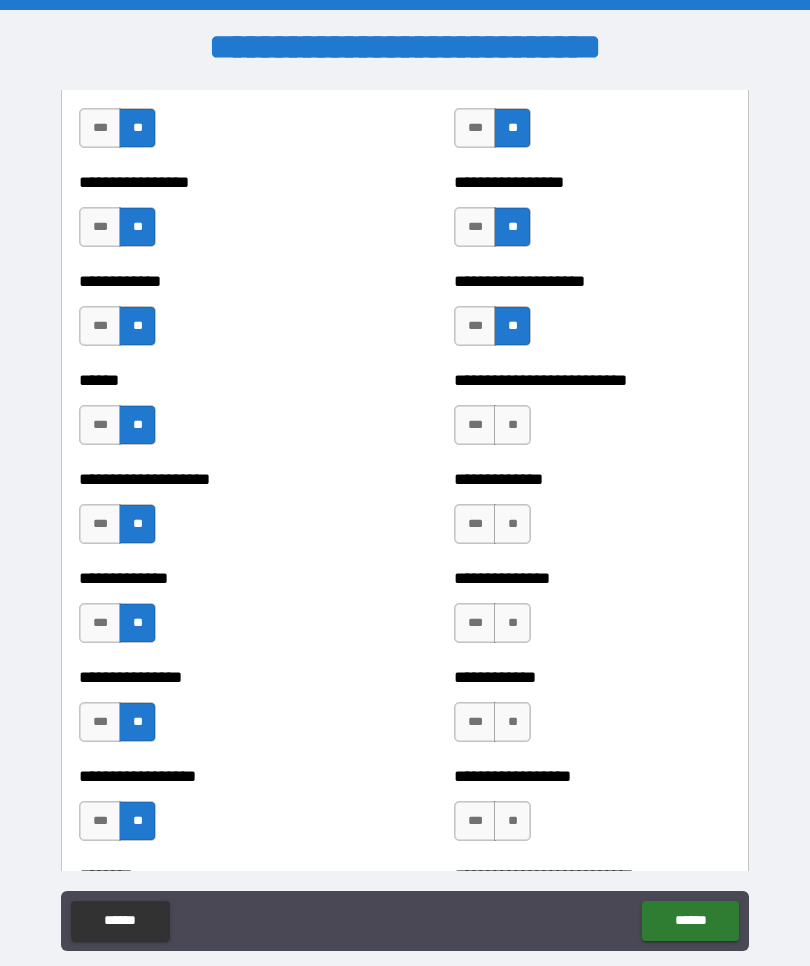 click on "**" at bounding box center (512, 425) 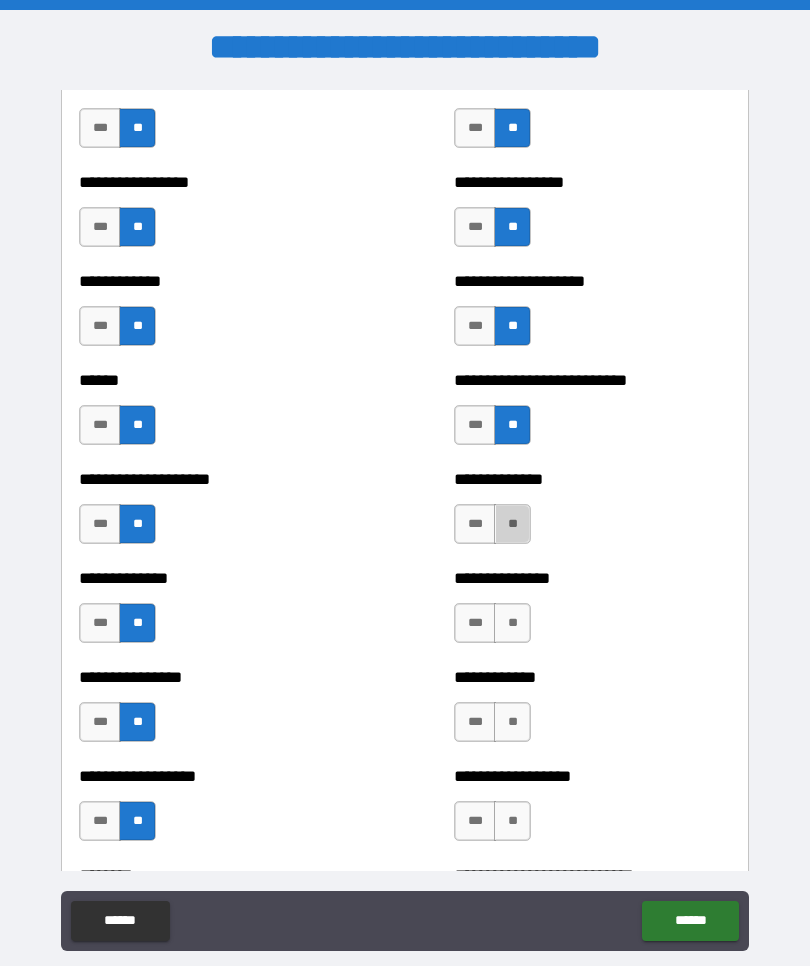 click on "**" at bounding box center [512, 524] 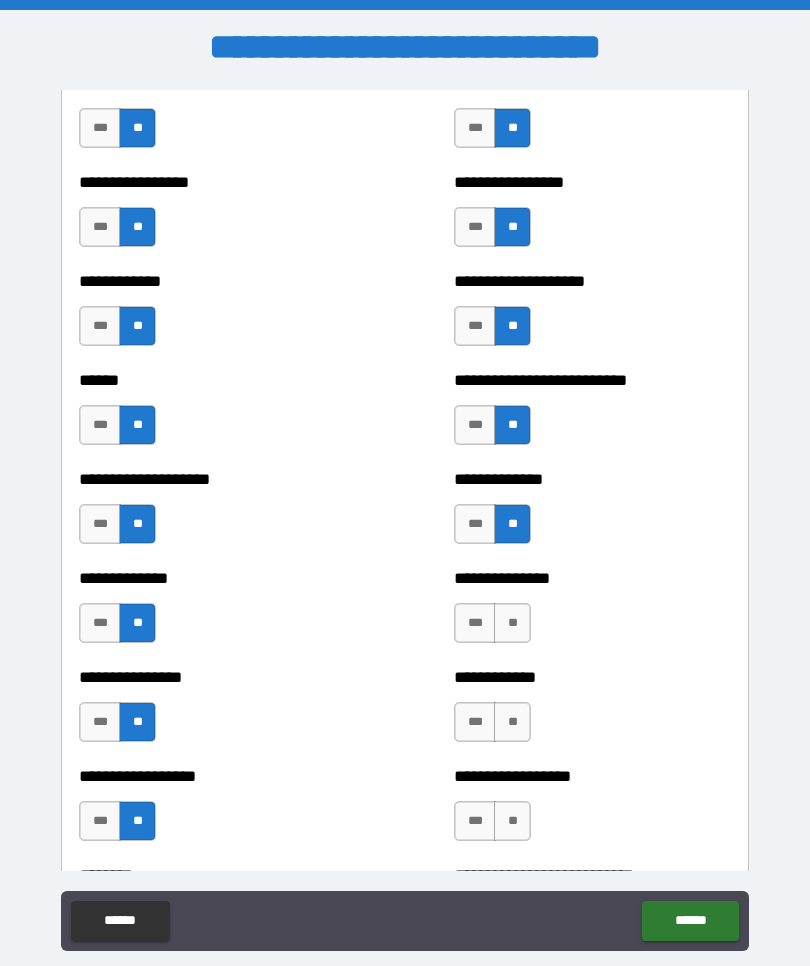 click on "**" at bounding box center [512, 623] 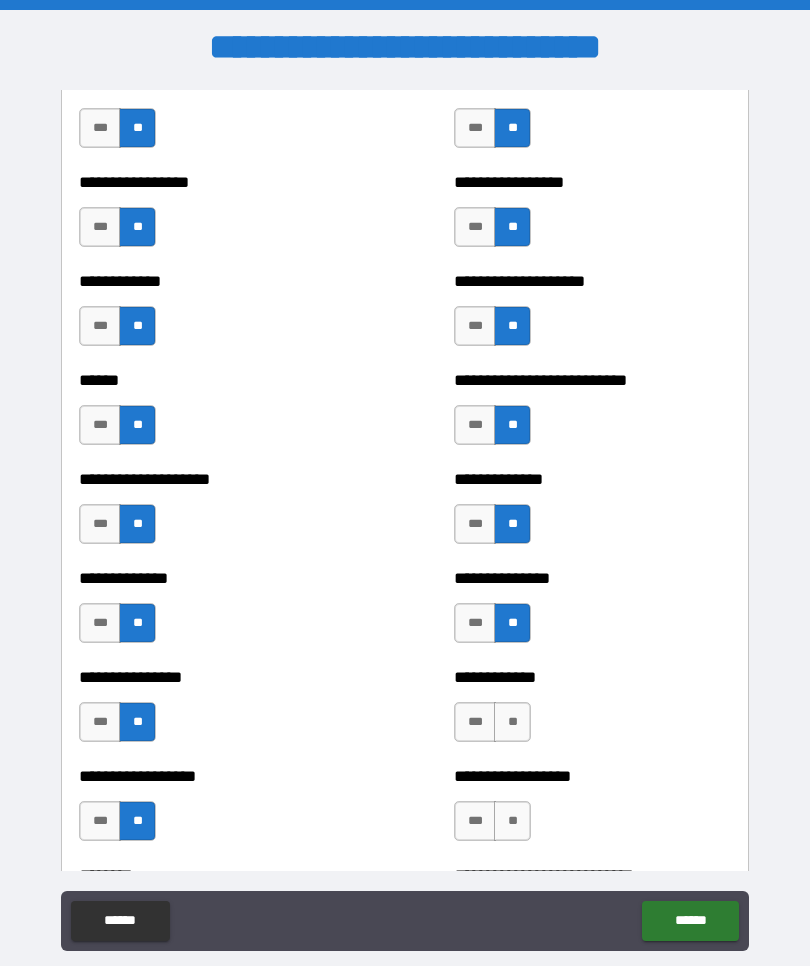 click on "***" at bounding box center [475, 623] 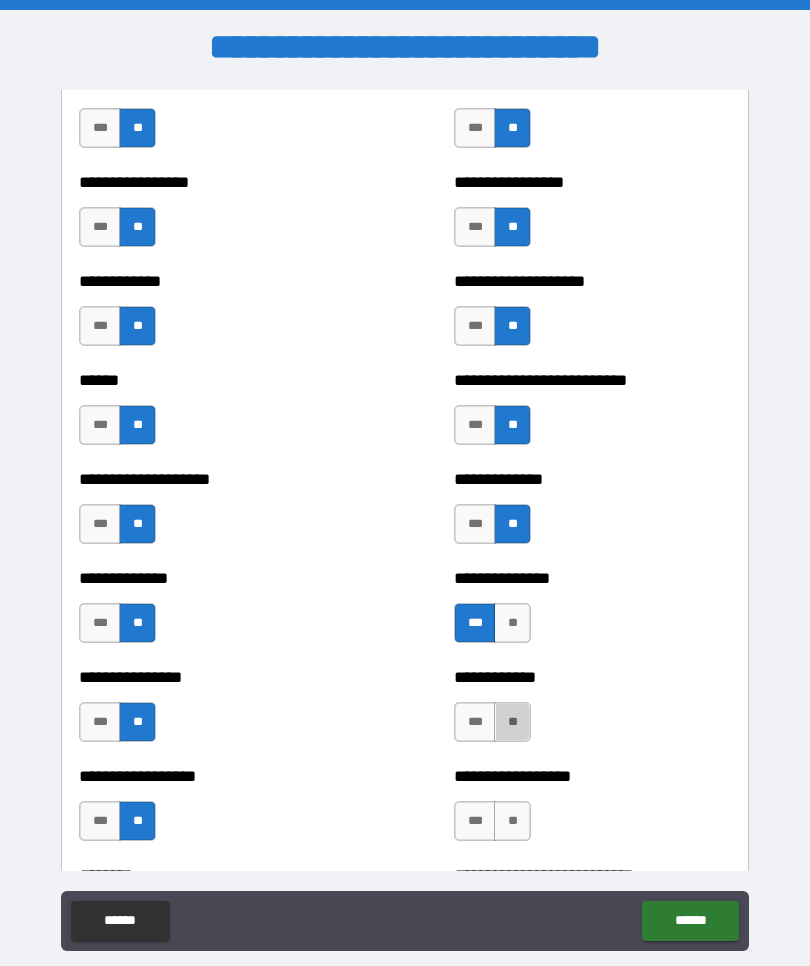 click on "**" at bounding box center [512, 722] 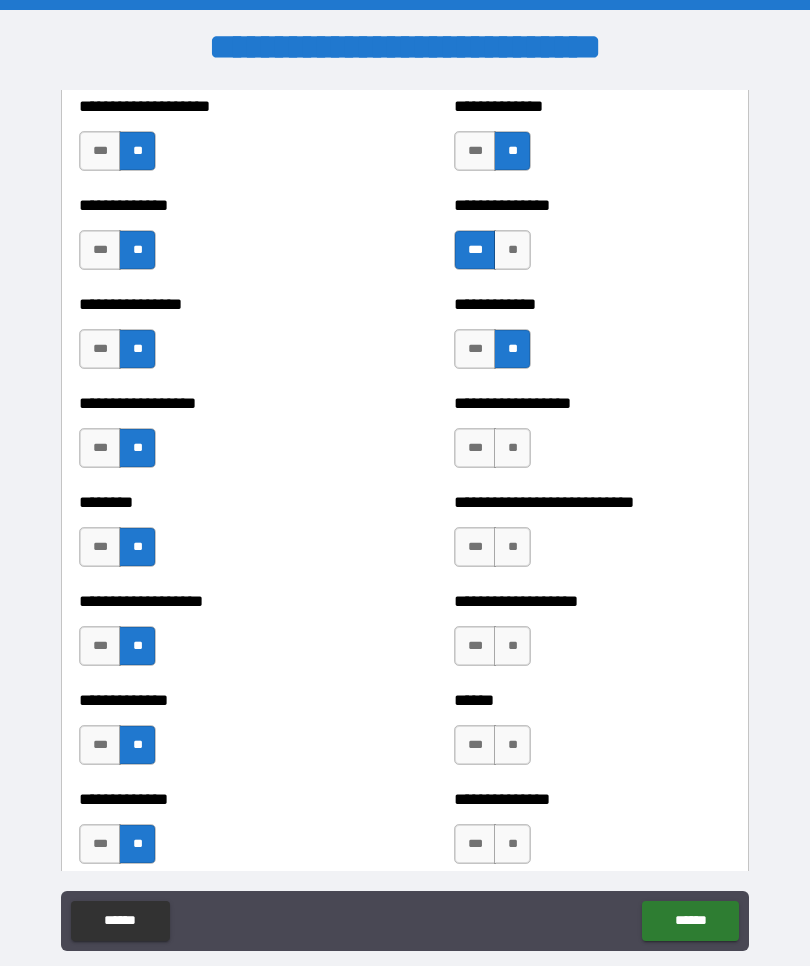scroll, scrollTop: 4265, scrollLeft: 0, axis: vertical 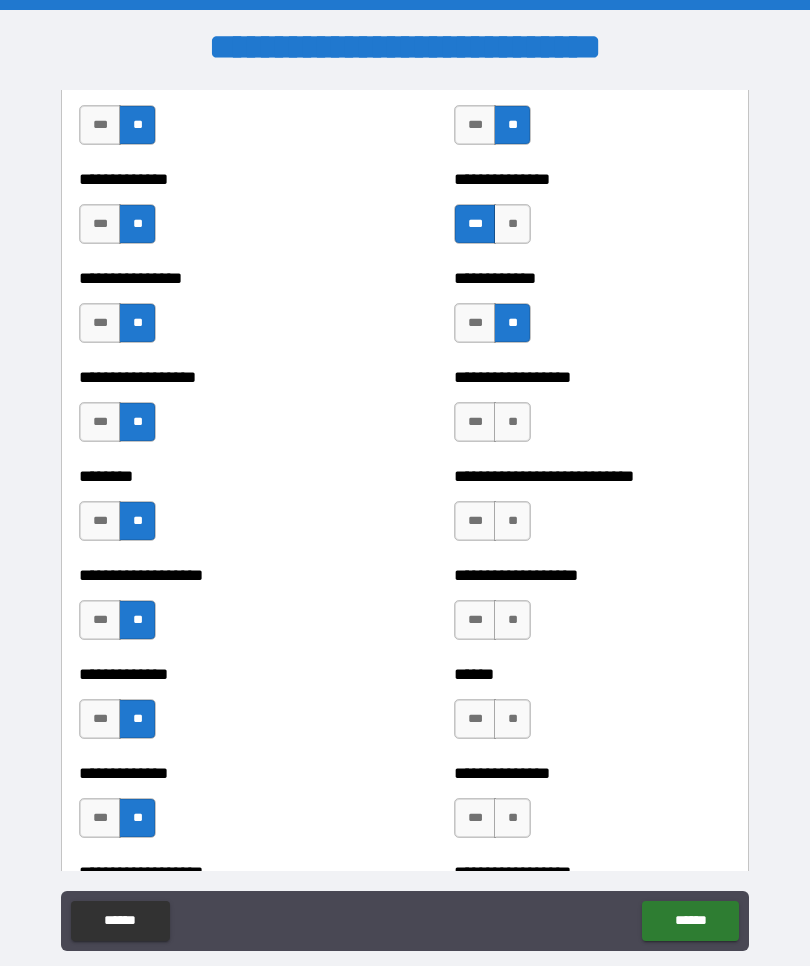 click on "**" at bounding box center [512, 422] 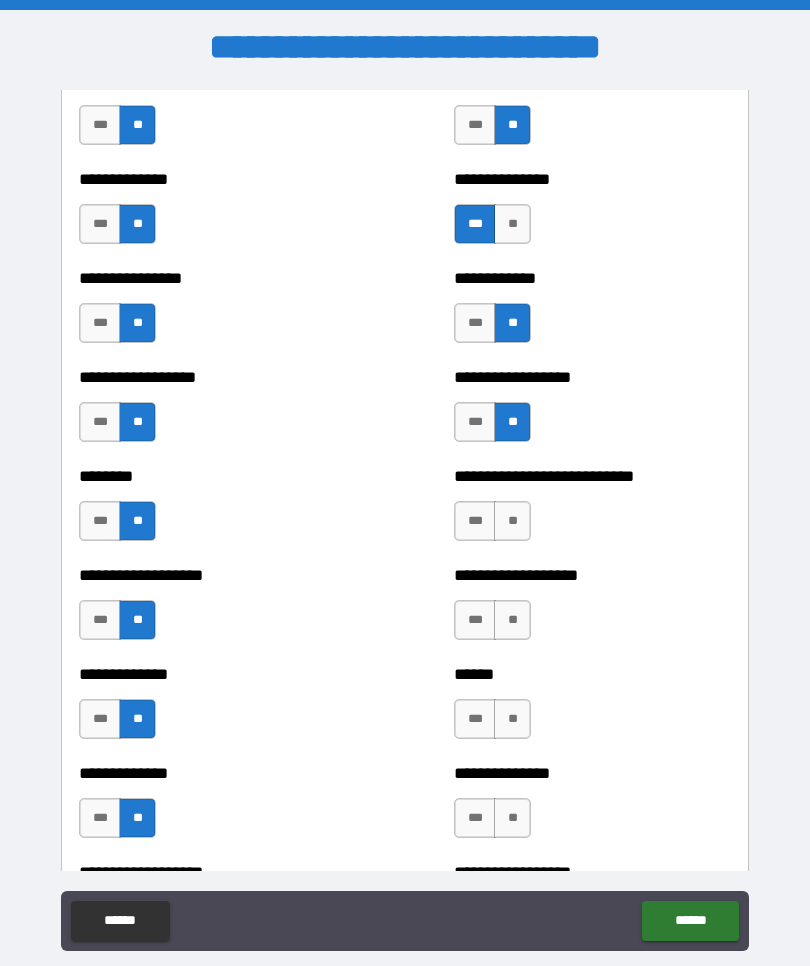 click on "**" at bounding box center (512, 521) 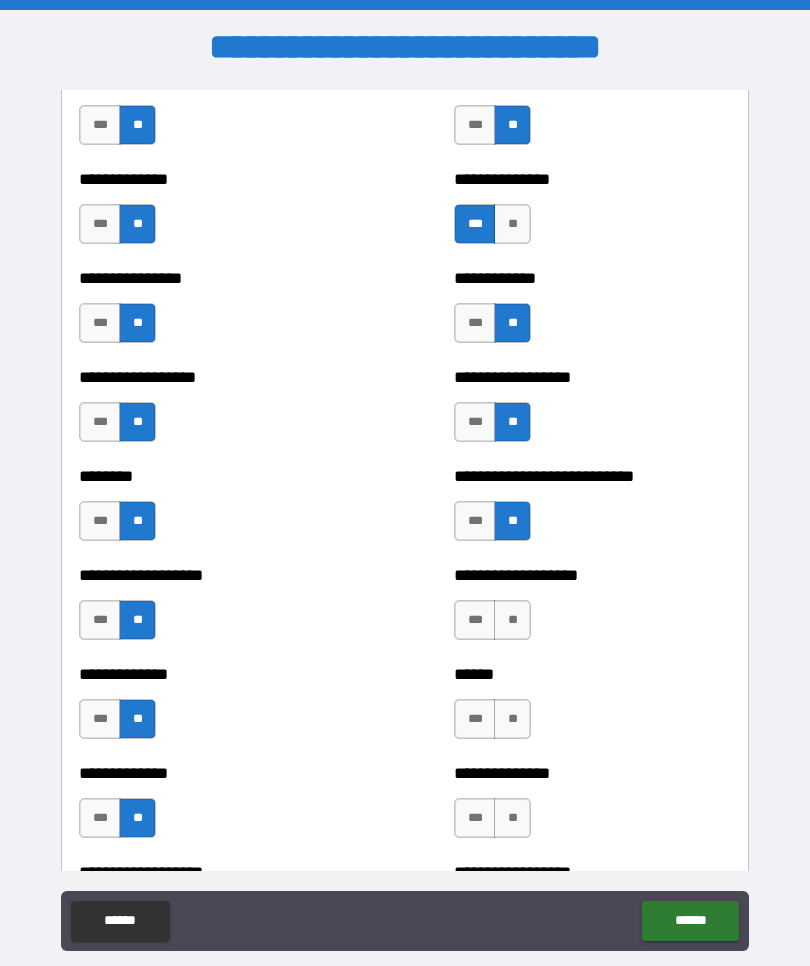 click on "**" at bounding box center (512, 620) 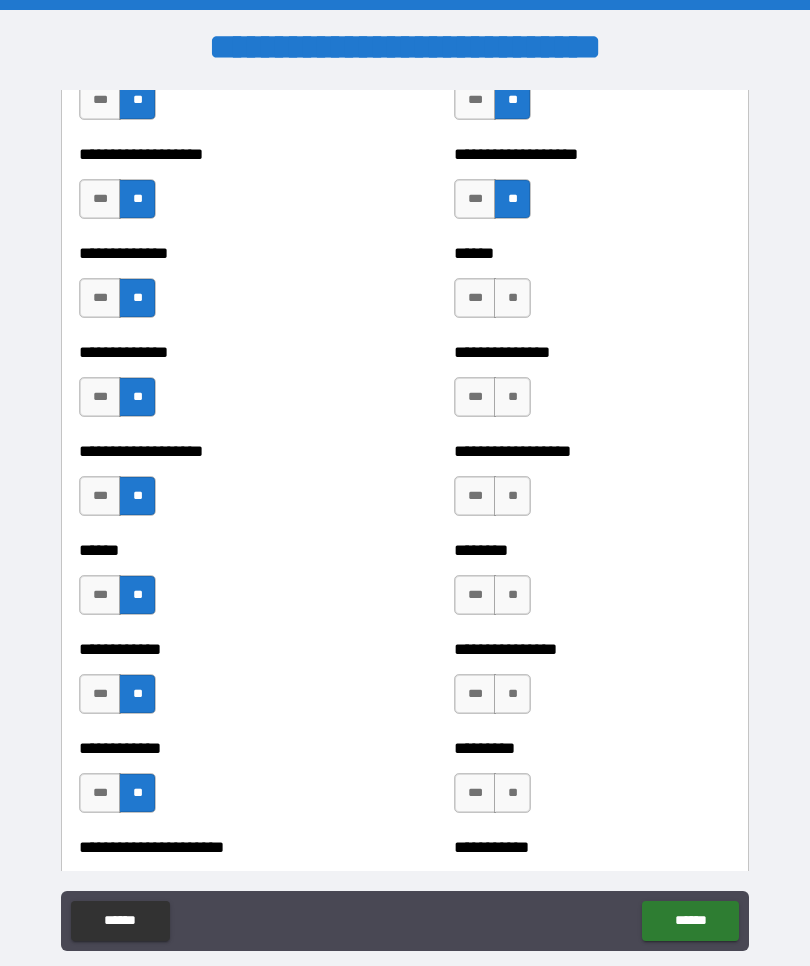 scroll, scrollTop: 4686, scrollLeft: 0, axis: vertical 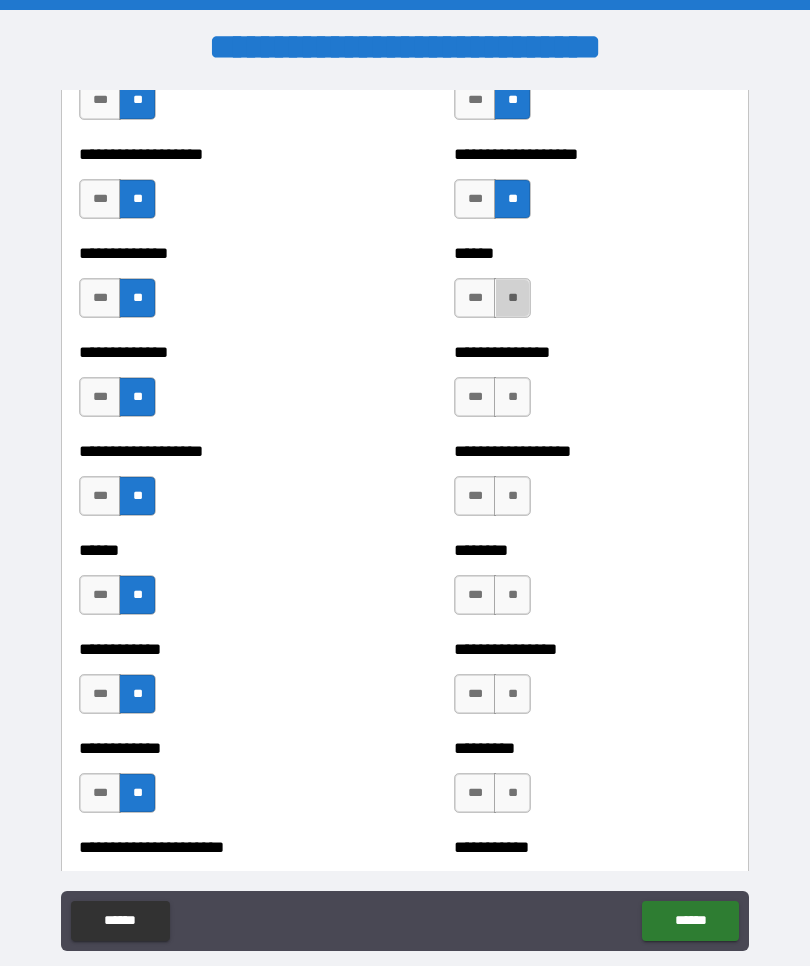 click on "**" at bounding box center [512, 298] 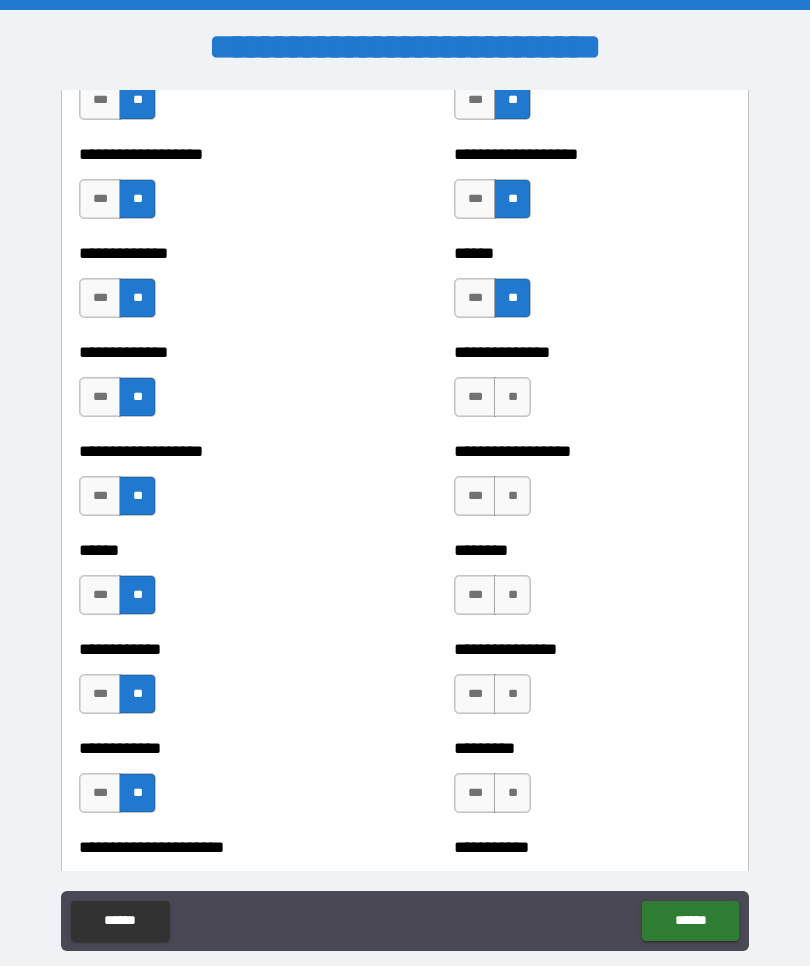 click on "**" at bounding box center (512, 397) 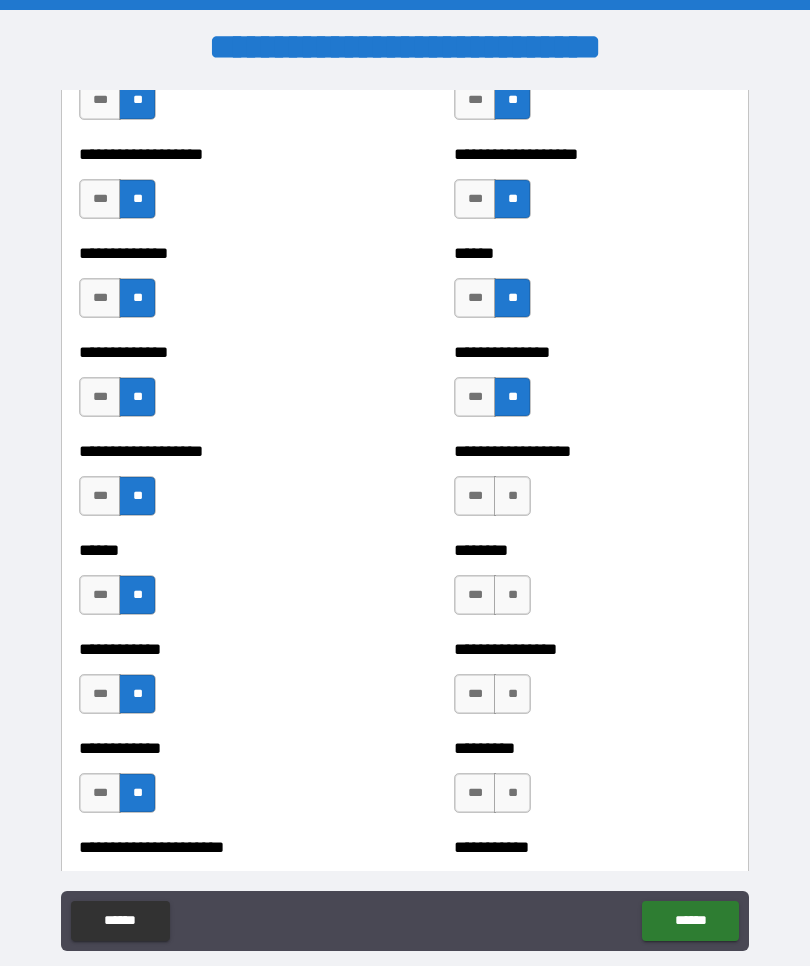 click on "**" at bounding box center (512, 496) 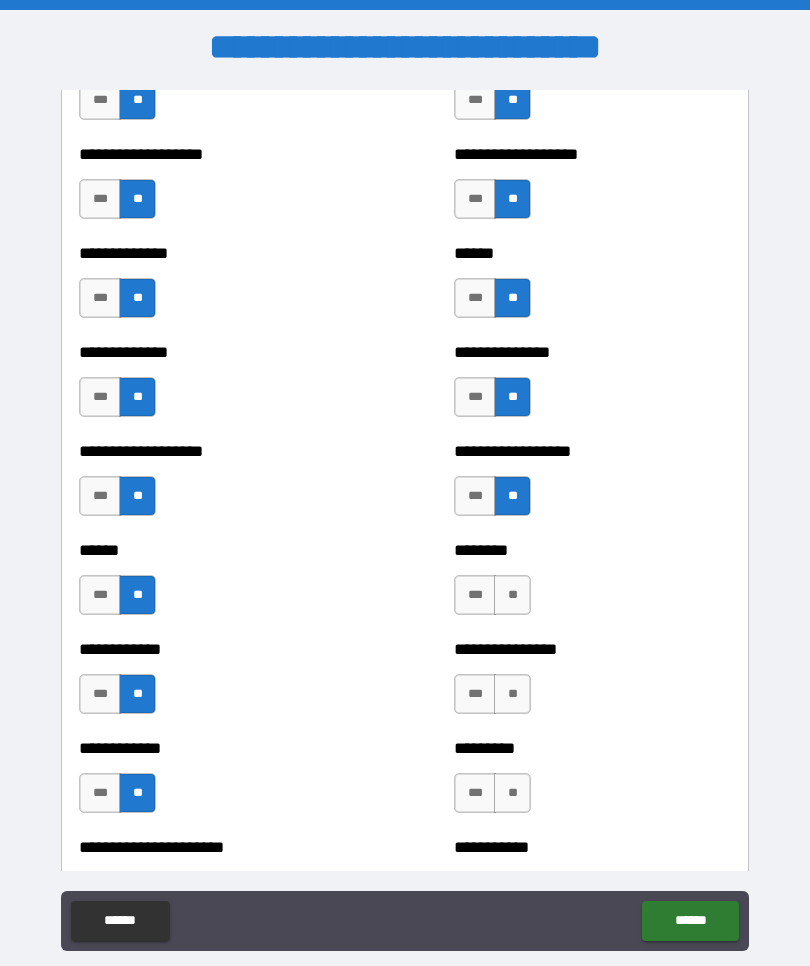click on "**" at bounding box center [512, 595] 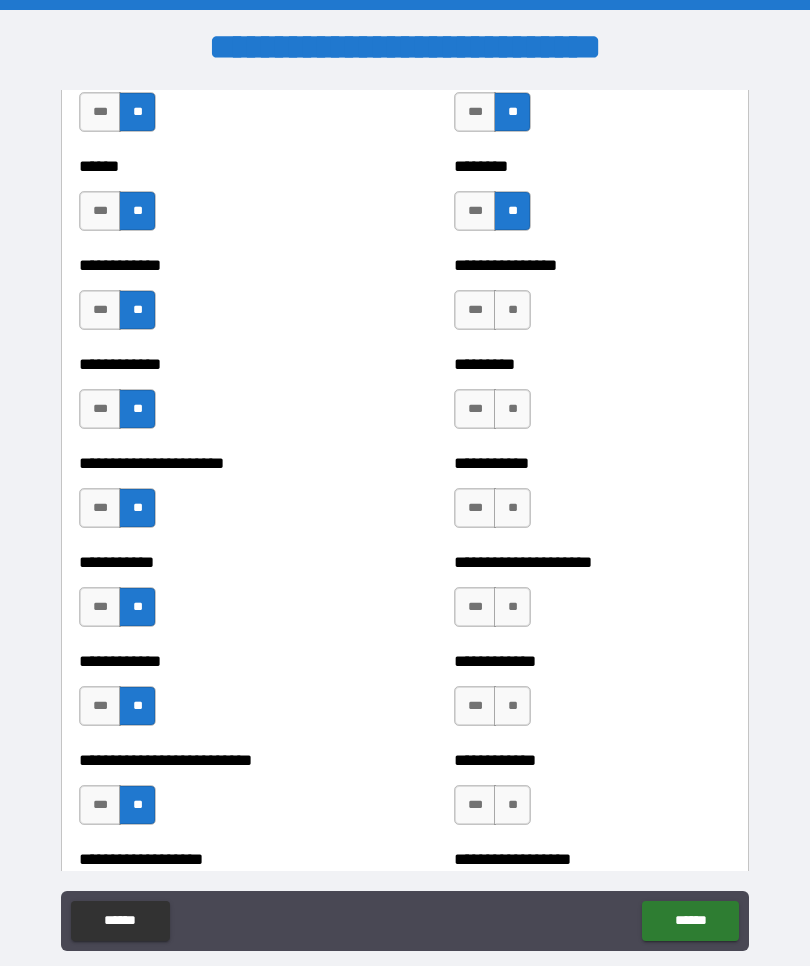 scroll, scrollTop: 5070, scrollLeft: 0, axis: vertical 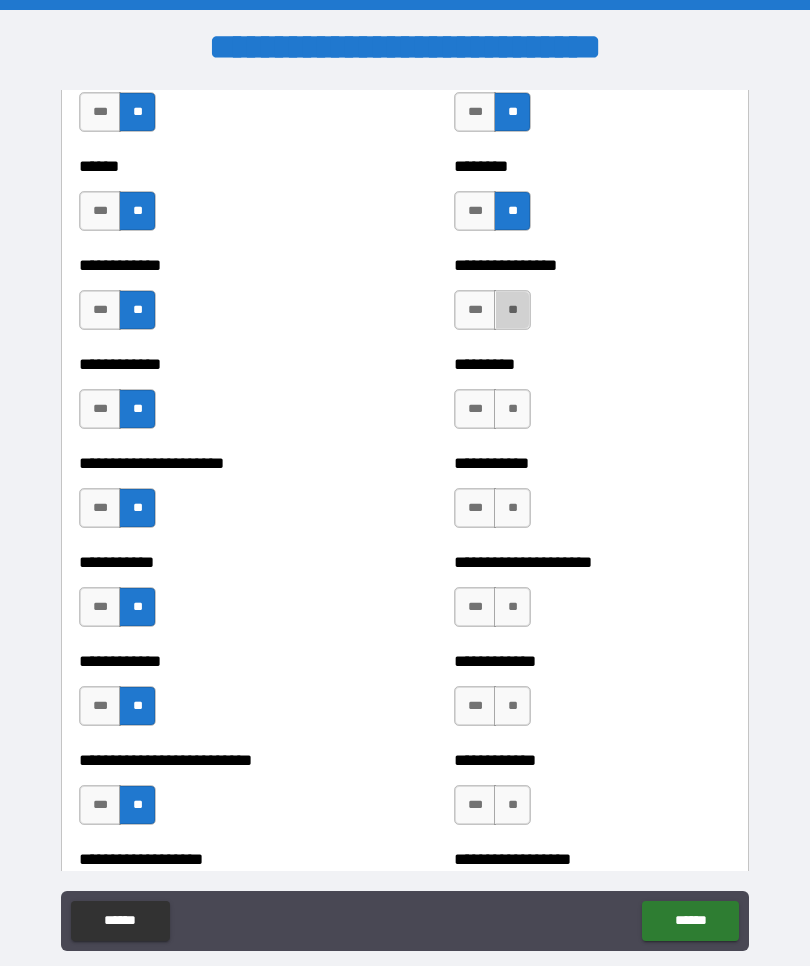 click on "**" at bounding box center [512, 310] 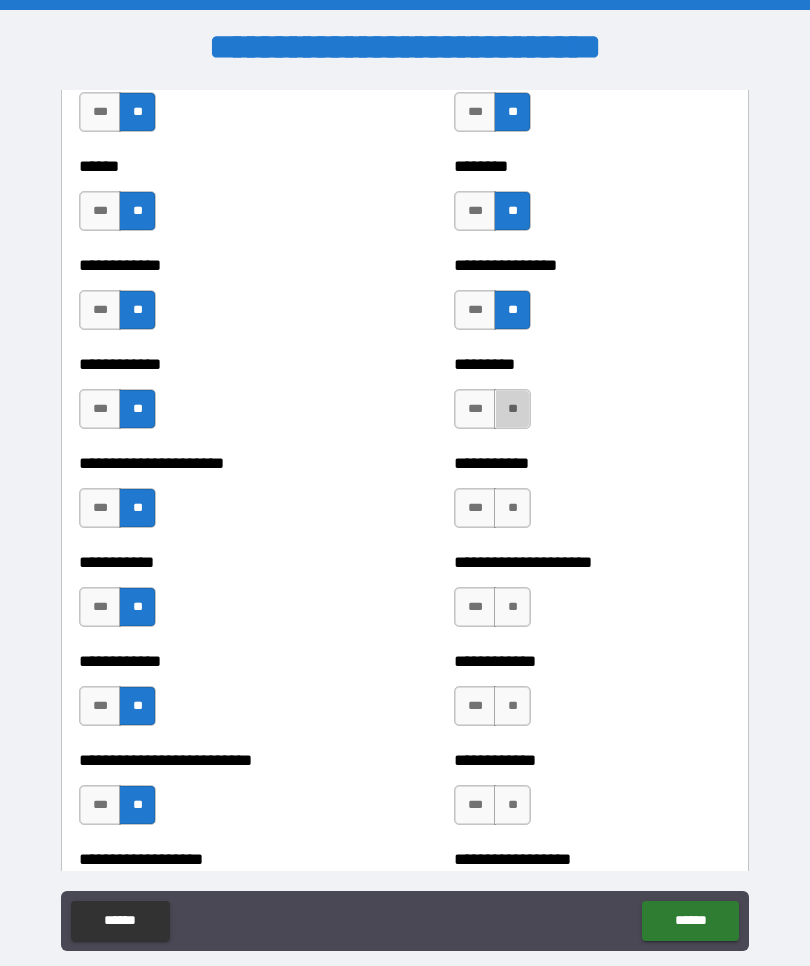 click on "**" at bounding box center [512, 409] 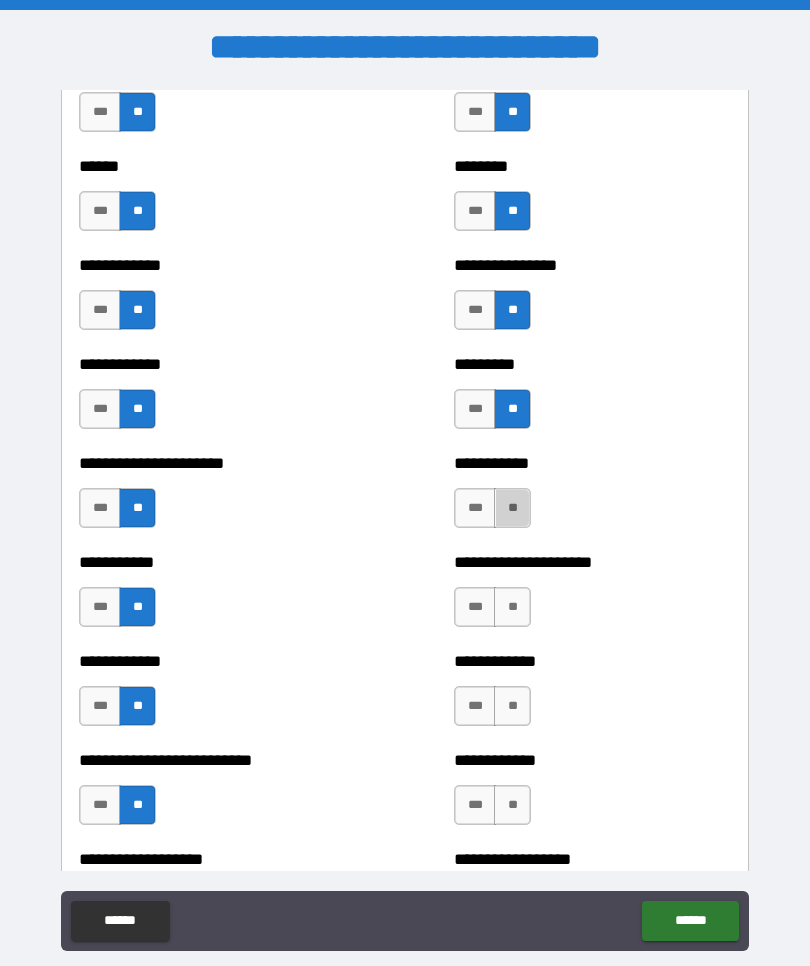 click on "**" at bounding box center [512, 508] 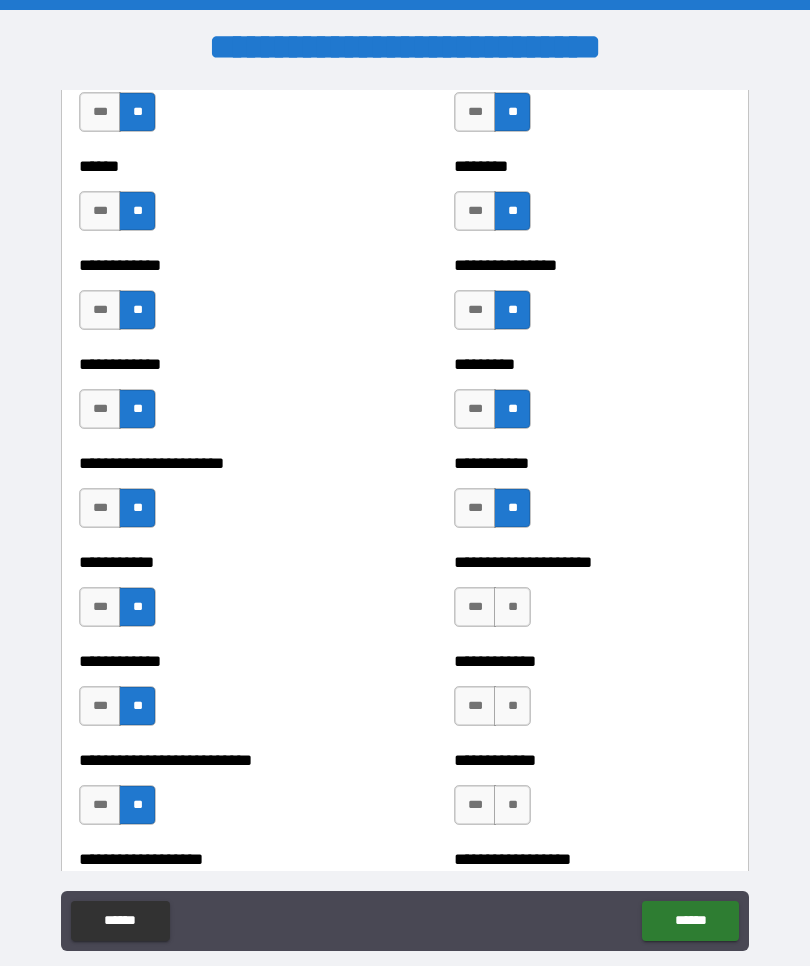 click on "**" at bounding box center (512, 607) 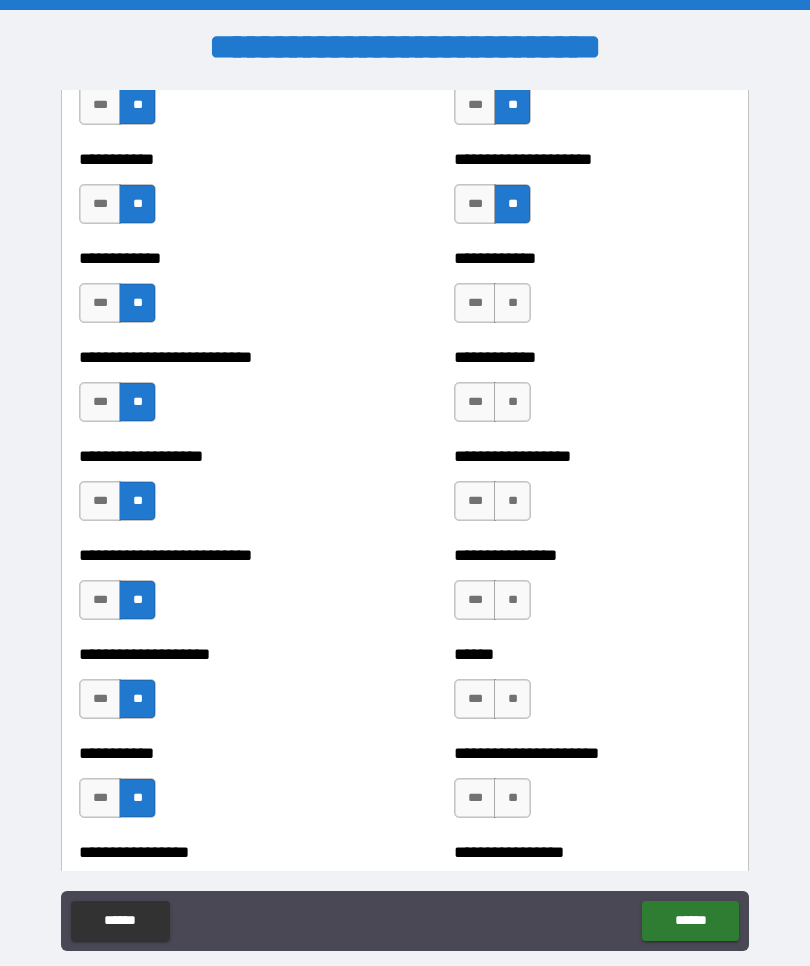 scroll, scrollTop: 5479, scrollLeft: 0, axis: vertical 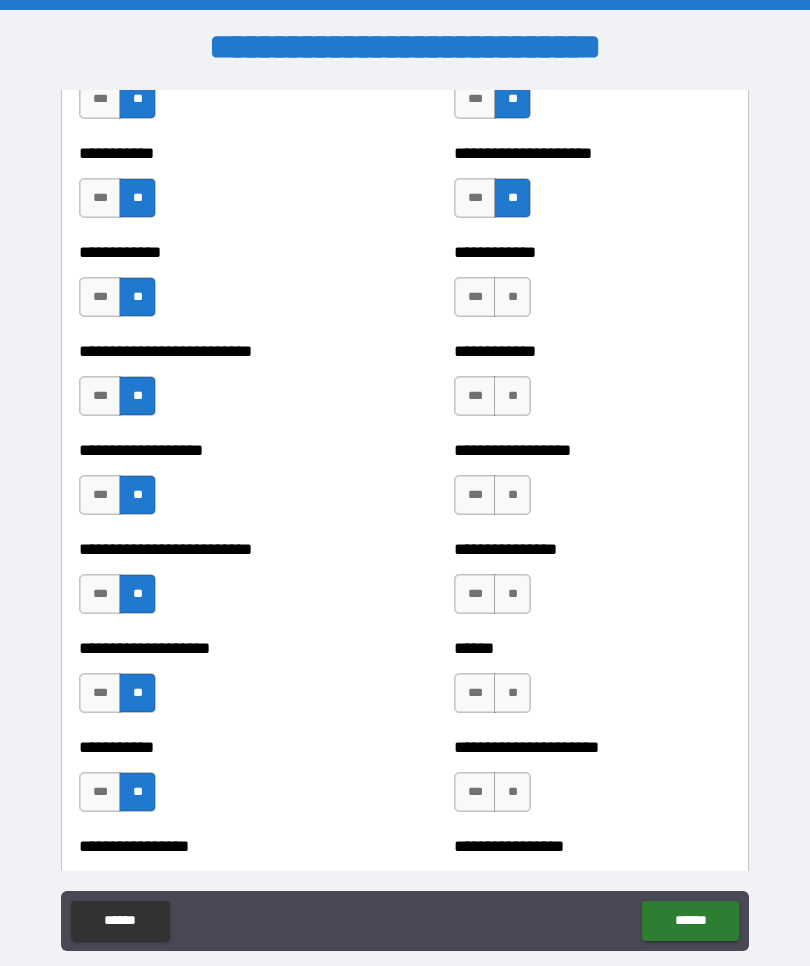 click on "**" at bounding box center [512, 297] 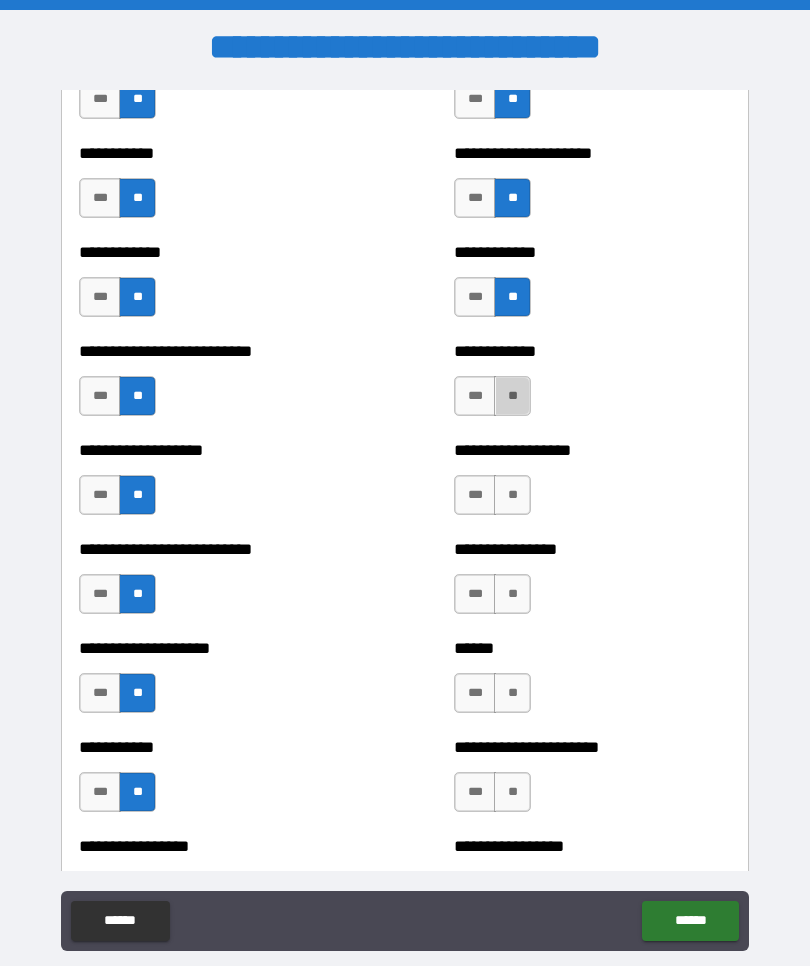click on "**" at bounding box center (512, 396) 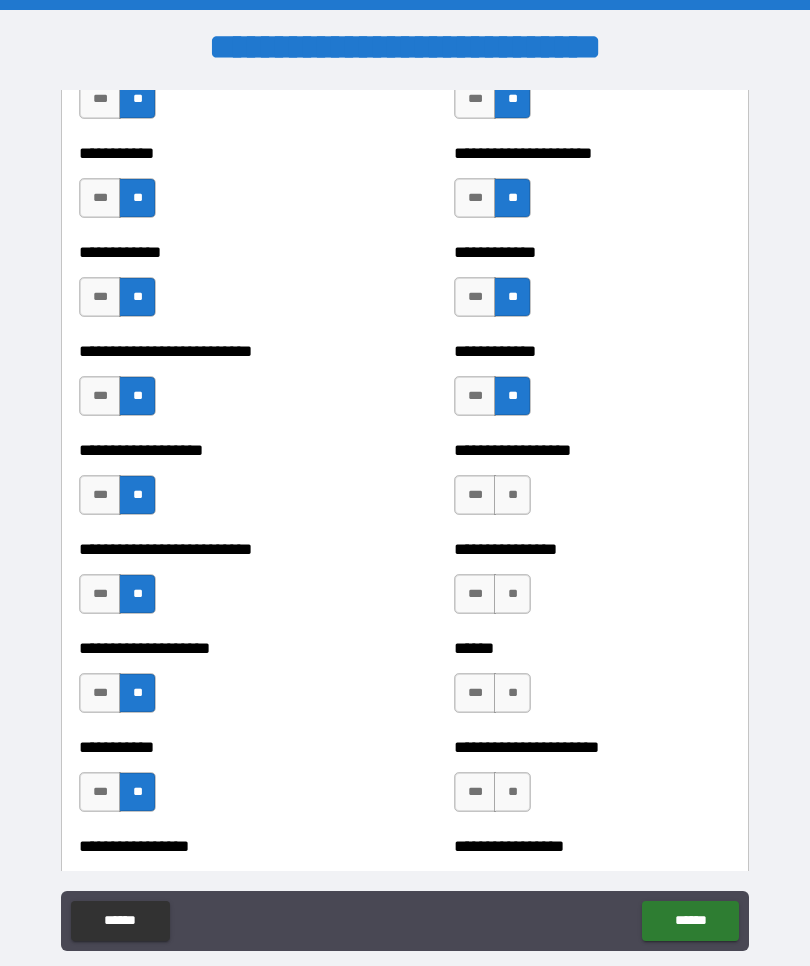 click on "**" at bounding box center (512, 495) 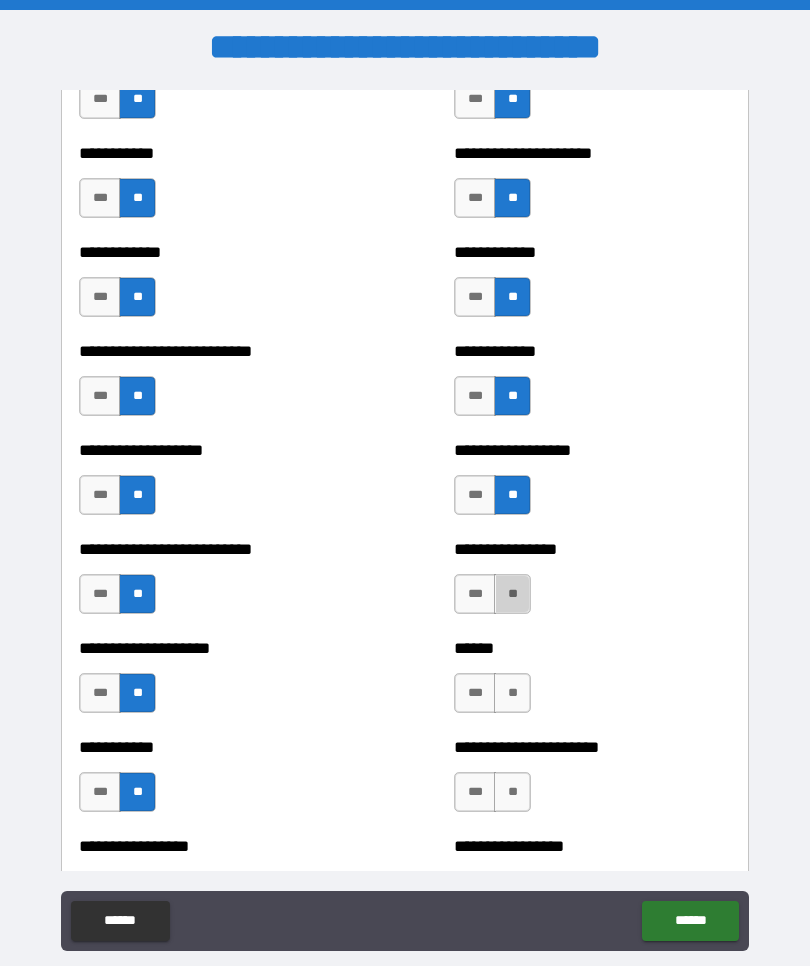 click on "**" at bounding box center (512, 594) 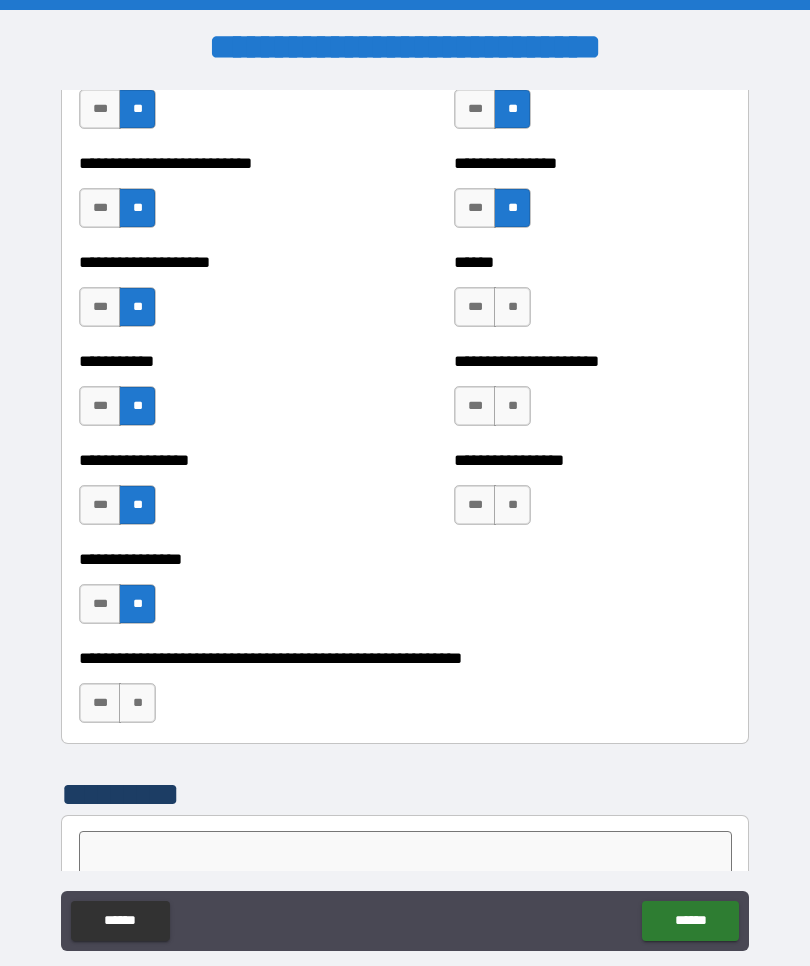 scroll, scrollTop: 5872, scrollLeft: 0, axis: vertical 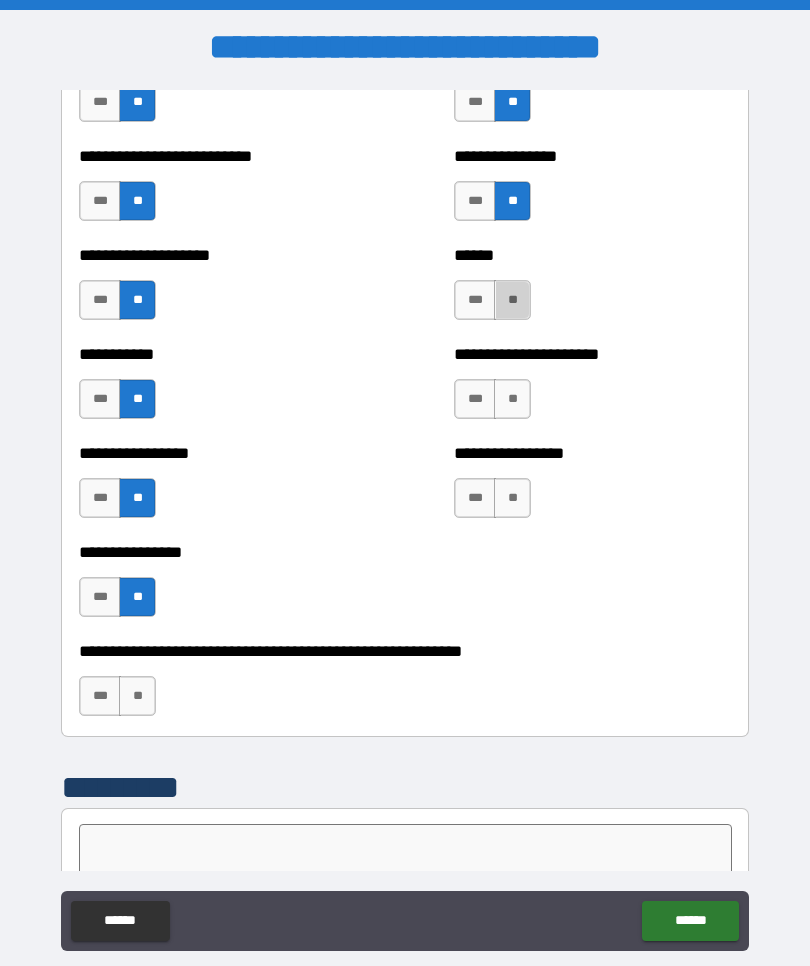click on "**" at bounding box center [512, 300] 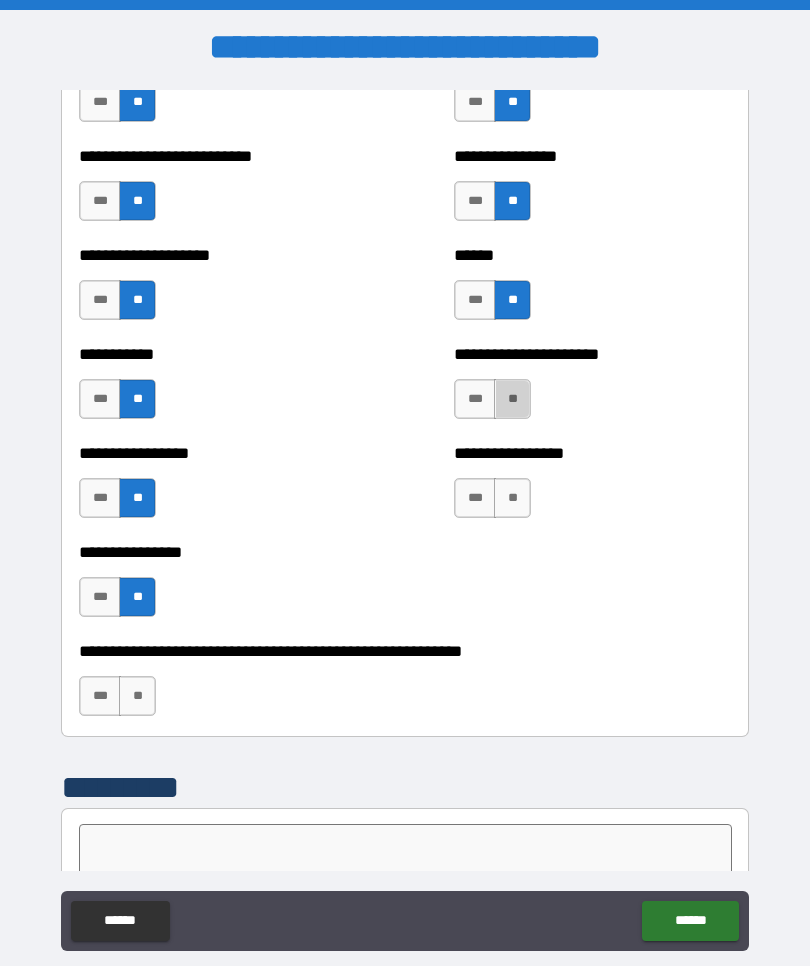 click on "**" at bounding box center (512, 399) 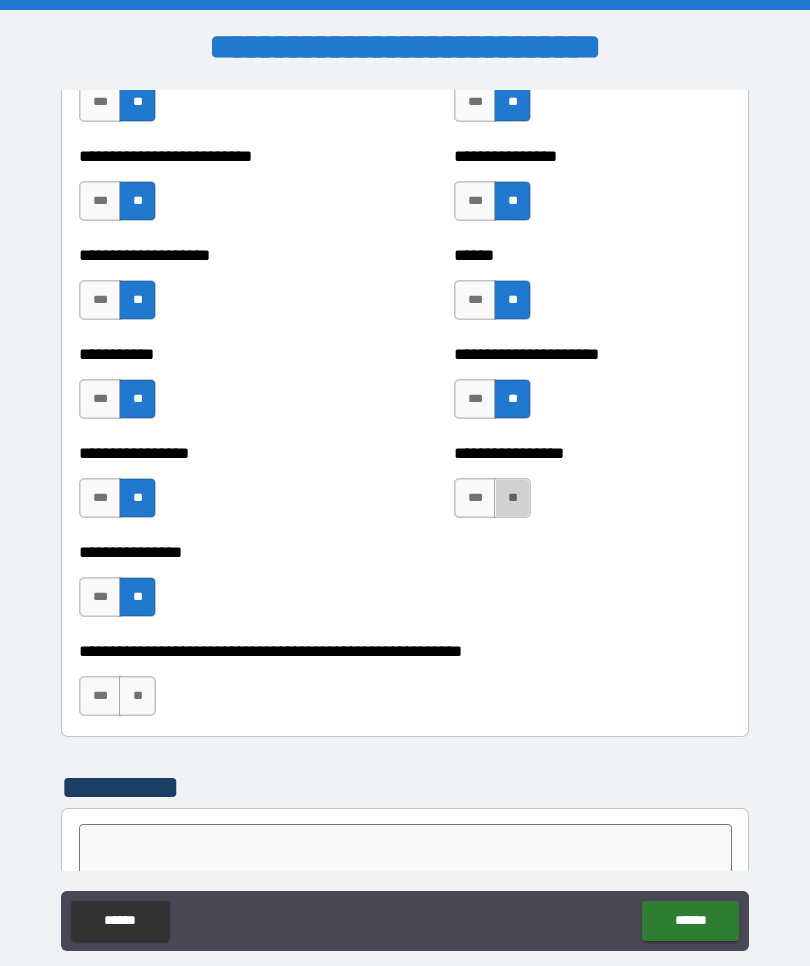 click on "**" at bounding box center [512, 498] 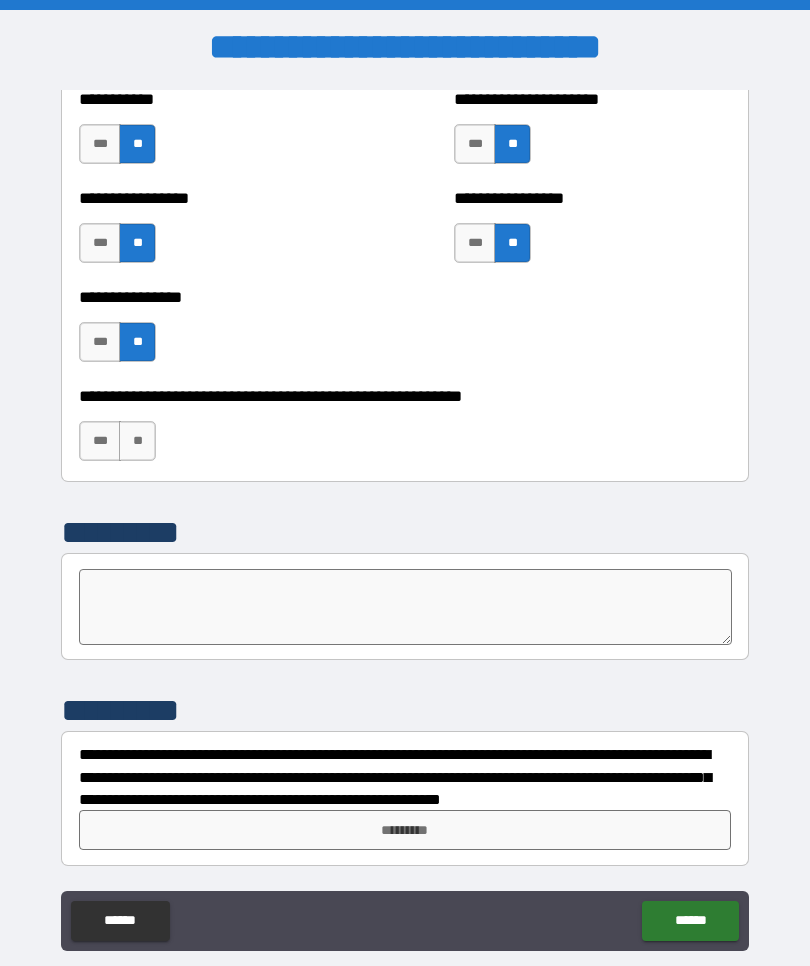 scroll, scrollTop: 6127, scrollLeft: 0, axis: vertical 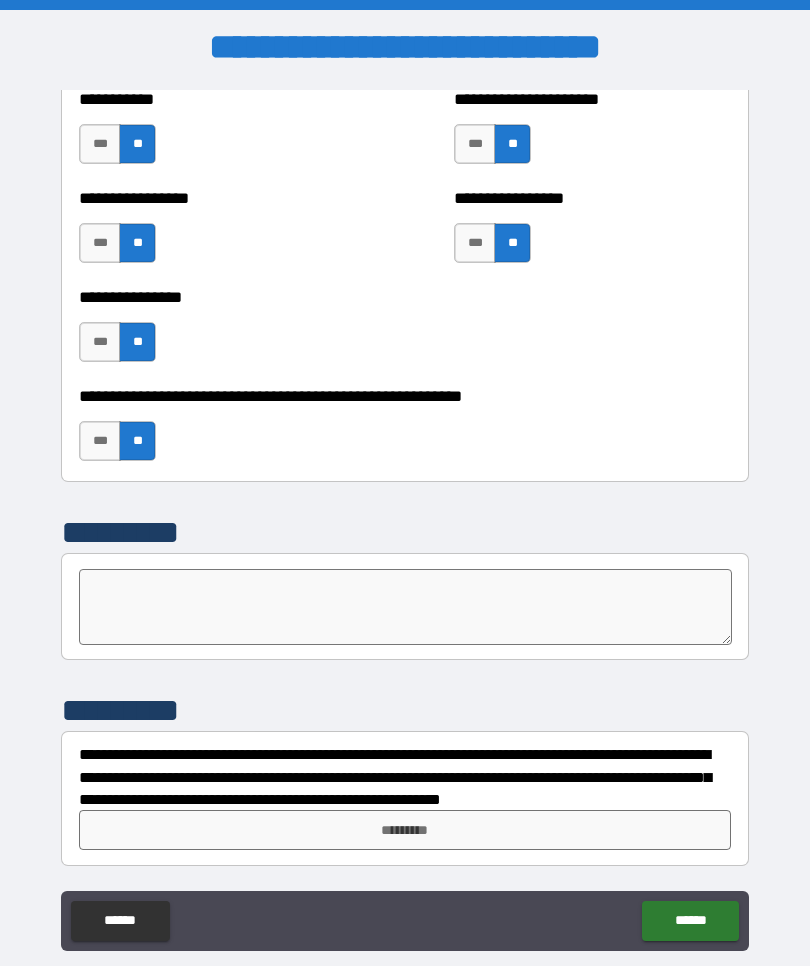 click on "*********" at bounding box center (405, 830) 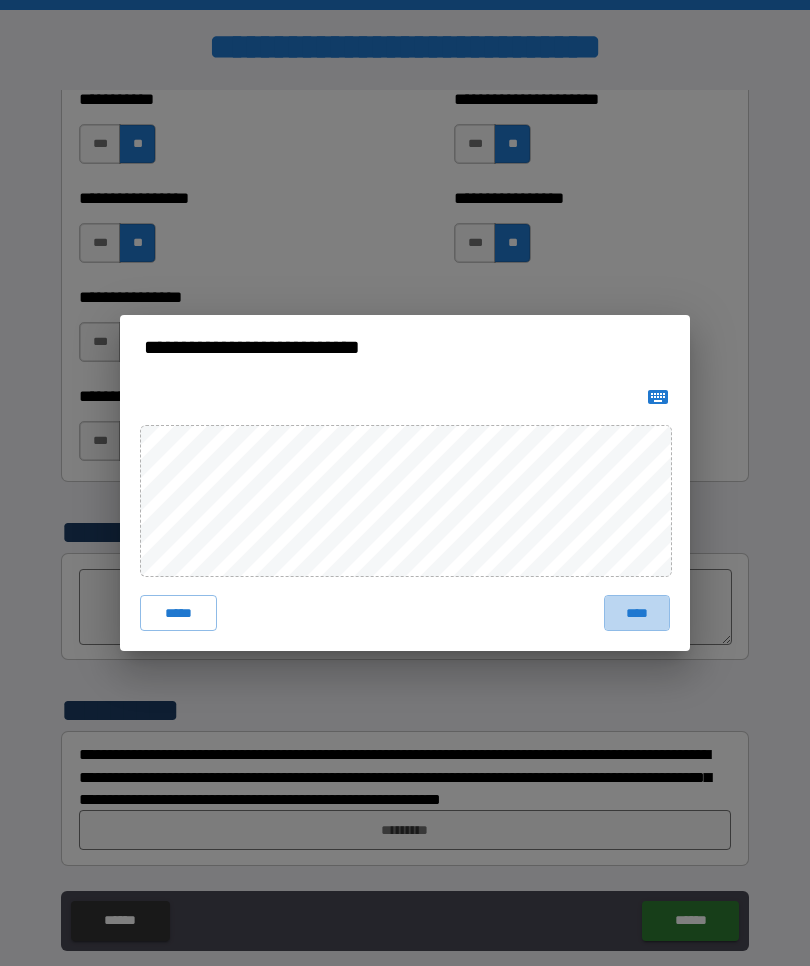 click on "****" at bounding box center (637, 613) 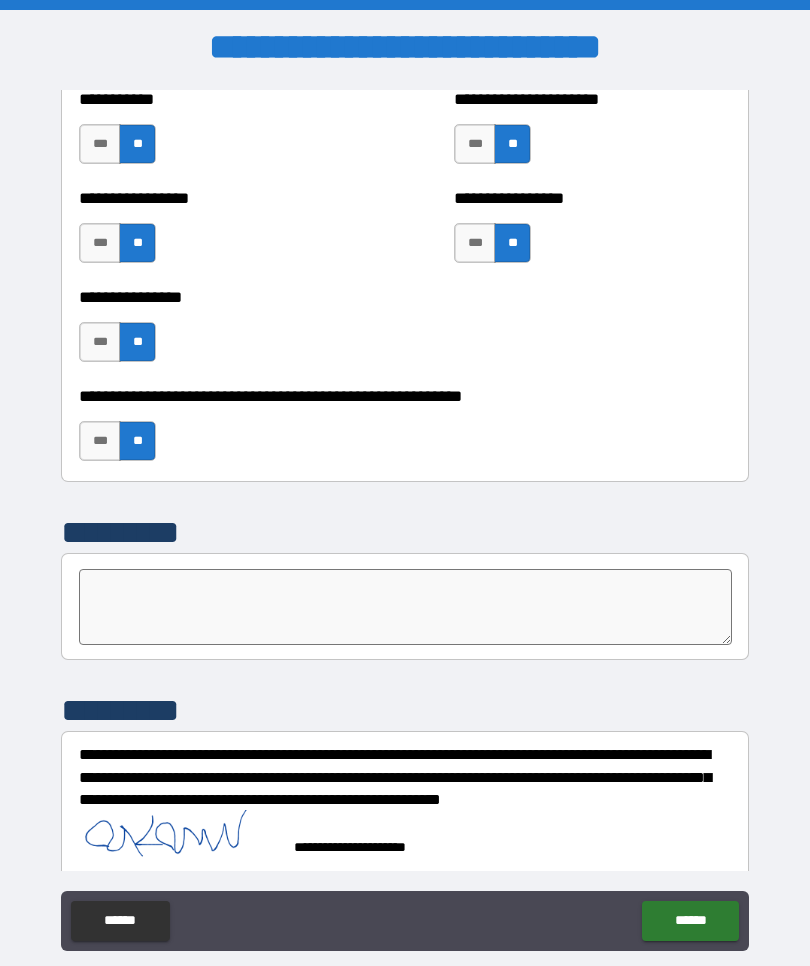 scroll, scrollTop: 6117, scrollLeft: 0, axis: vertical 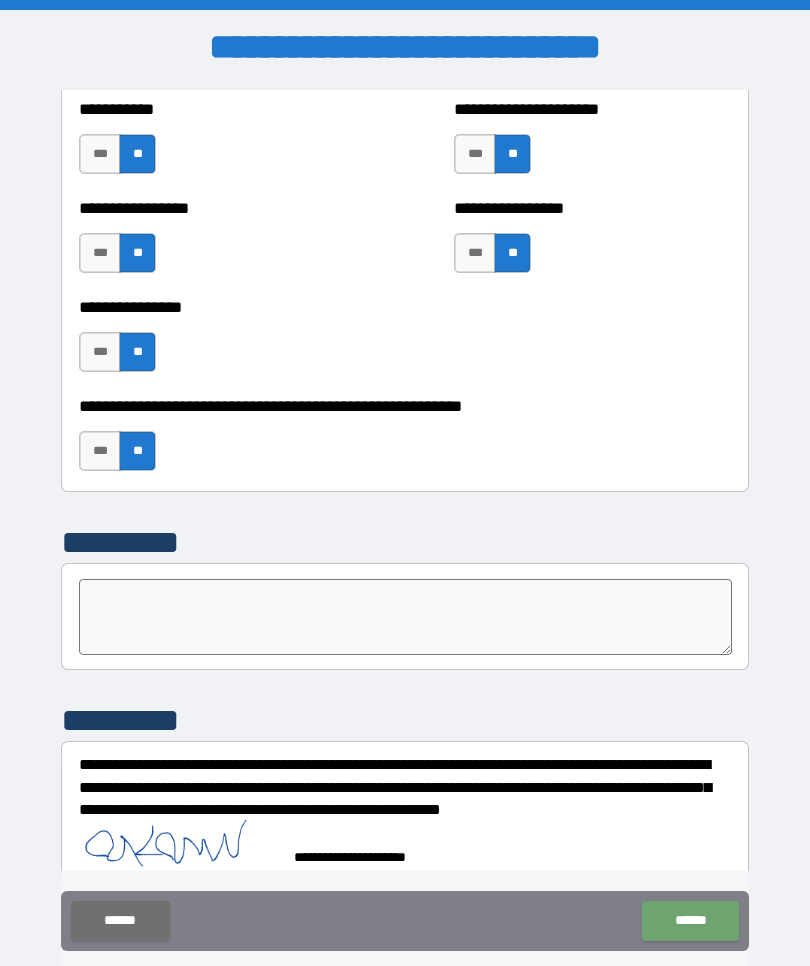 click on "******" at bounding box center (690, 921) 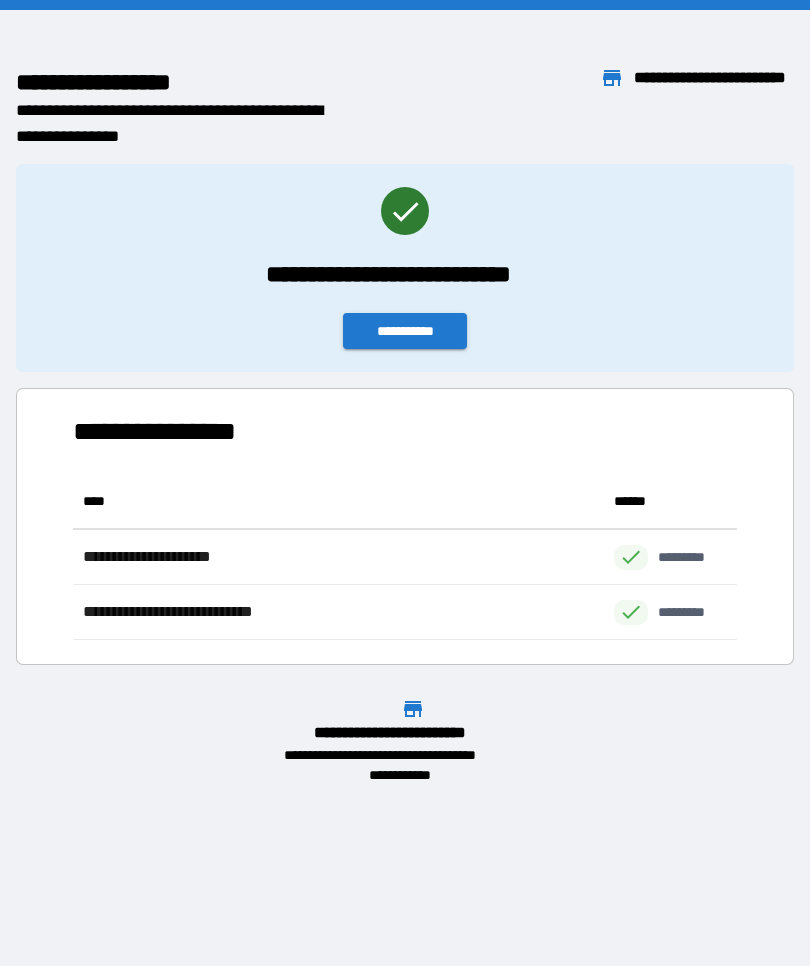 scroll, scrollTop: 1, scrollLeft: 1, axis: both 